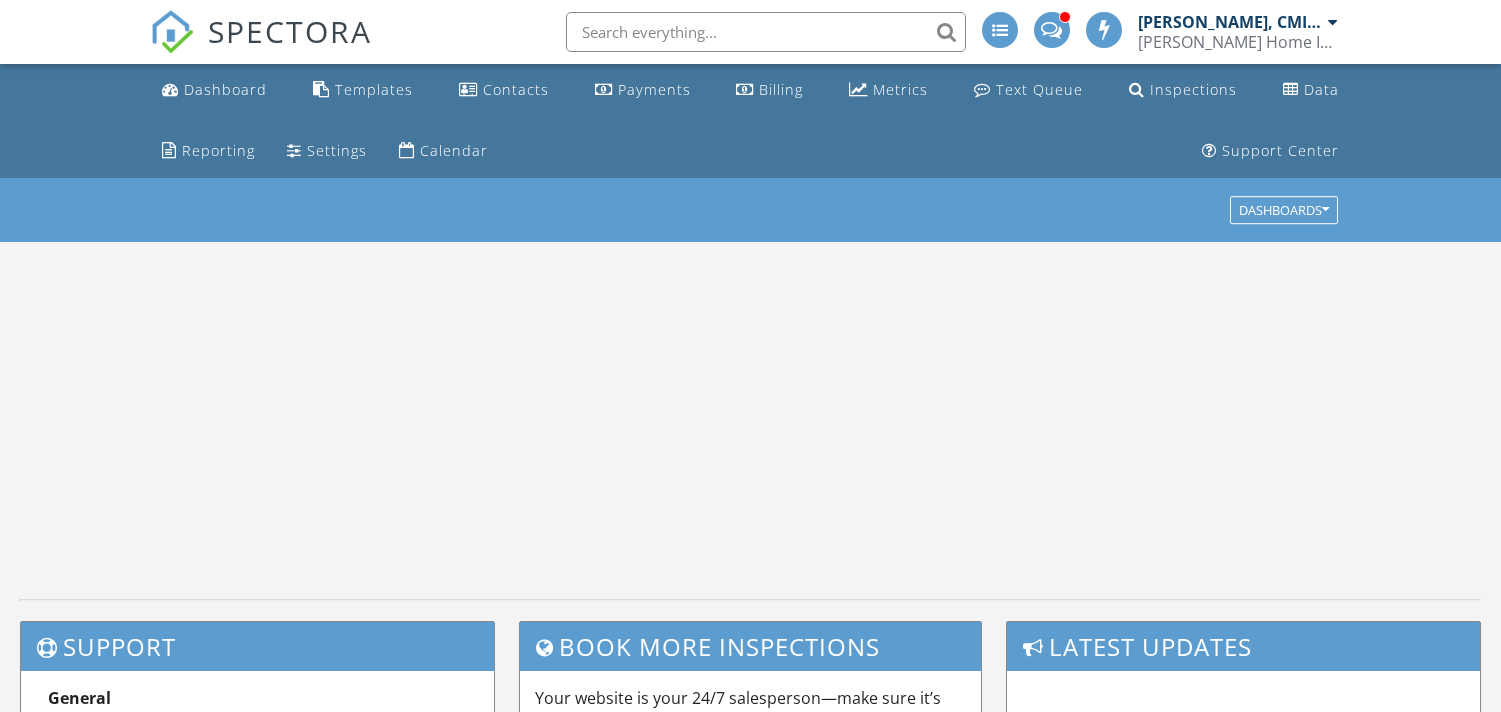 scroll, scrollTop: 0, scrollLeft: 0, axis: both 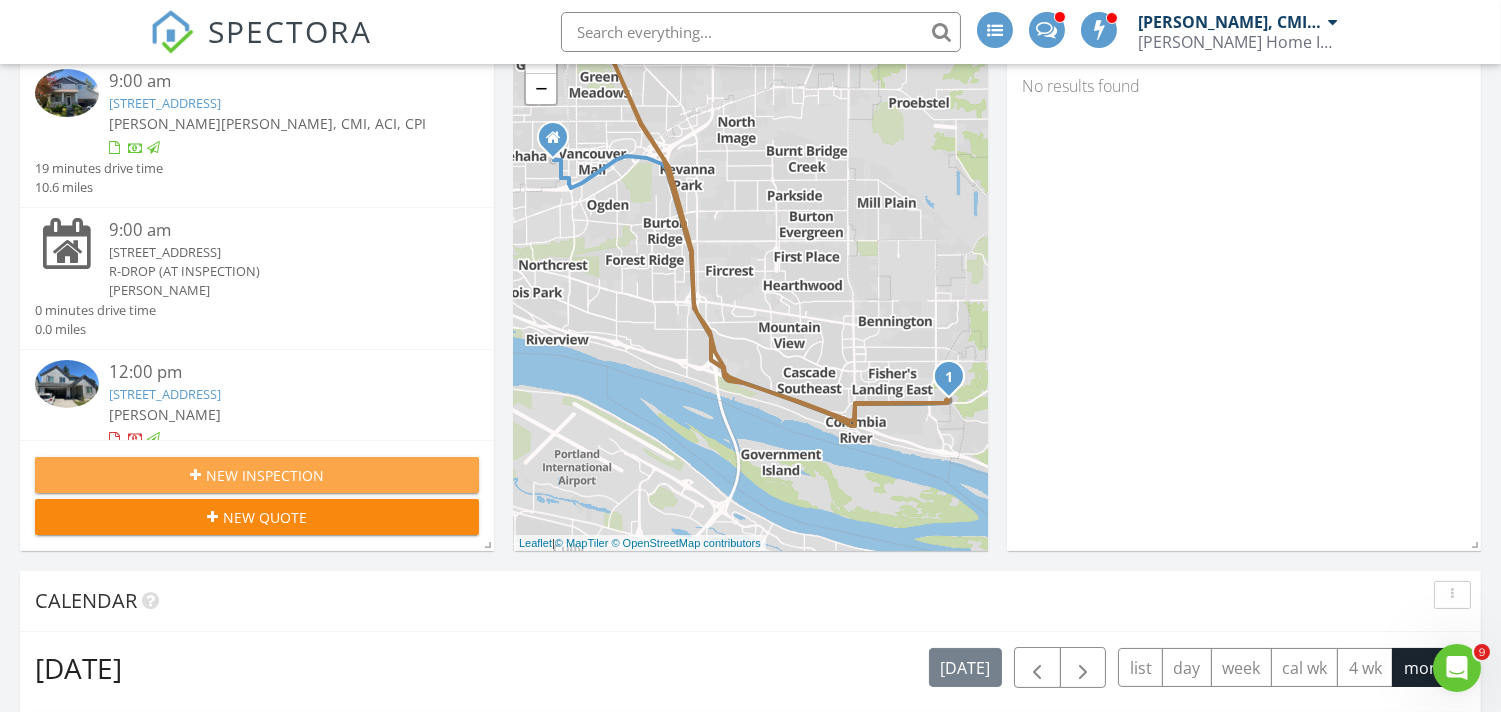 click on "New Inspection" at bounding box center [265, 475] 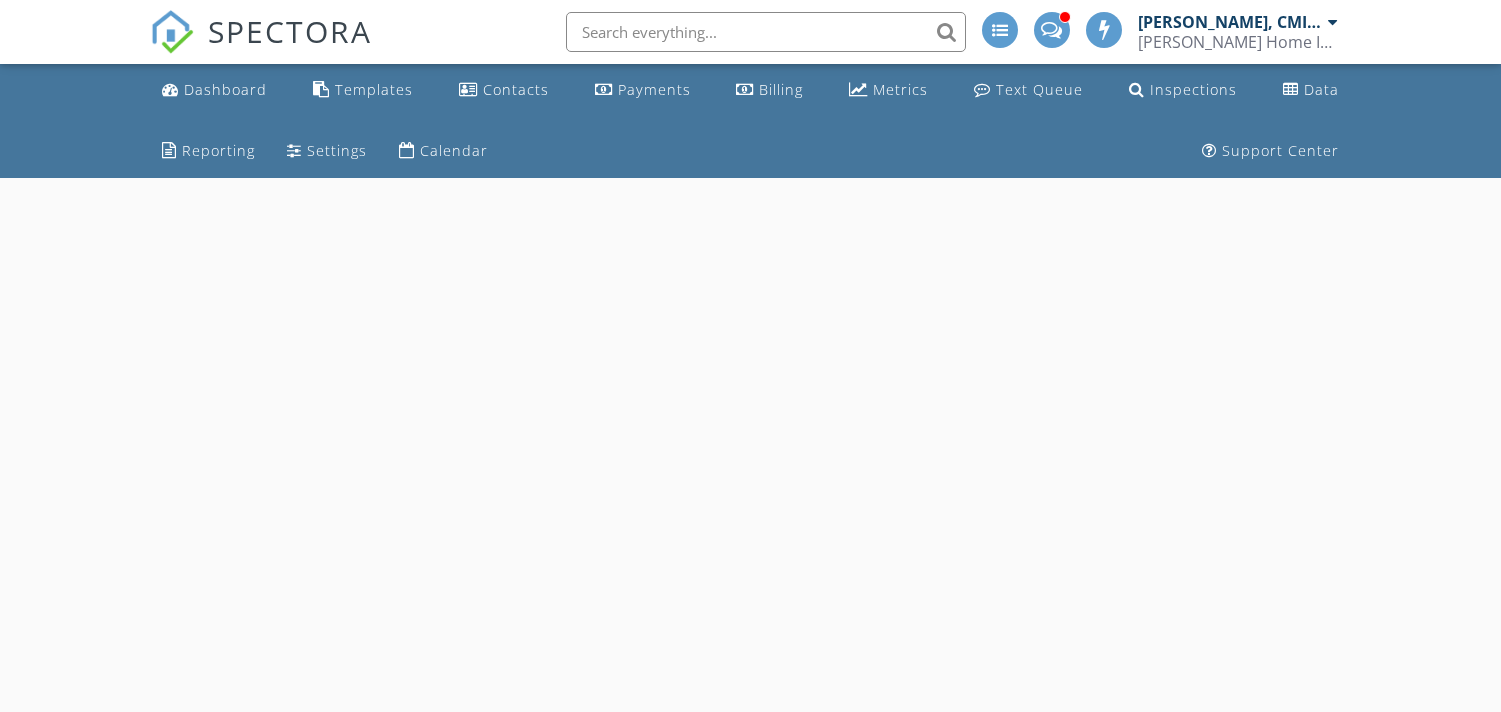 scroll, scrollTop: 0, scrollLeft: 0, axis: both 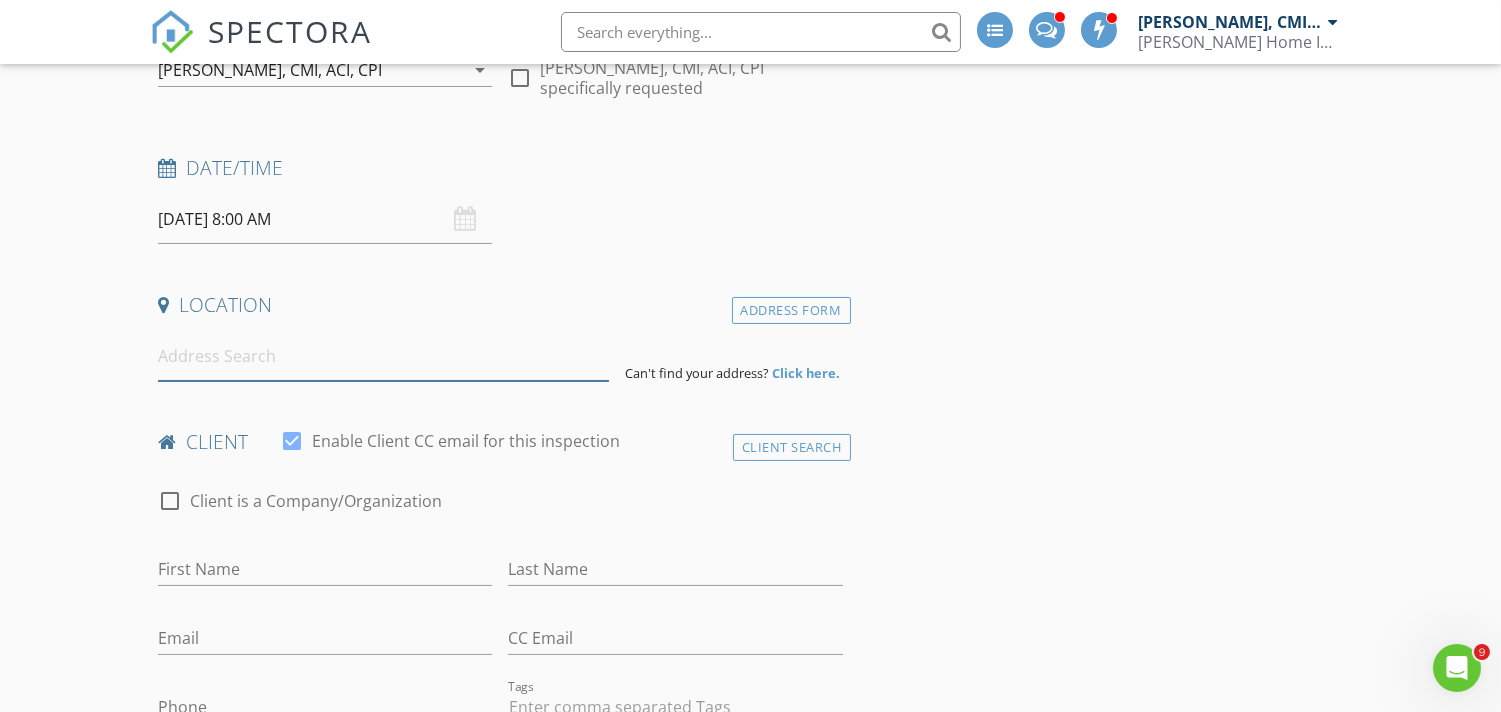 click at bounding box center [383, 356] 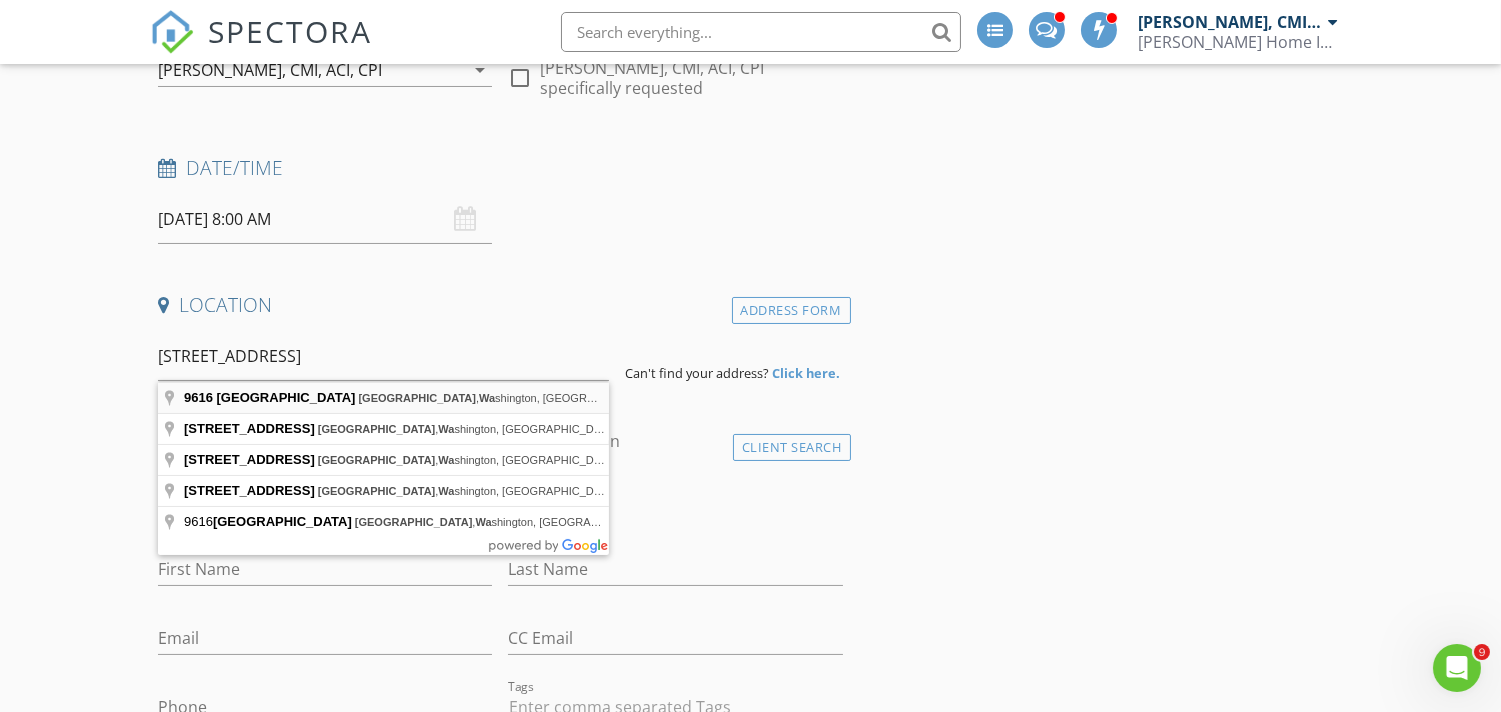type on "9616 NW 14th Ave, Vancouver, Washington, USA" 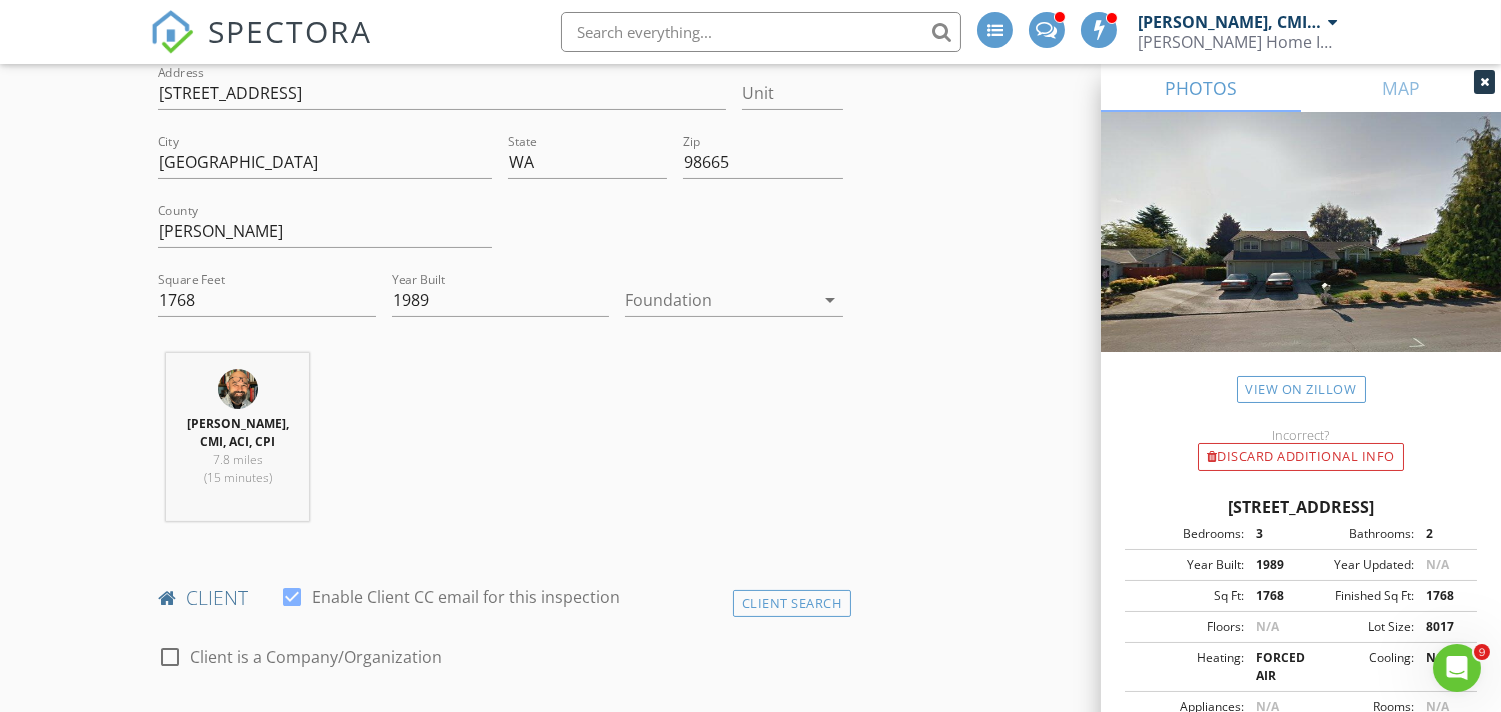scroll, scrollTop: 592, scrollLeft: 0, axis: vertical 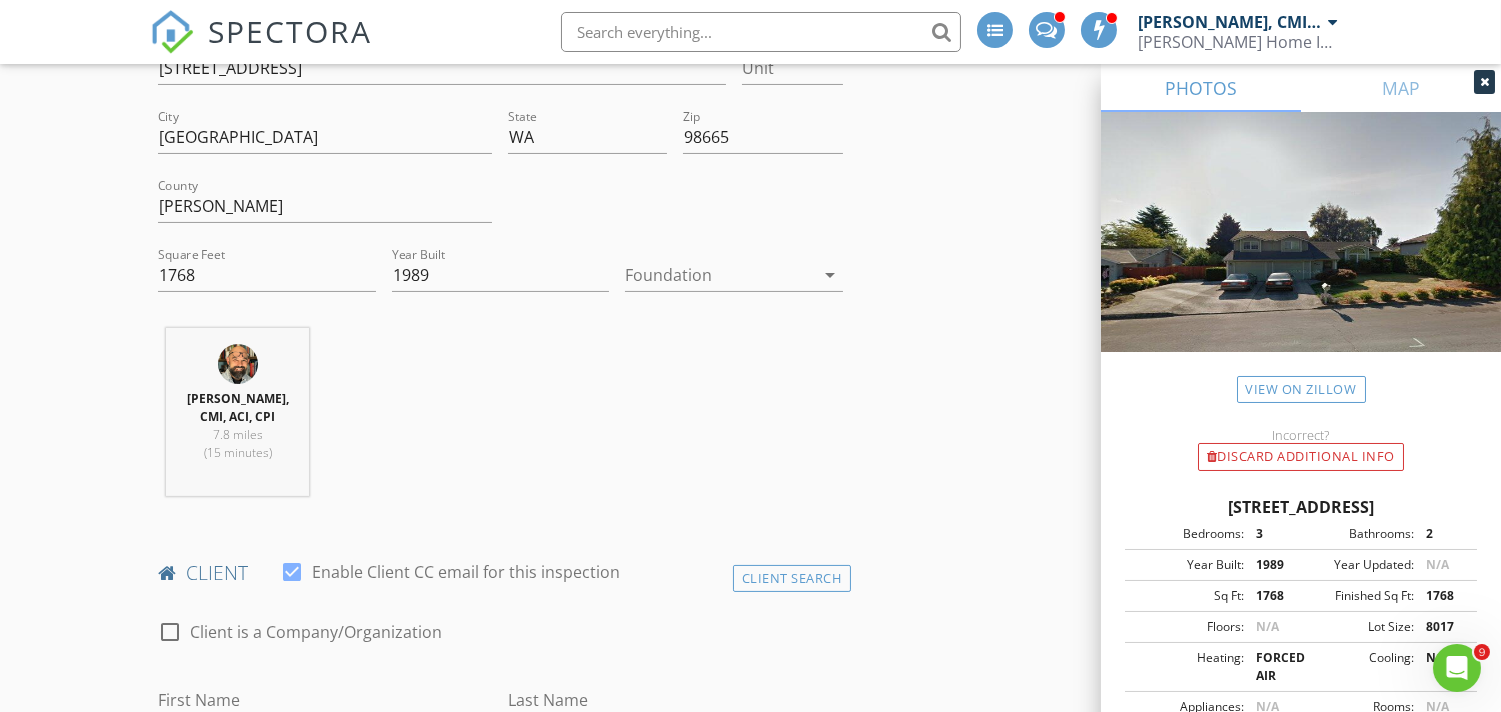 click at bounding box center (719, 275) 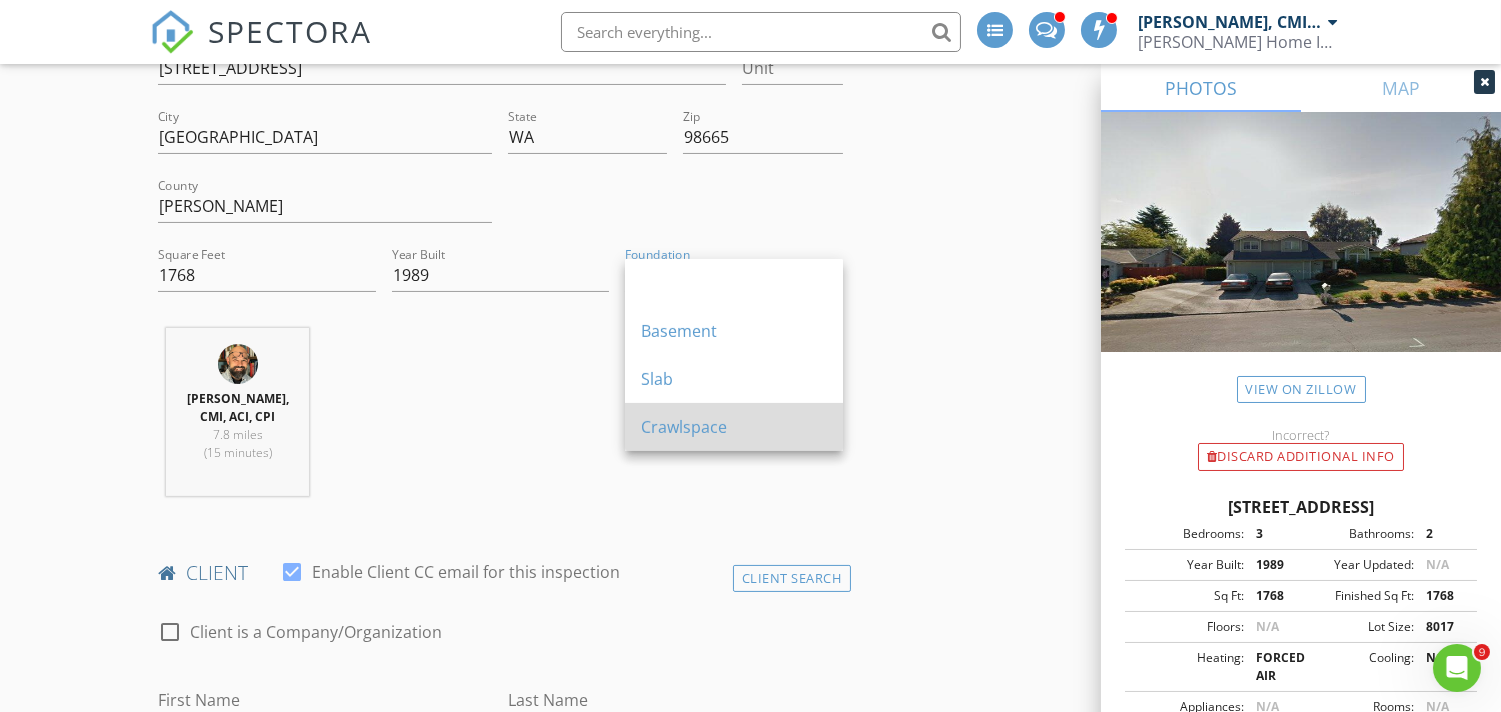 click on "Crawlspace" at bounding box center (734, 427) 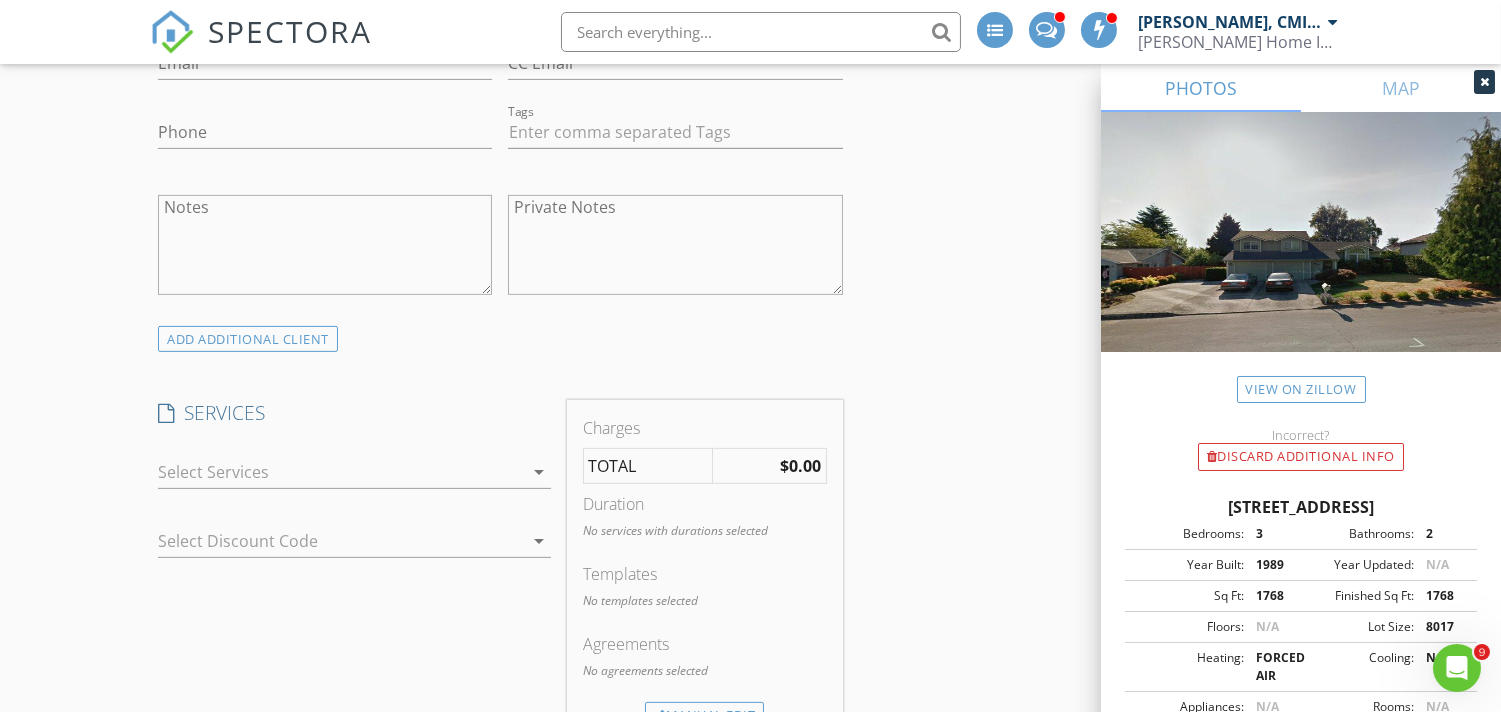 scroll, scrollTop: 1333, scrollLeft: 0, axis: vertical 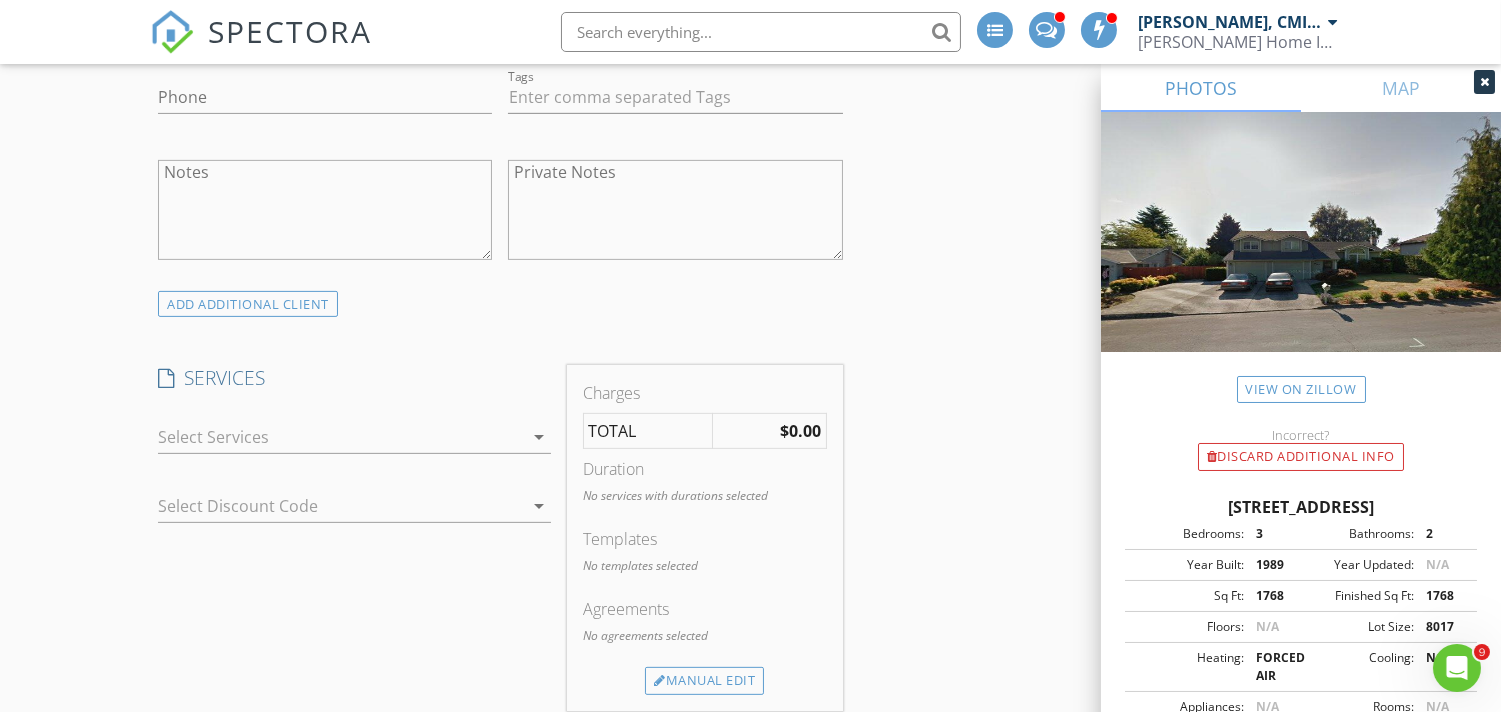 click at bounding box center [340, 437] 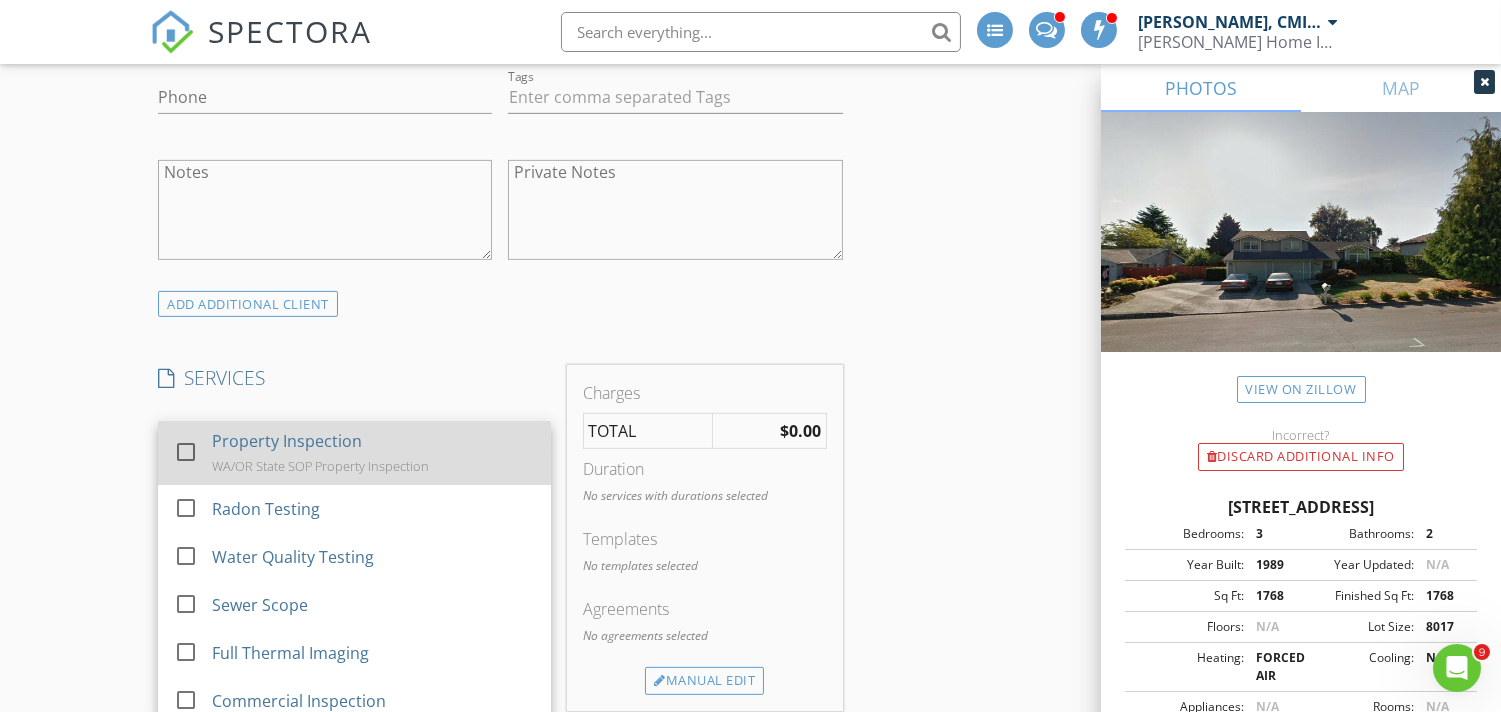 click at bounding box center [186, 452] 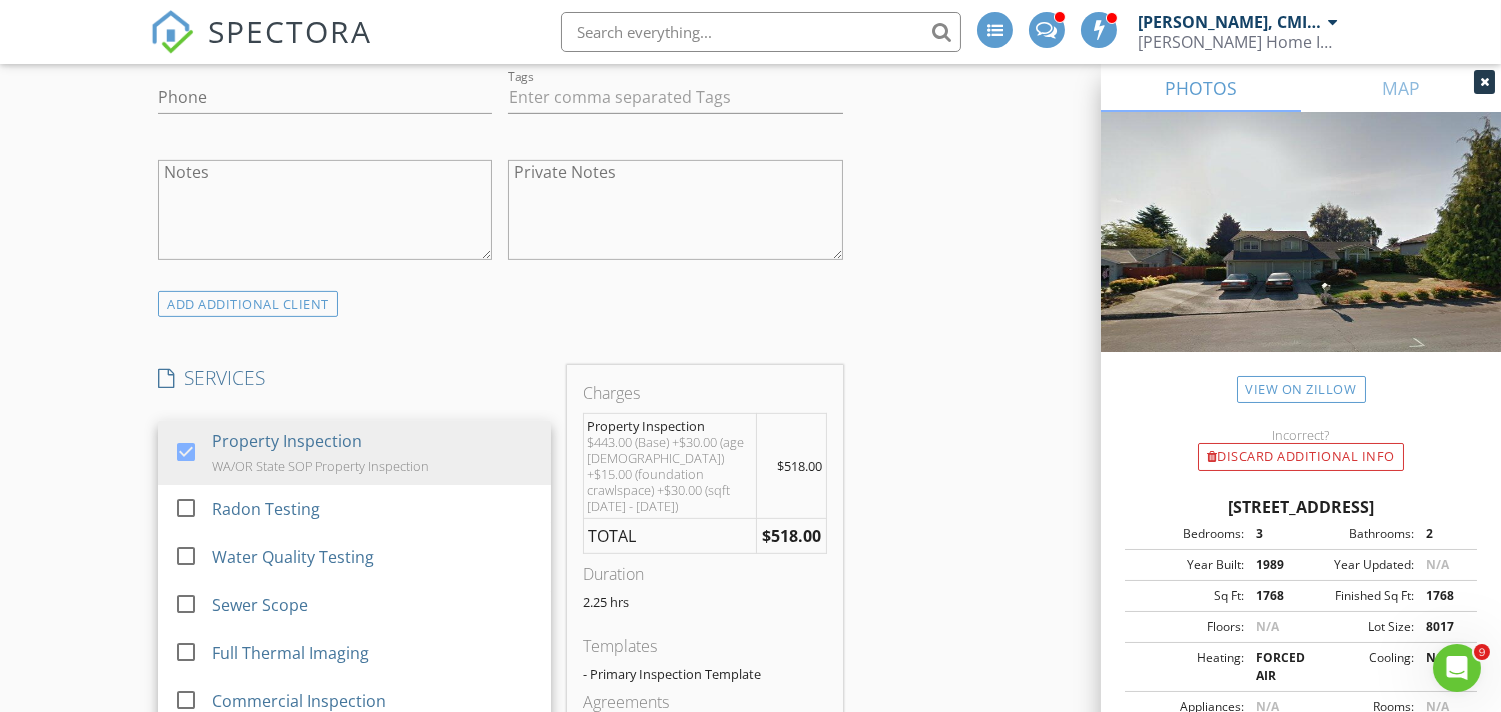 click on "INSPECTOR(S)
check_box   Justin Nickelsen, CMI, ACI, CPI   PRIMARY   check_box_outline_blank   Michael Frey     Justin Nickelsen, CMI, ACI, CPI arrow_drop_down   check_box_outline_blank Justin Nickelsen, CMI, ACI, CPI specifically requested
Date/Time
07/12/2025 8:00 AM
Location
Address Search       Address 9616 NW 14th Ave   Unit   City Vancouver   State WA   Zip 98665   County Clark     Square Feet 1768   Year Built 1989   Foundation Crawlspace arrow_drop_down     Justin Nickelsen, CMI, ACI, CPI     7.8 miles     (15 minutes)
client
check_box Enable Client CC email for this inspection   Client Search     check_box_outline_blank Client is a Company/Organization     First Name   Last Name   Email   CC Email   Phone         Tags         Notes   Private Notes
ADD ADDITIONAL client
check_box   Property Inspection" at bounding box center [750, 820] 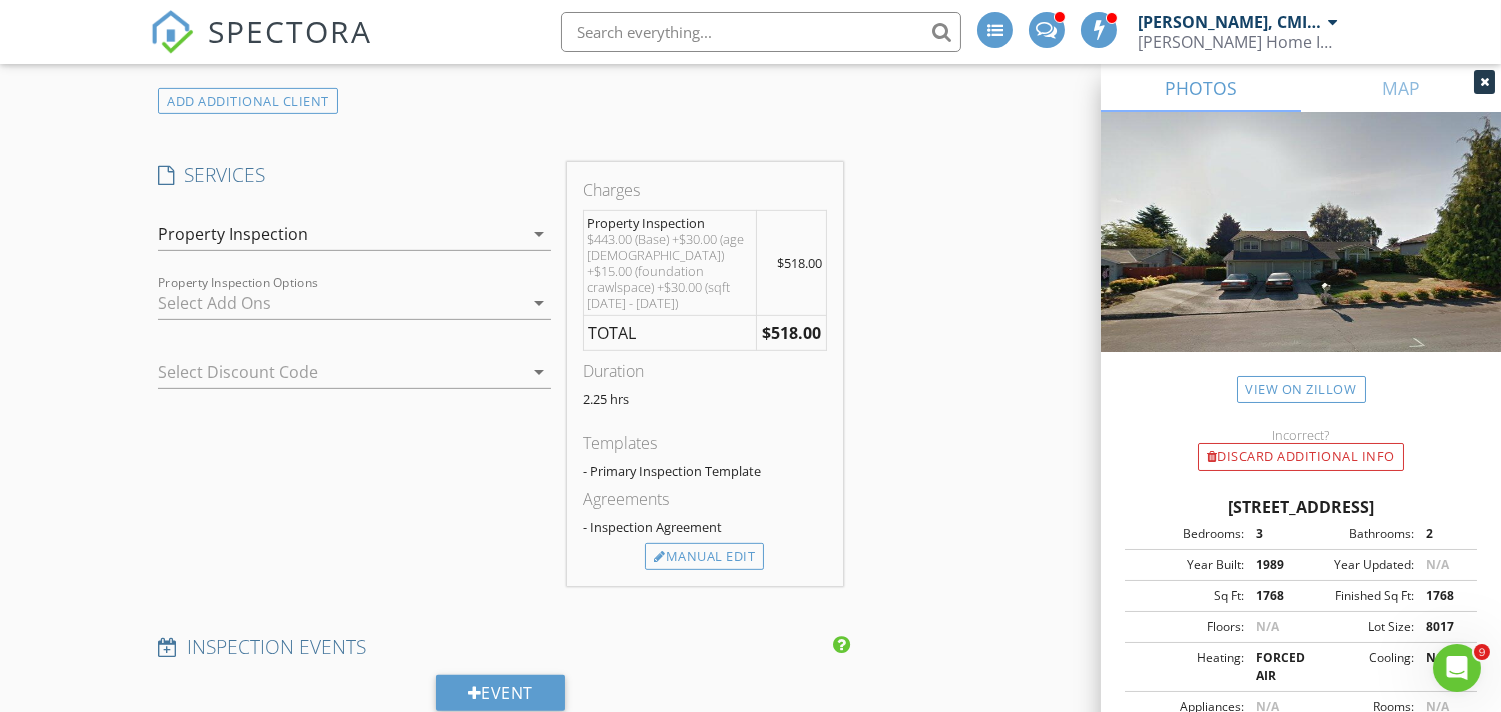 scroll, scrollTop: 1555, scrollLeft: 0, axis: vertical 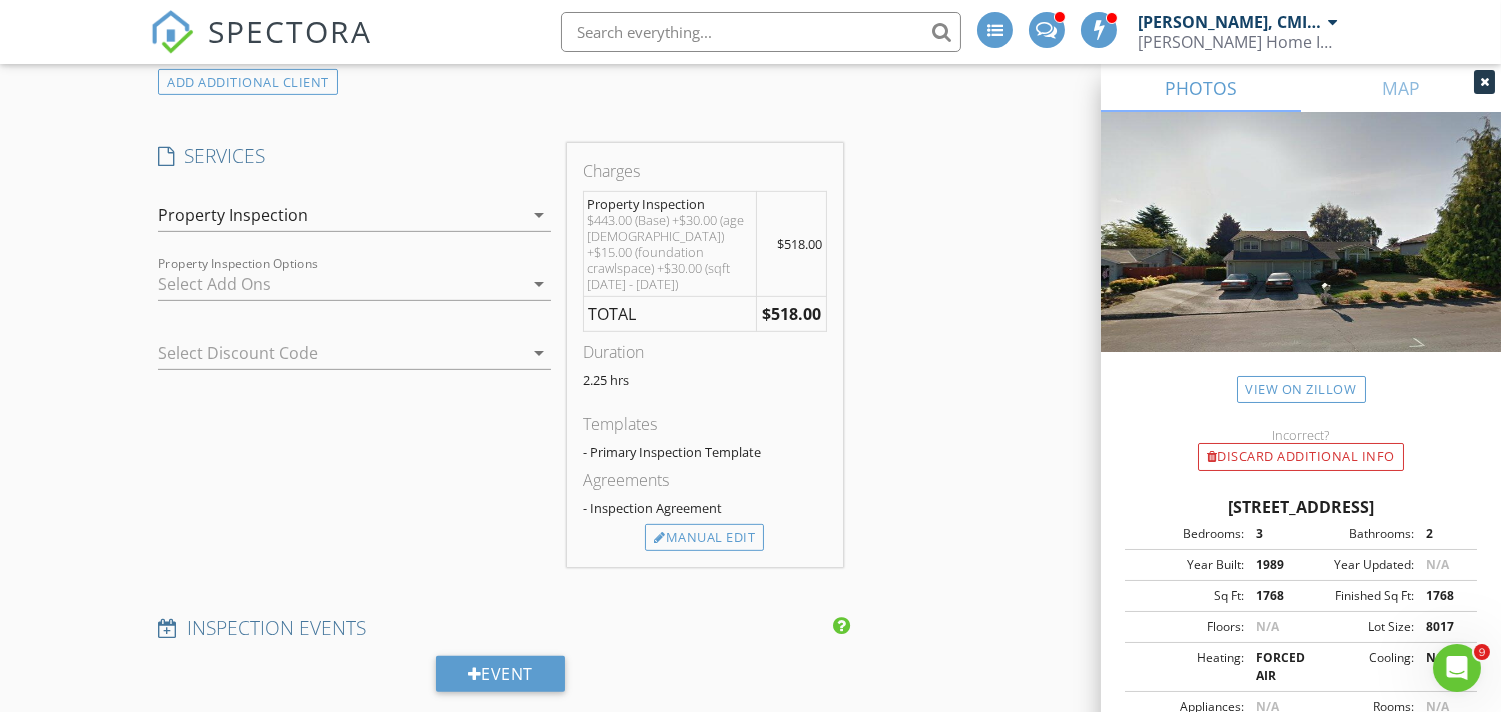 click at bounding box center (340, 284) 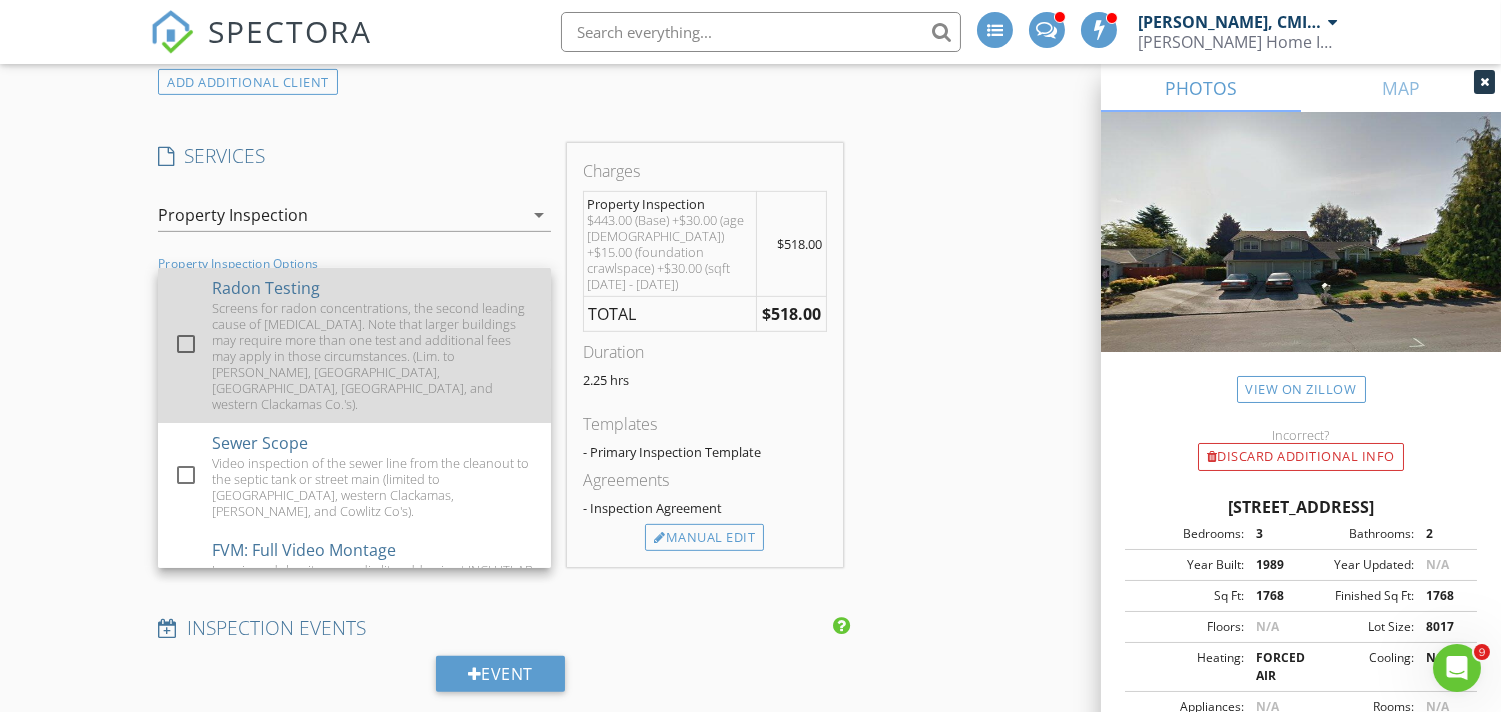 click at bounding box center (186, 344) 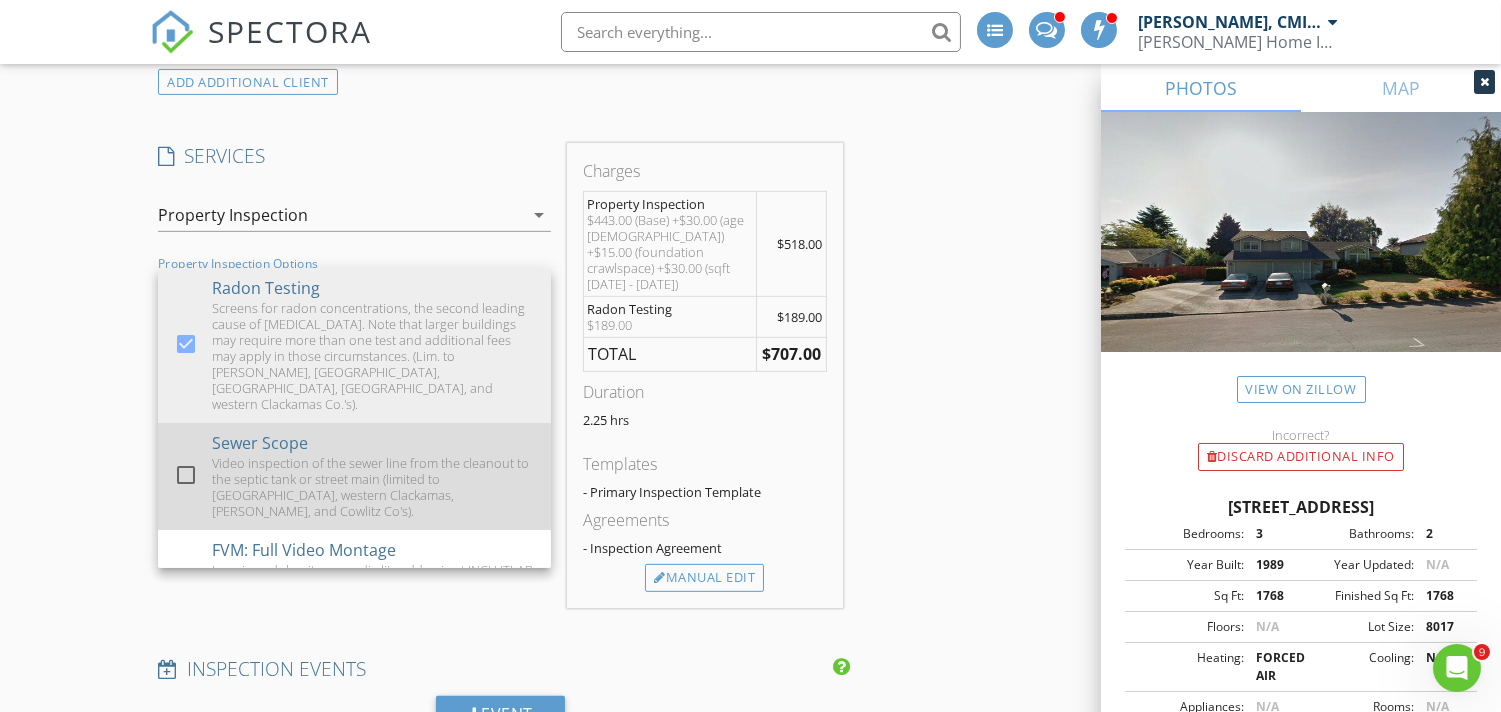click at bounding box center [186, 475] 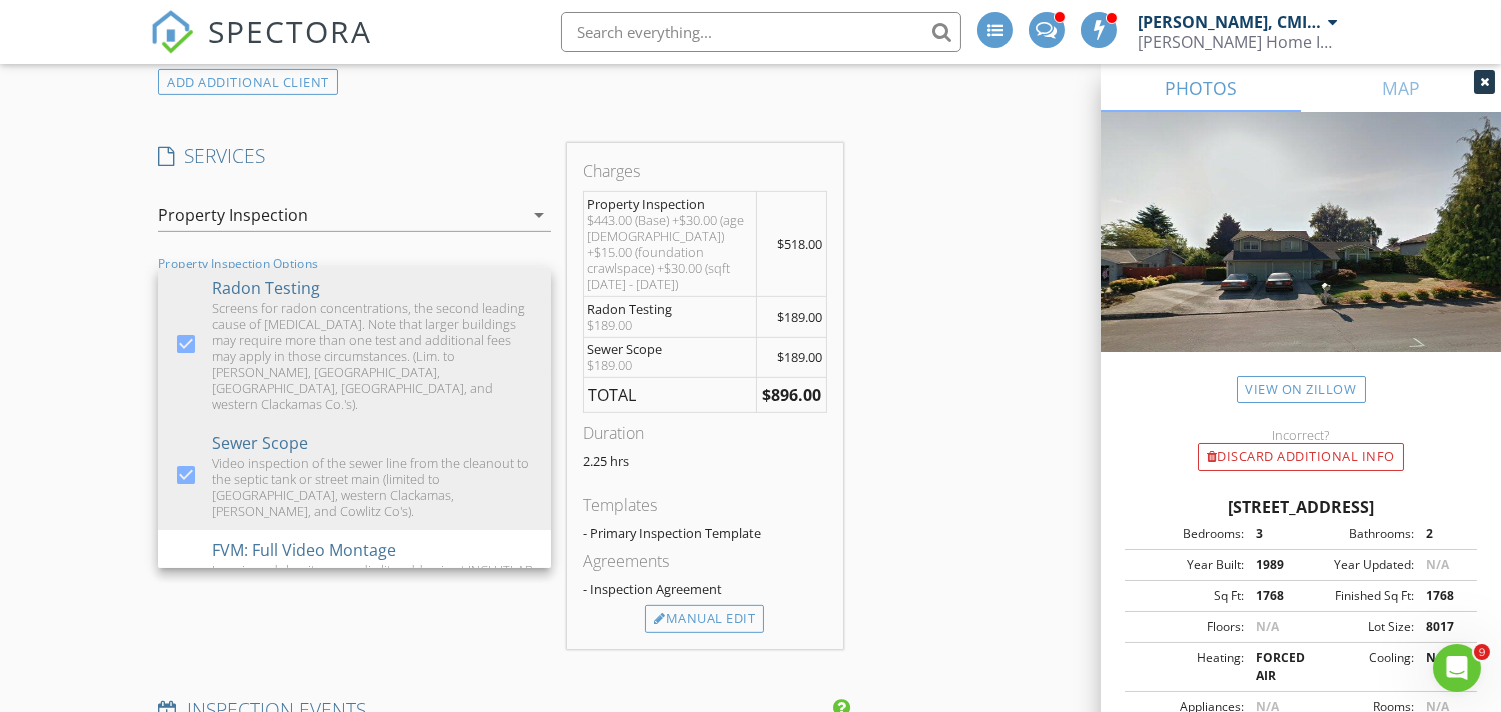 click on "INSPECTOR(S)
check_box   Justin Nickelsen, CMI, ACI, CPI   PRIMARY   check_box_outline_blank   Michael Frey     Justin Nickelsen, CMI, ACI, CPI arrow_drop_down   check_box_outline_blank Justin Nickelsen, CMI, ACI, CPI specifically requested
Date/Time
07/12/2025 8:00 AM
Location
Address Search       Address 9616 NW 14th Ave   Unit   City Vancouver   State WA   Zip 98665   County Clark     Square Feet 1768   Year Built 1989   Foundation Crawlspace arrow_drop_down     Justin Nickelsen, CMI, ACI, CPI     7.8 miles     (15 minutes)
client
check_box Enable Client CC email for this inspection   Client Search     check_box_outline_blank Client is a Company/Organization     First Name   Last Name   Email   CC Email   Phone         Tags         Notes   Private Notes
ADD ADDITIONAL client
check_box   Property Inspection" at bounding box center [750, 639] 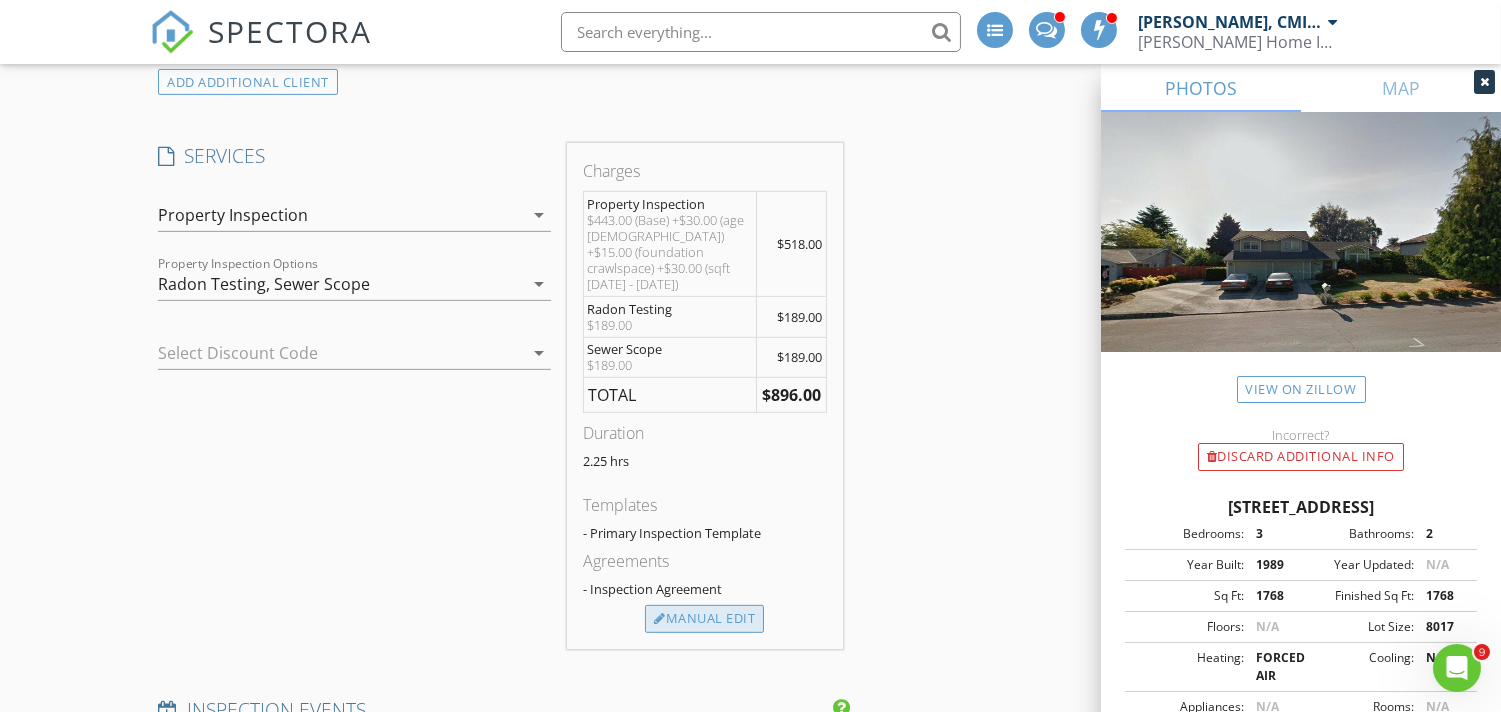 click on "Manual Edit" at bounding box center [704, 619] 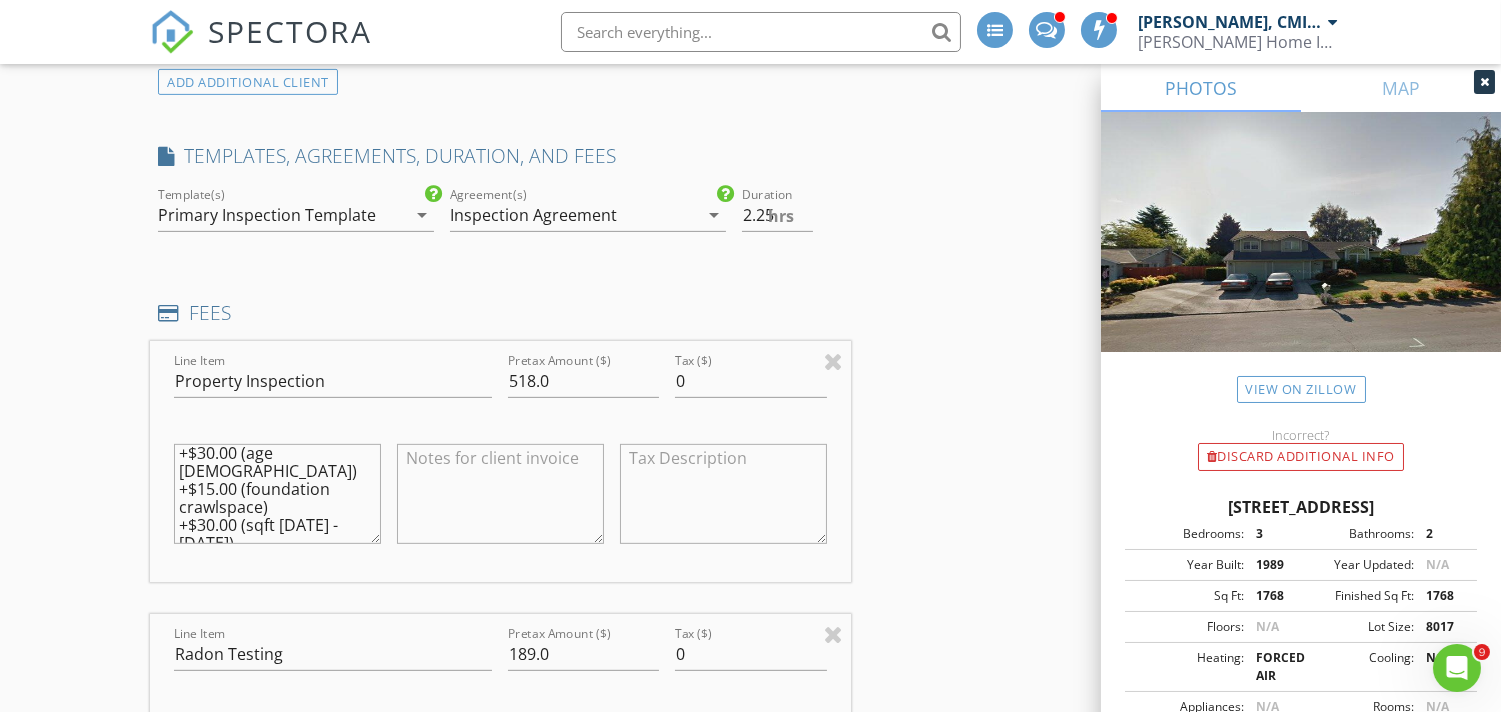 scroll, scrollTop: 35, scrollLeft: 0, axis: vertical 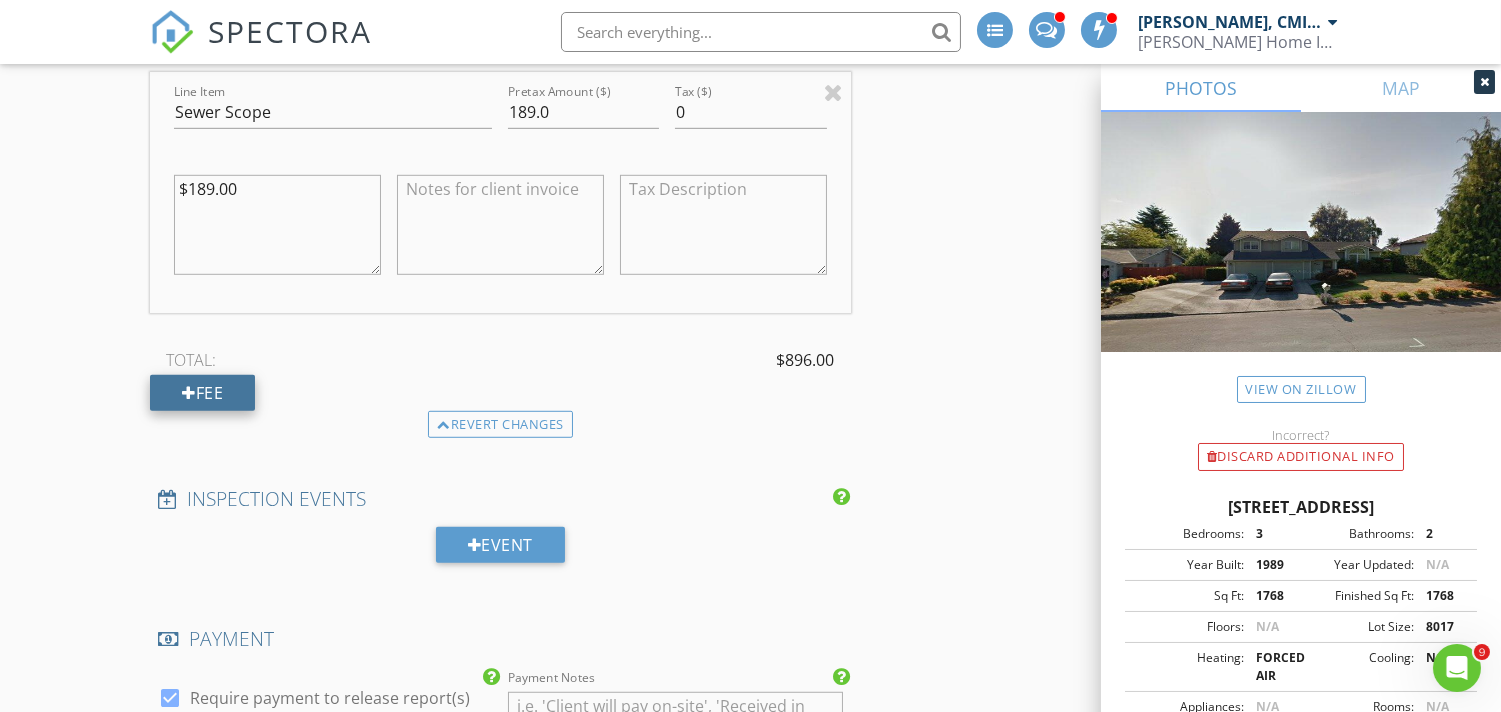 click on "Fee" at bounding box center (202, 393) 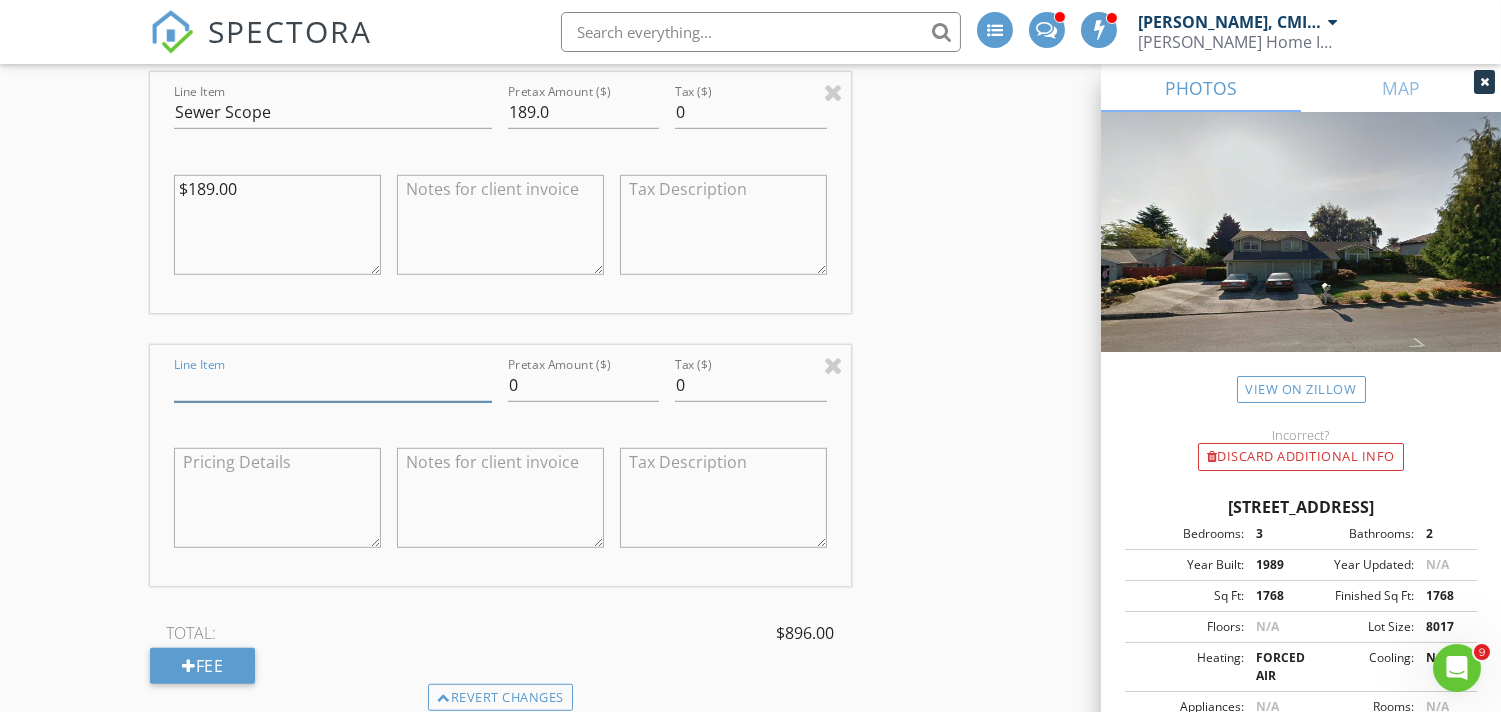 click on "Line Item" at bounding box center [333, 385] 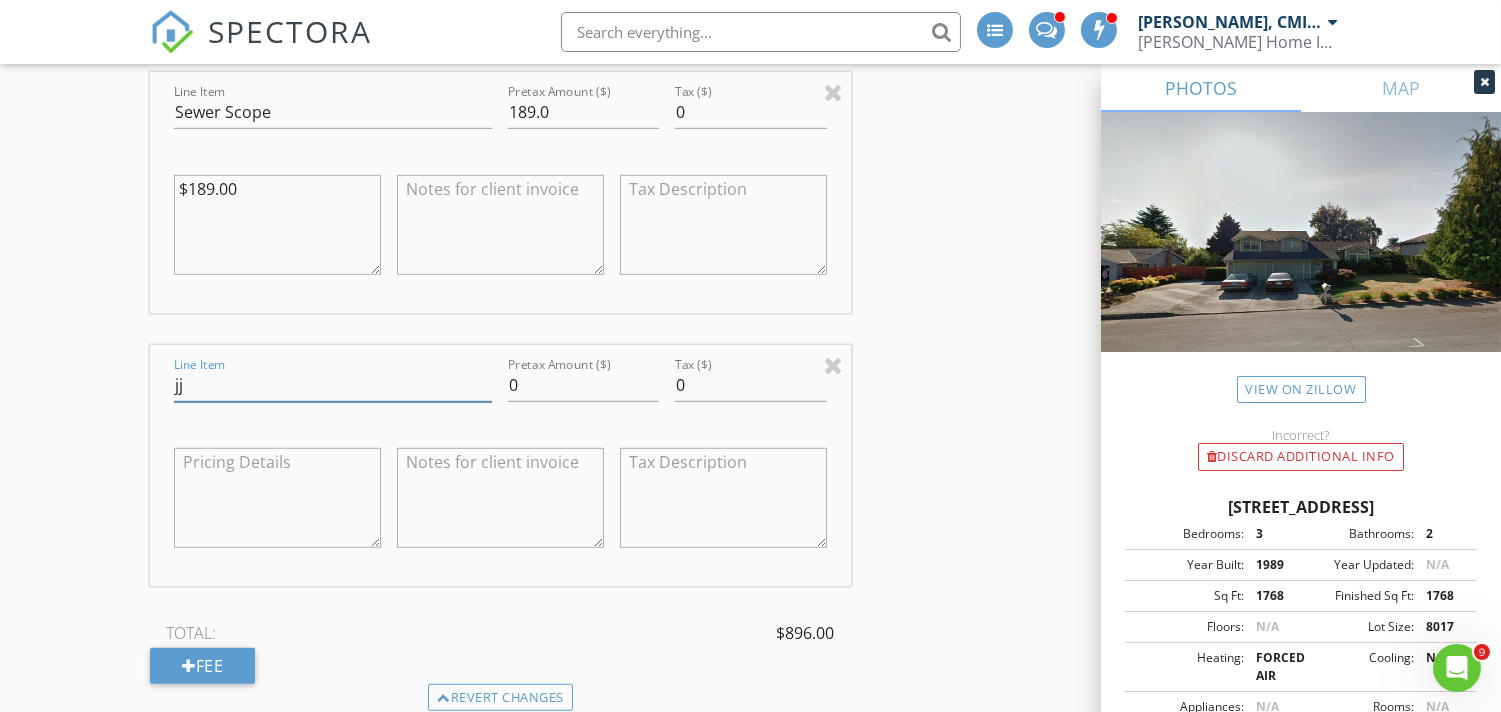 type on "j" 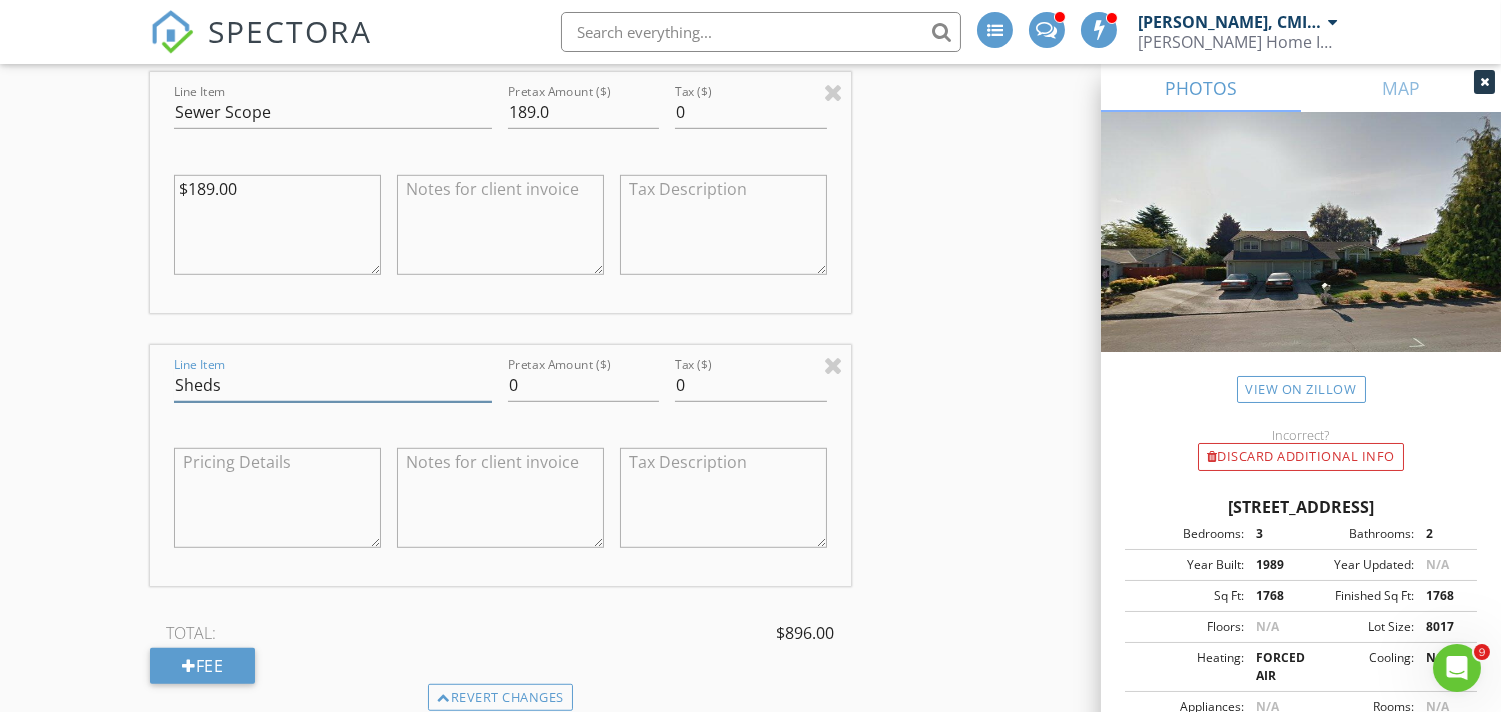 type on "Sheds" 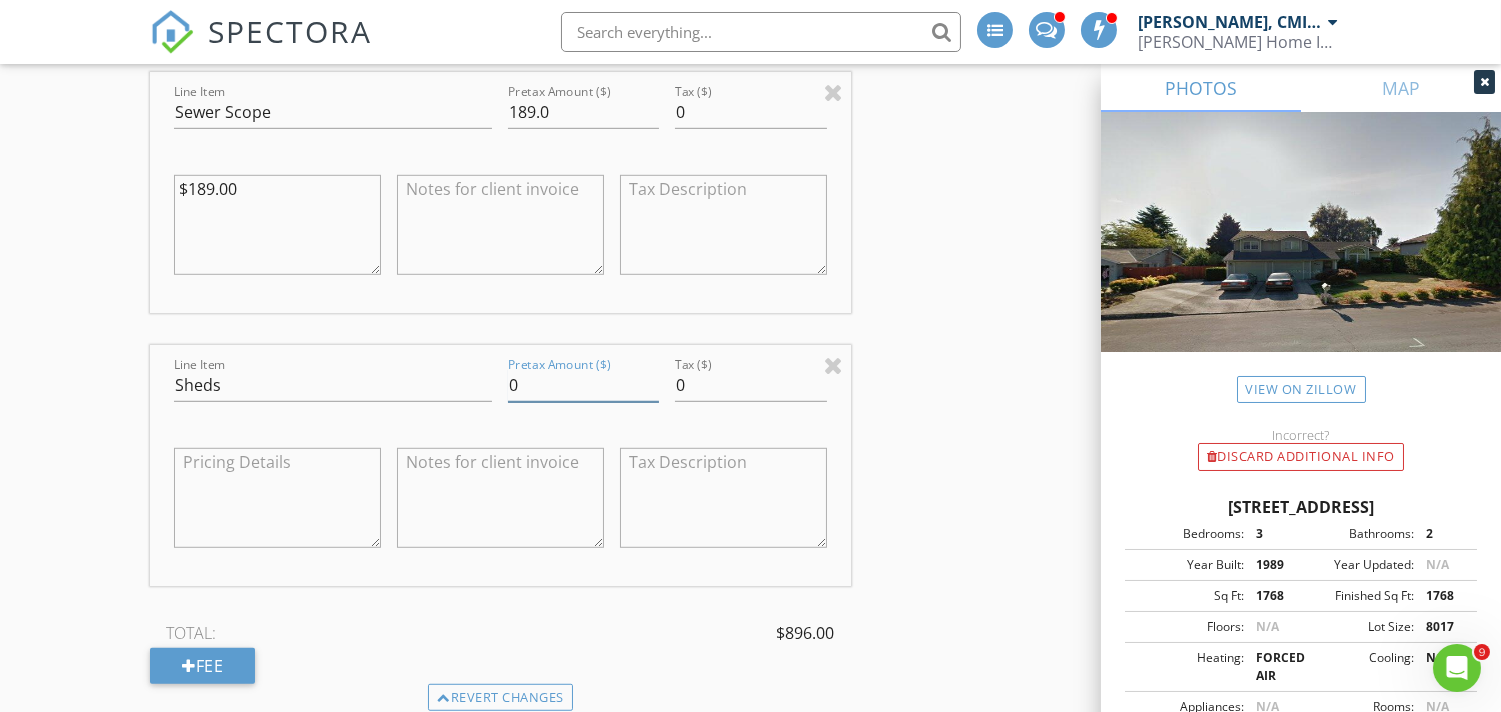 drag, startPoint x: 535, startPoint y: 384, endPoint x: 488, endPoint y: 388, distance: 47.169907 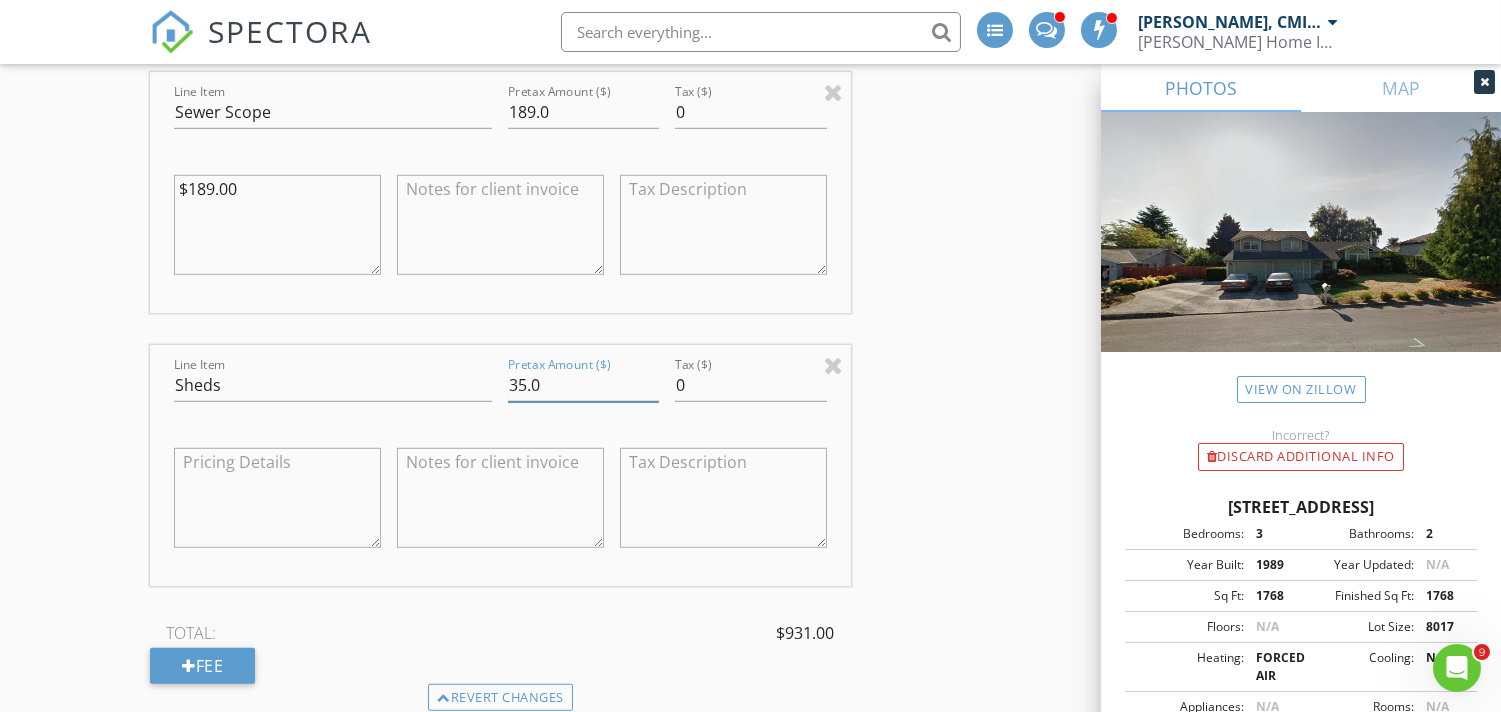 drag, startPoint x: 548, startPoint y: 390, endPoint x: 450, endPoint y: 386, distance: 98.0816 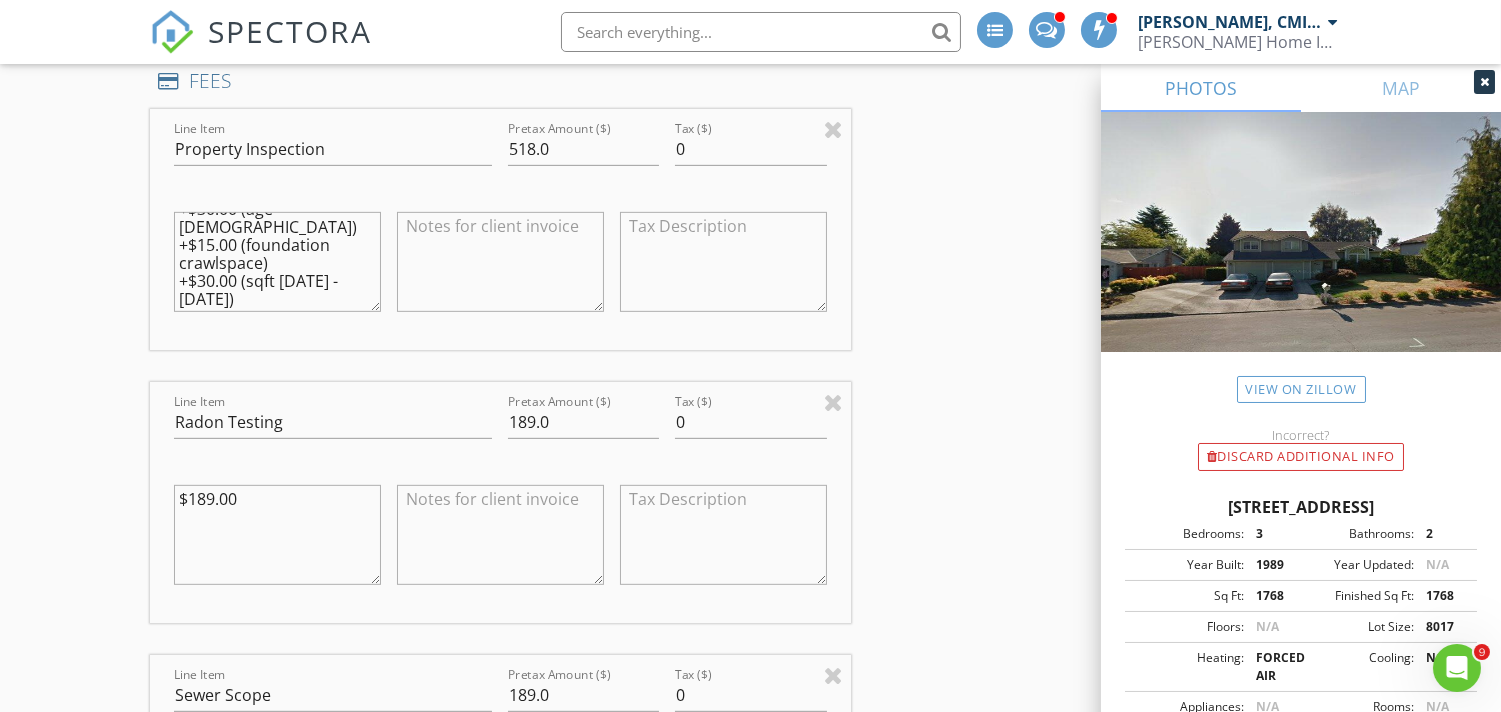 scroll, scrollTop: 1777, scrollLeft: 0, axis: vertical 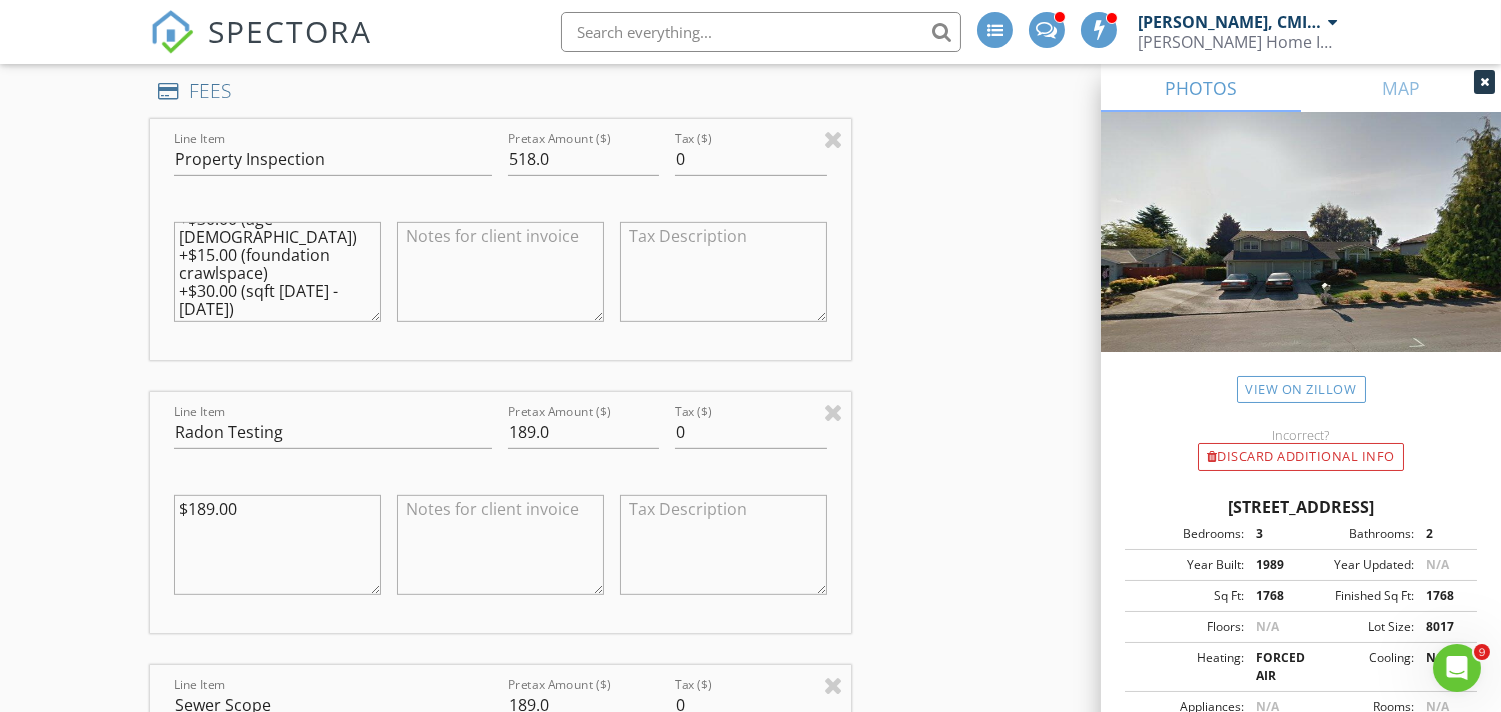 type on "40.0" 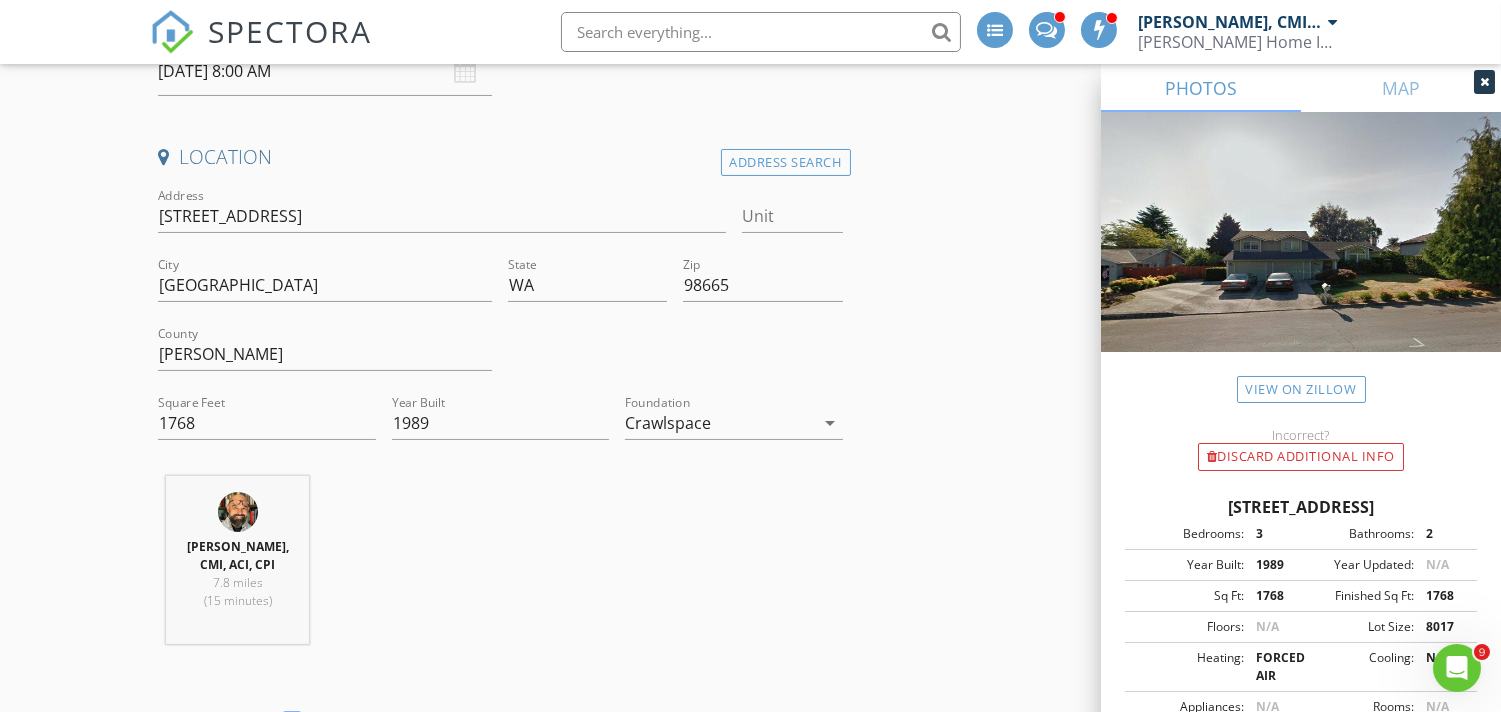 scroll, scrollTop: 0, scrollLeft: 0, axis: both 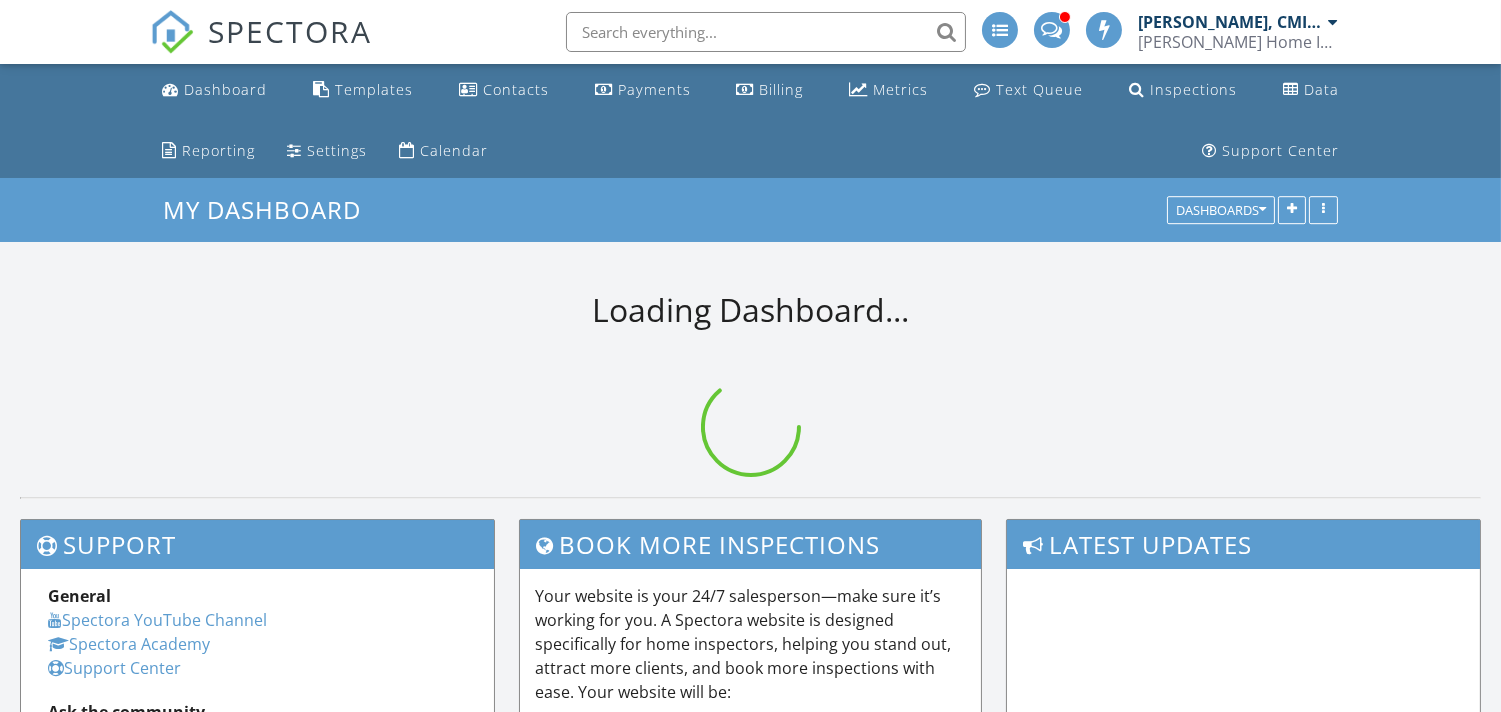 click at bounding box center [766, 32] 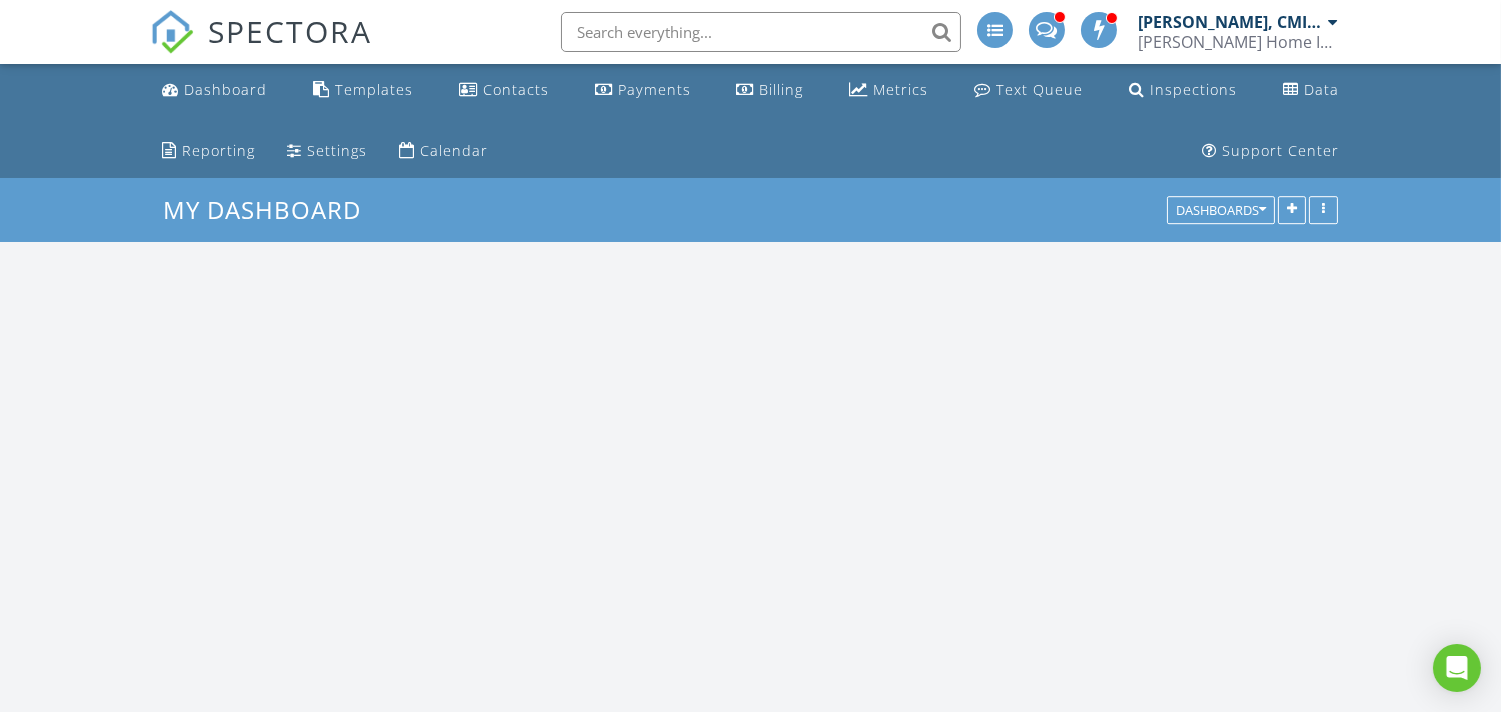 scroll, scrollTop: 11, scrollLeft: 10, axis: both 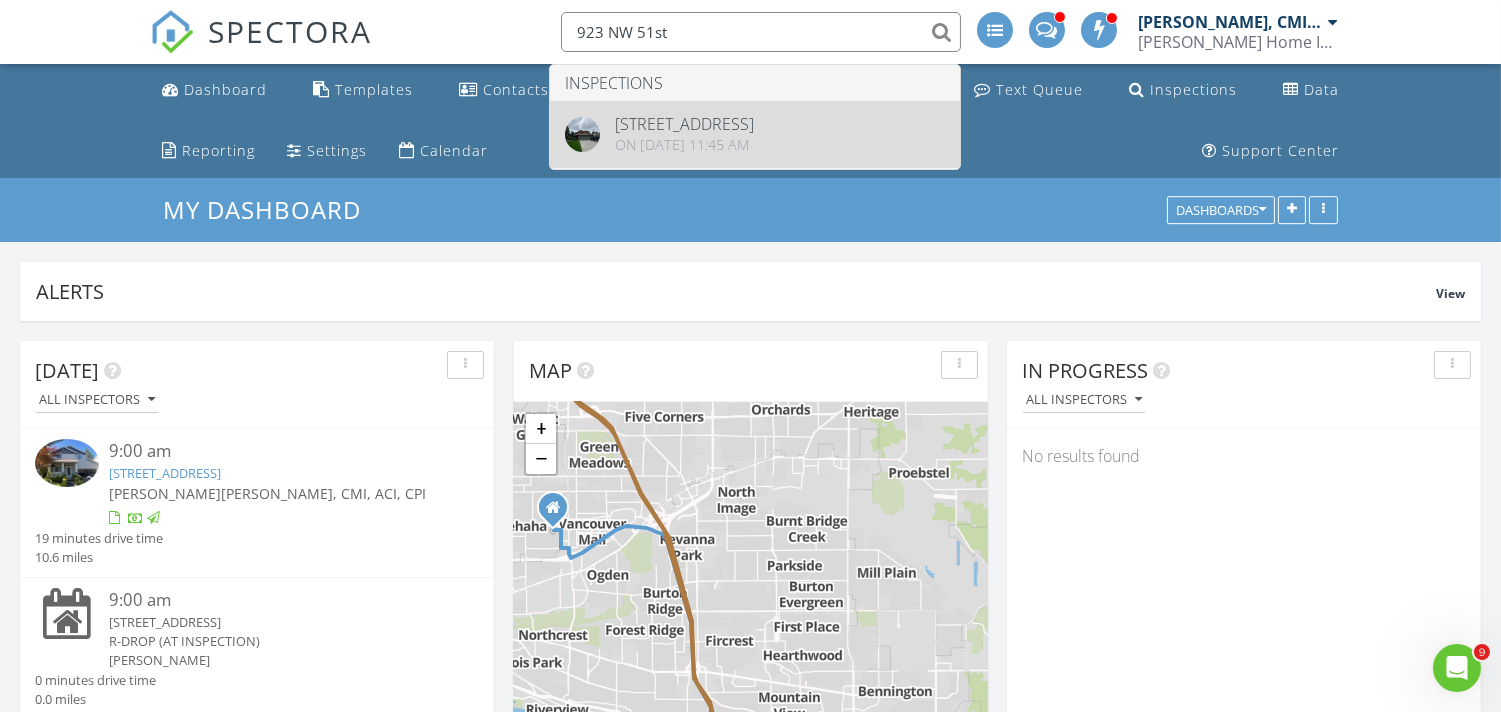 type on "923 NW 51st" 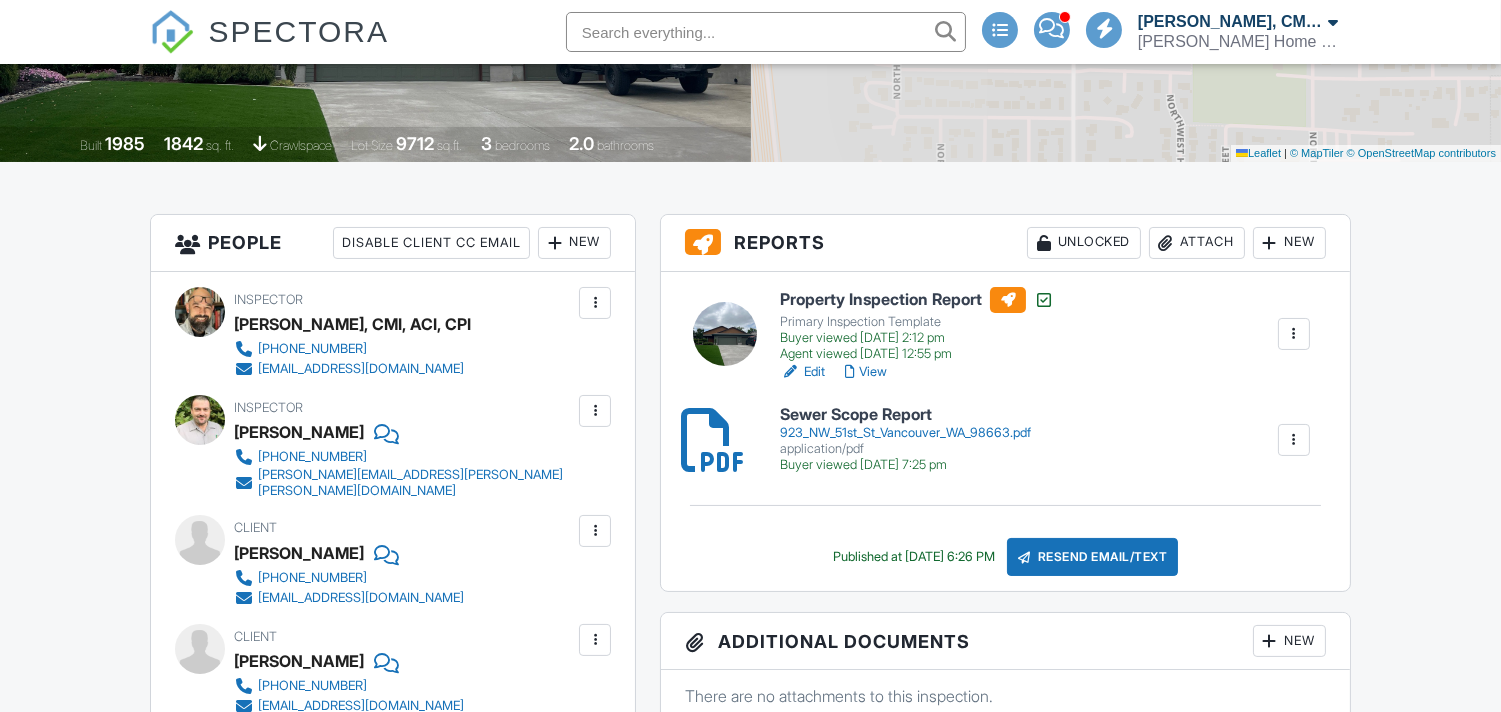 scroll, scrollTop: 518, scrollLeft: 0, axis: vertical 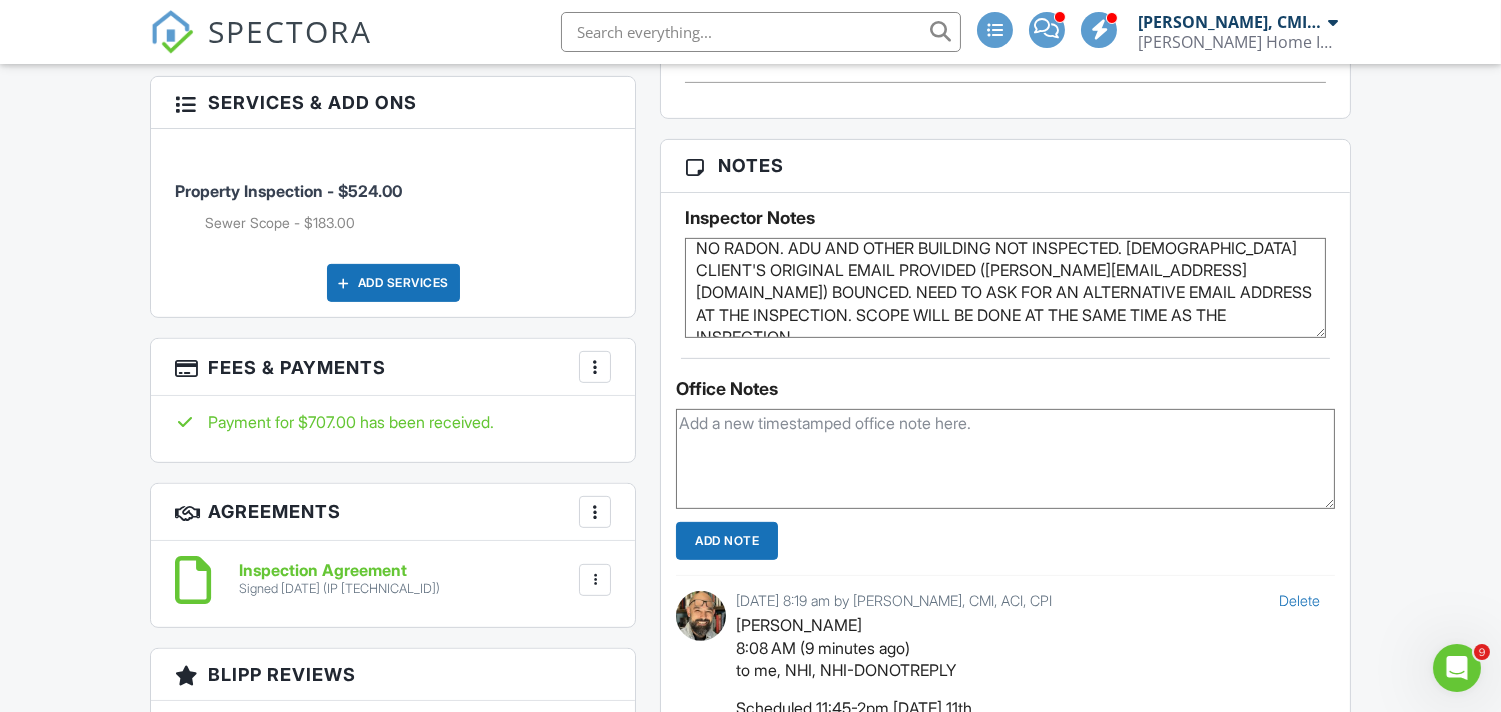 click at bounding box center [595, 367] 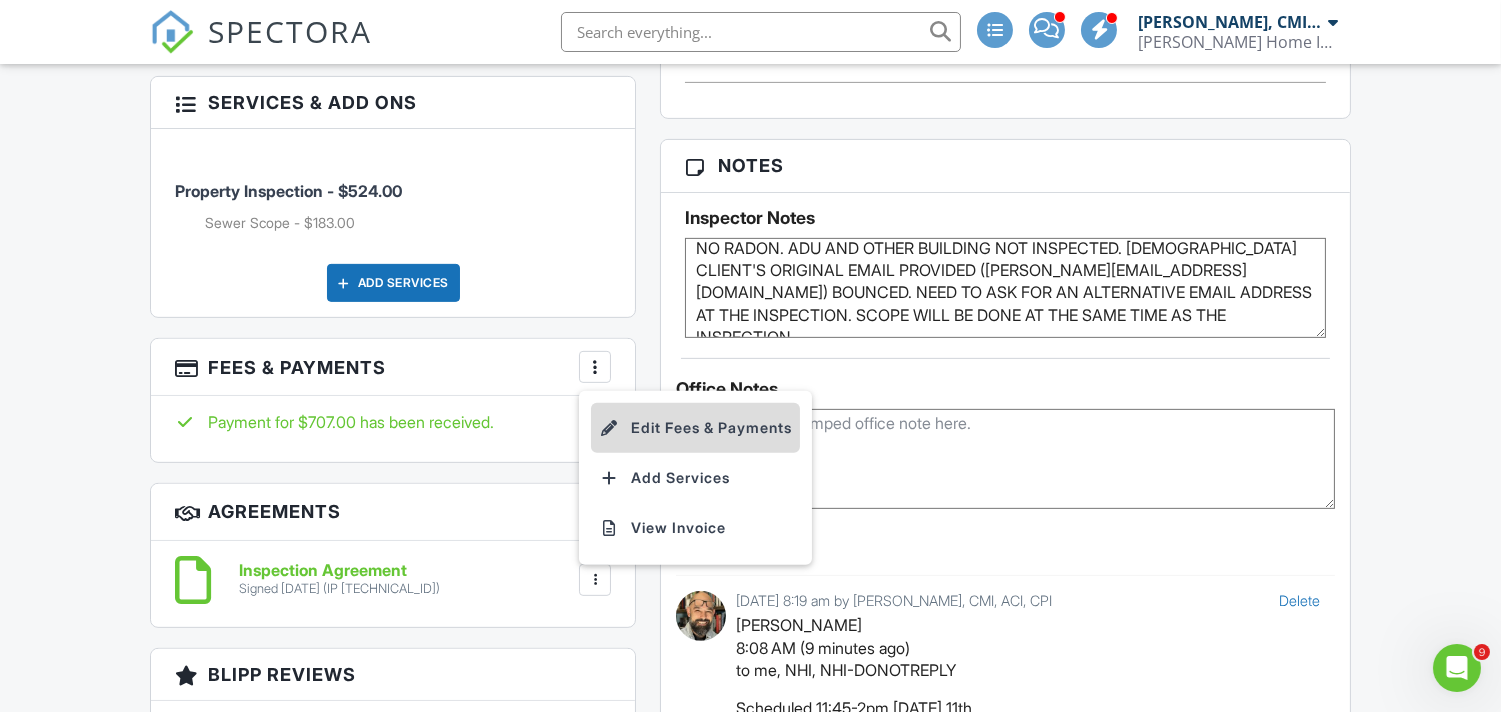 click on "Edit Fees & Payments" at bounding box center [695, 428] 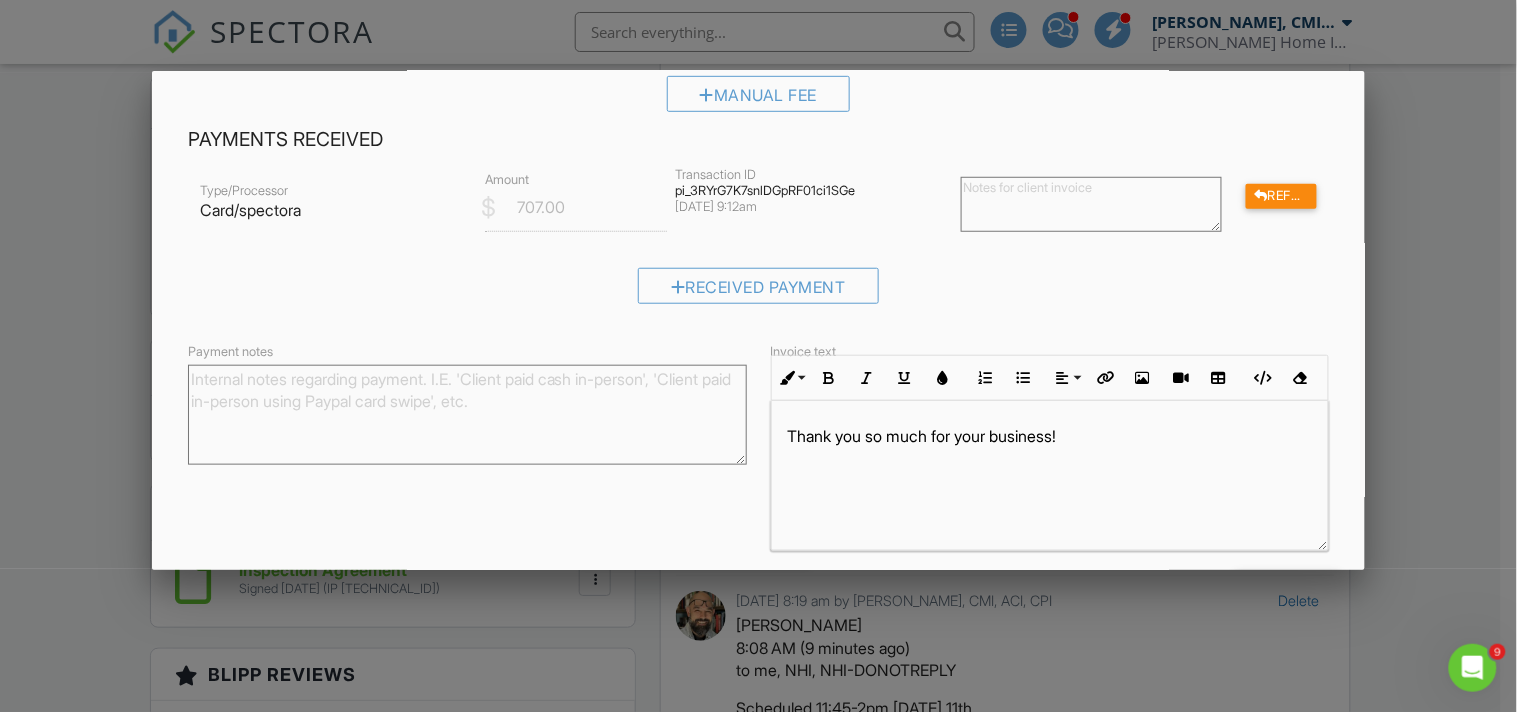 scroll, scrollTop: 338, scrollLeft: 0, axis: vertical 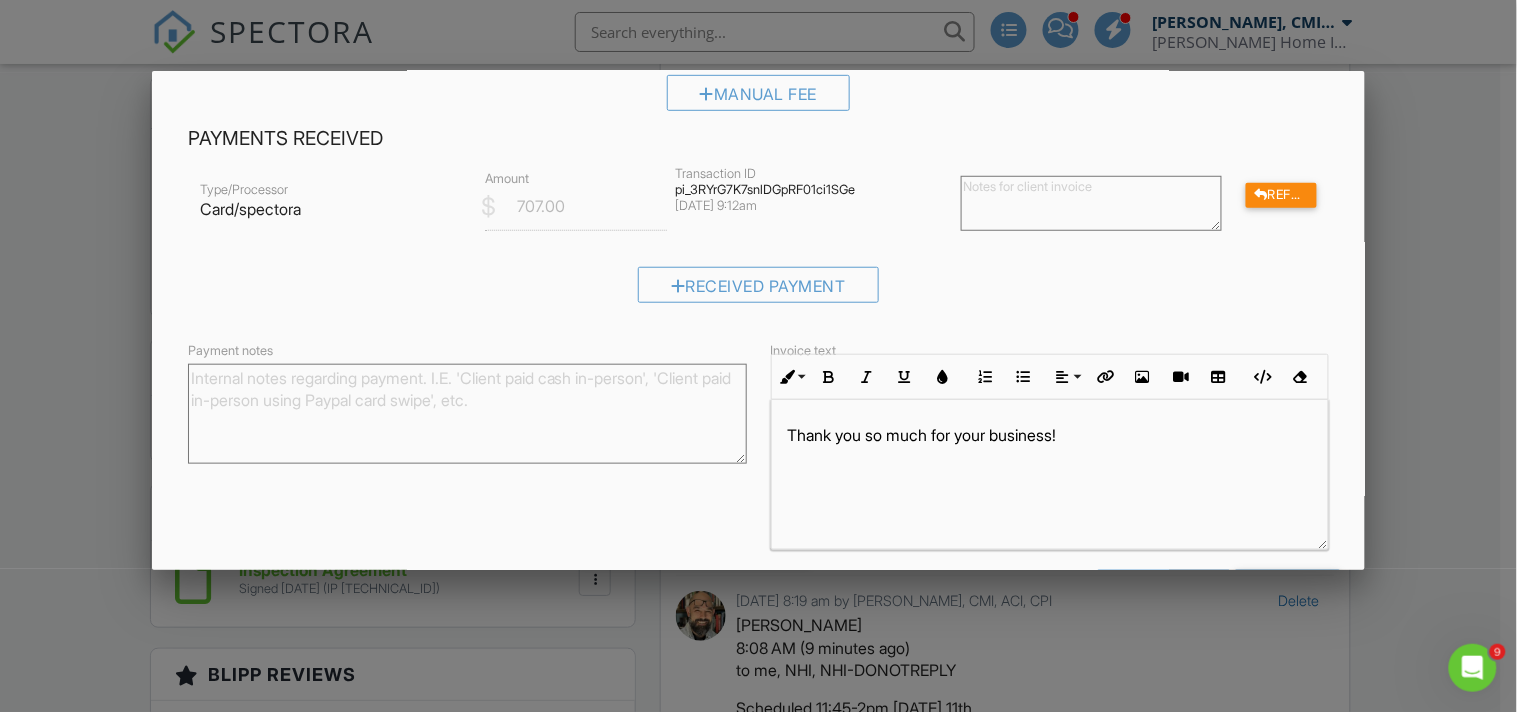 click on "Payment notes" at bounding box center [467, 414] 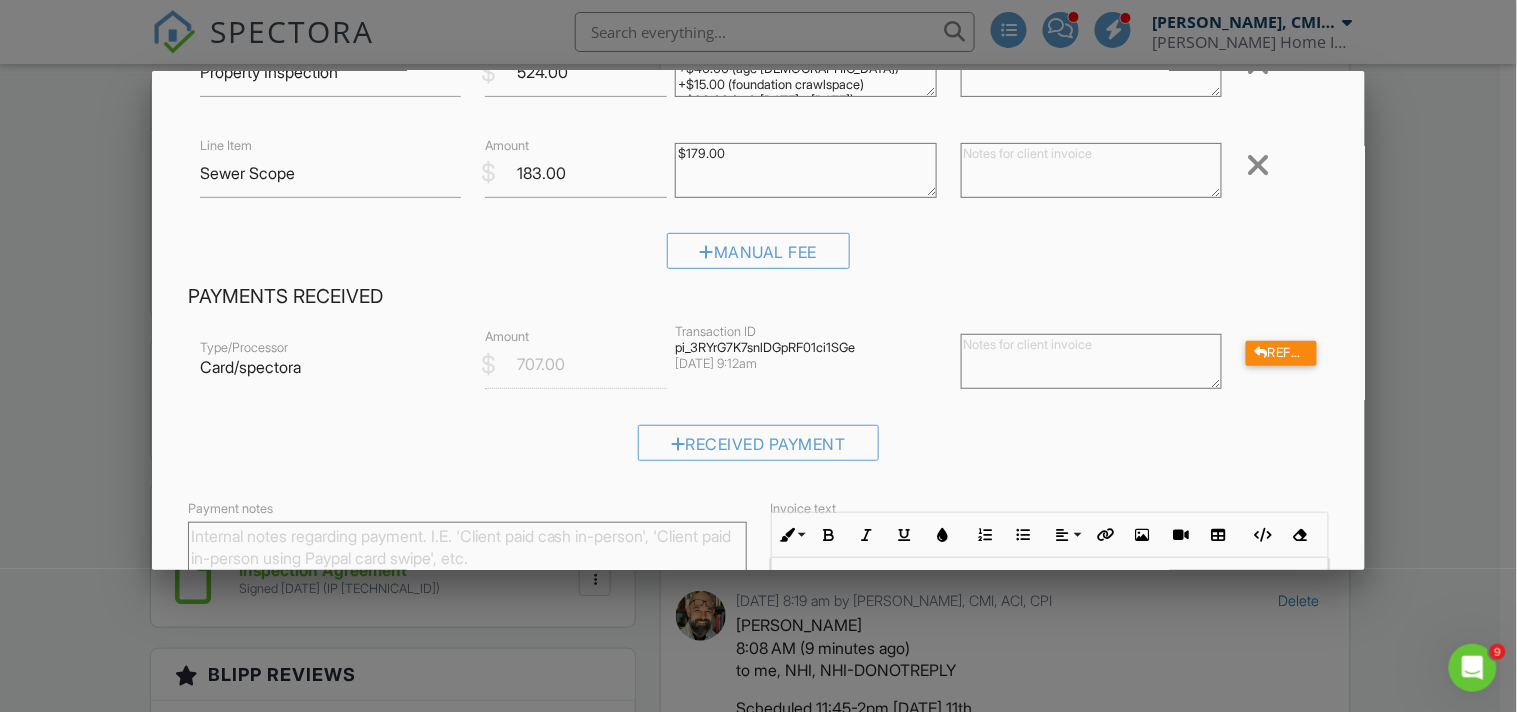 scroll, scrollTop: 116, scrollLeft: 0, axis: vertical 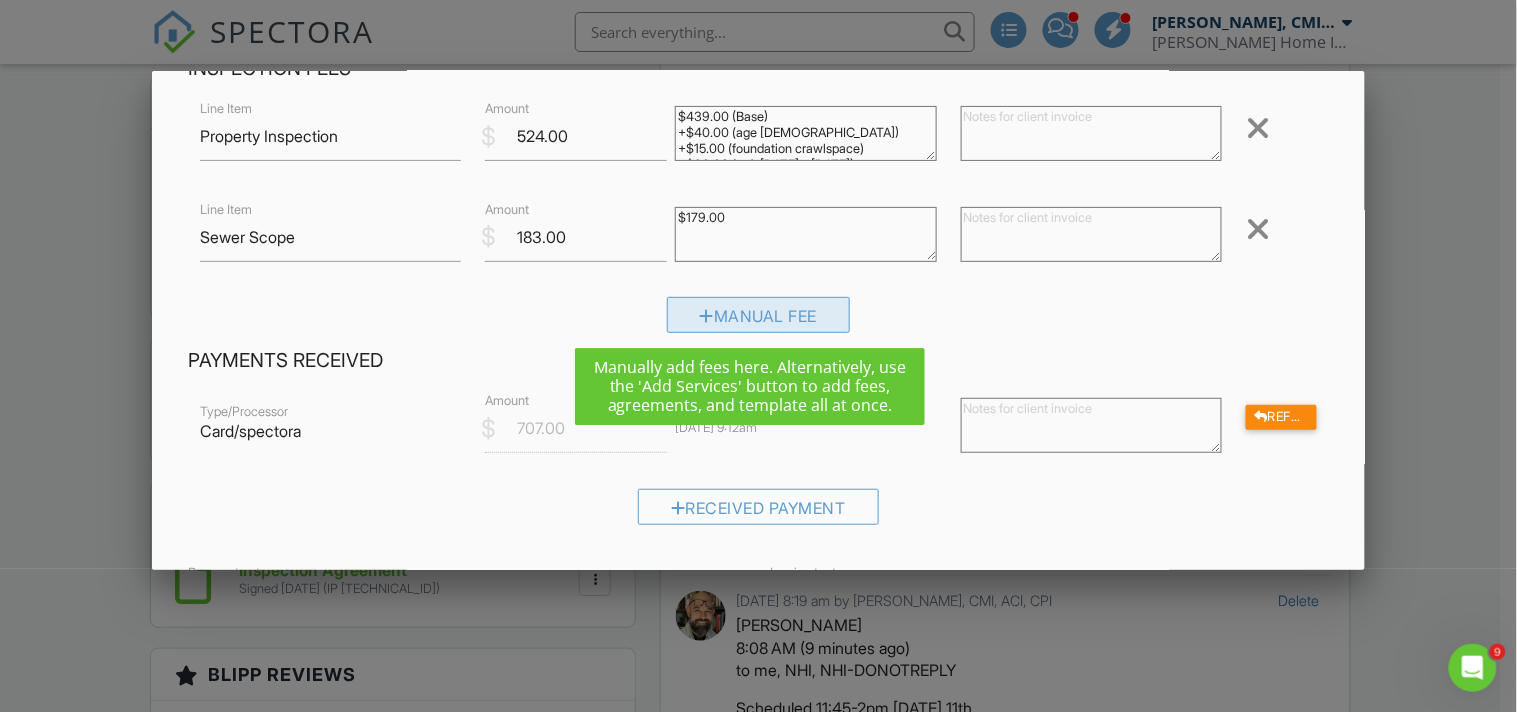 click on "Manual Fee" at bounding box center (759, 315) 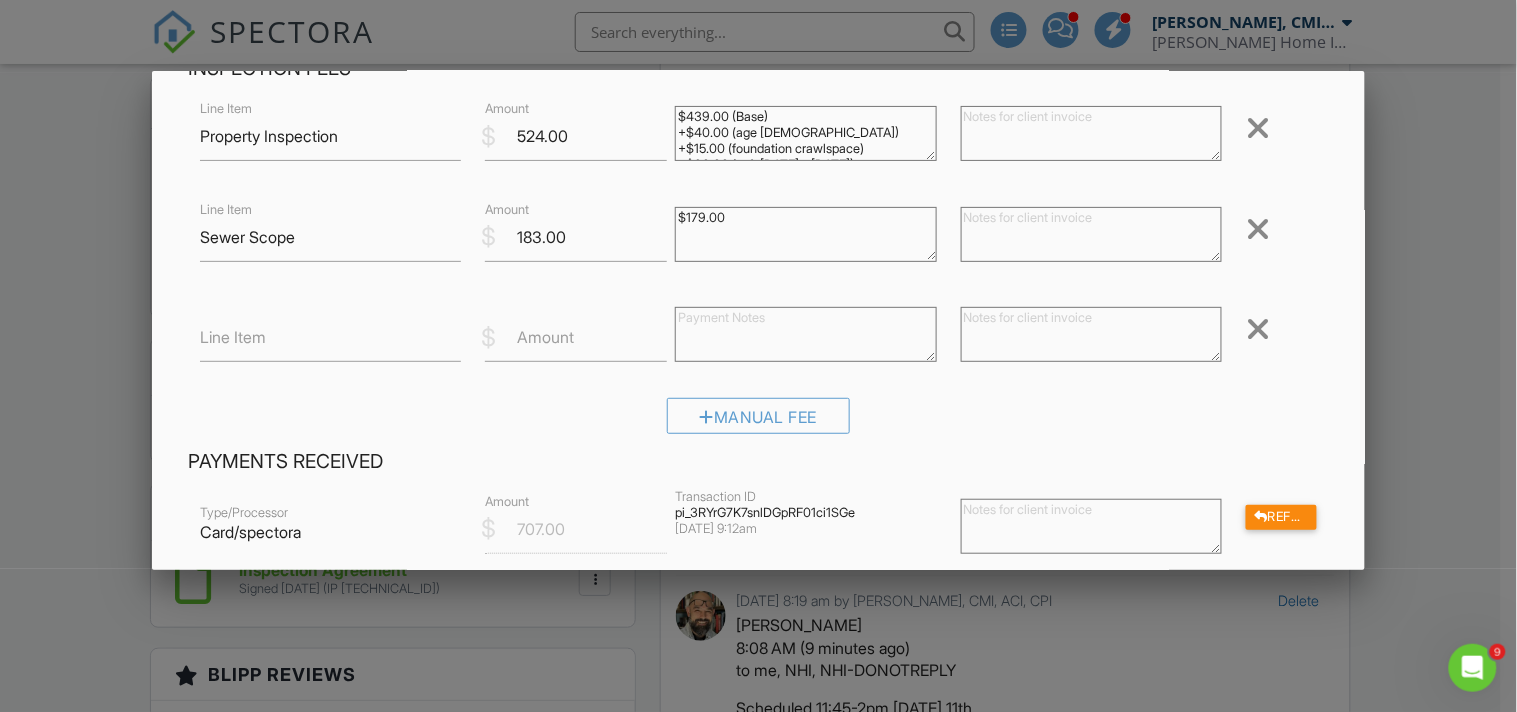 click on "Line Item" at bounding box center (233, 337) 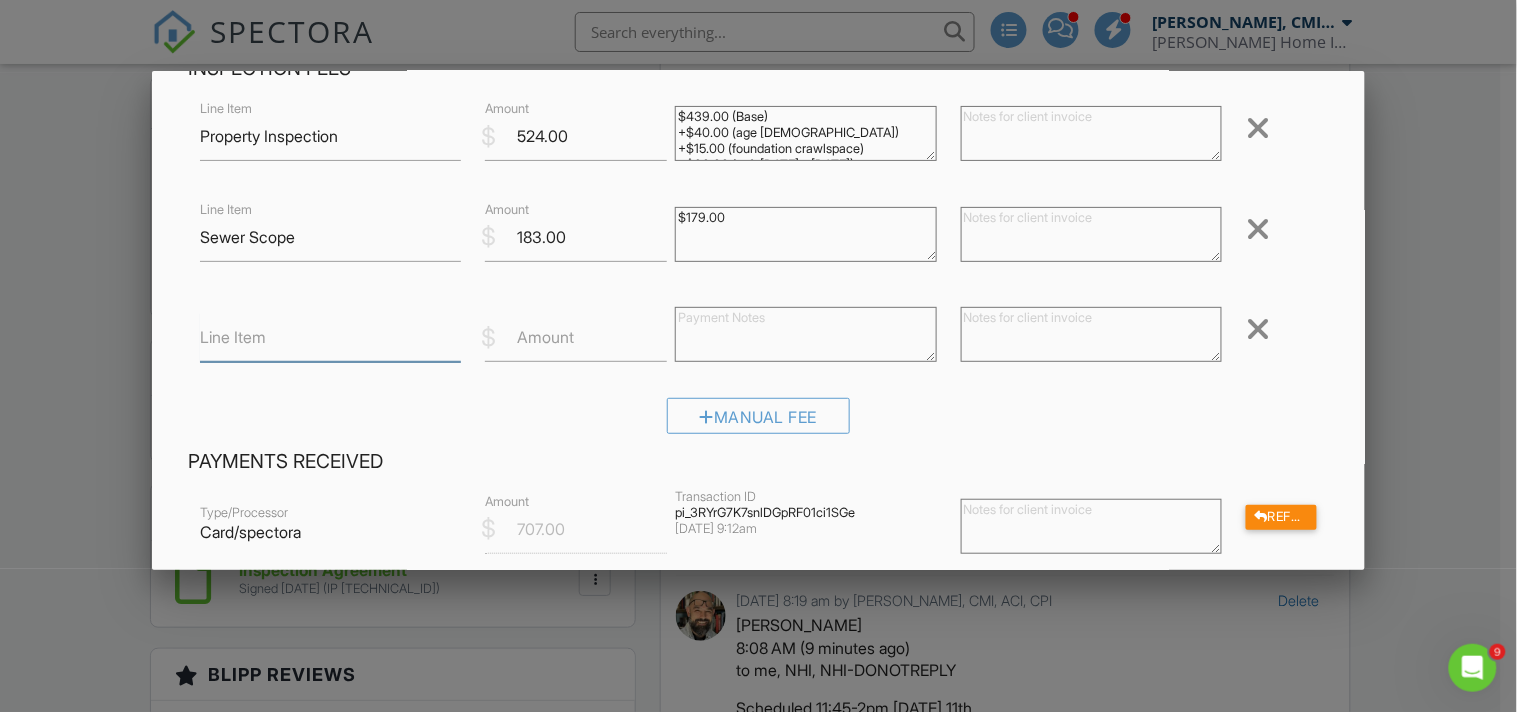 click on "Line Item" at bounding box center (330, 337) 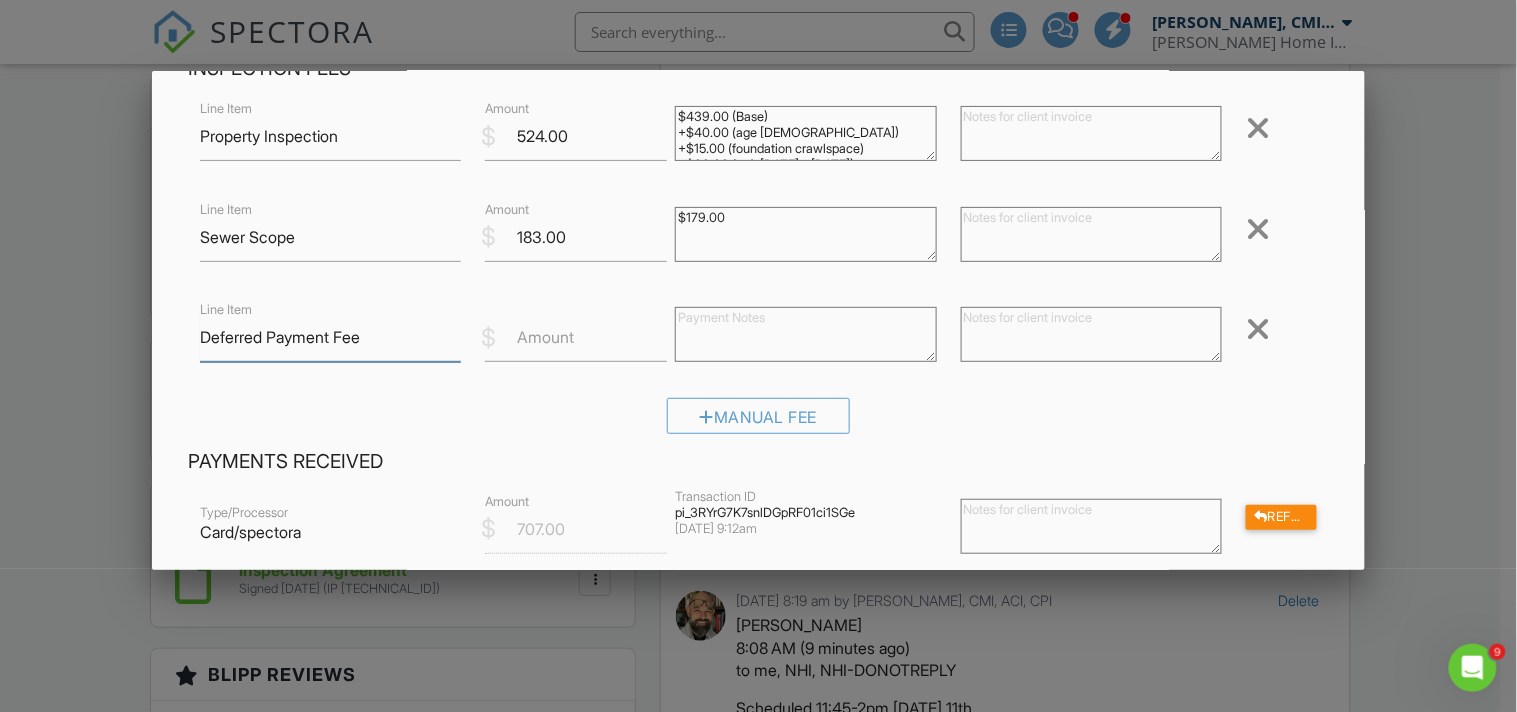 type on "Deferred Payment Fee" 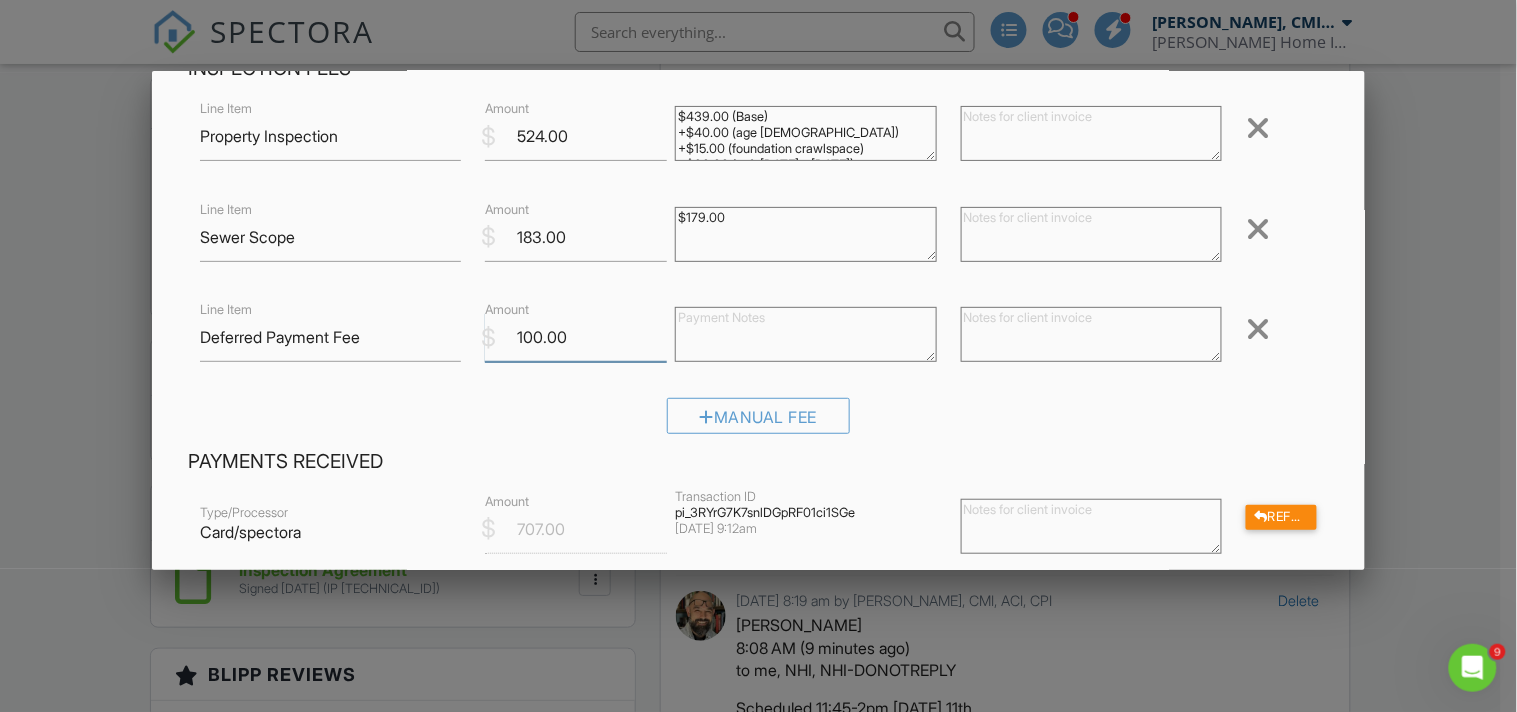 type on "100.00" 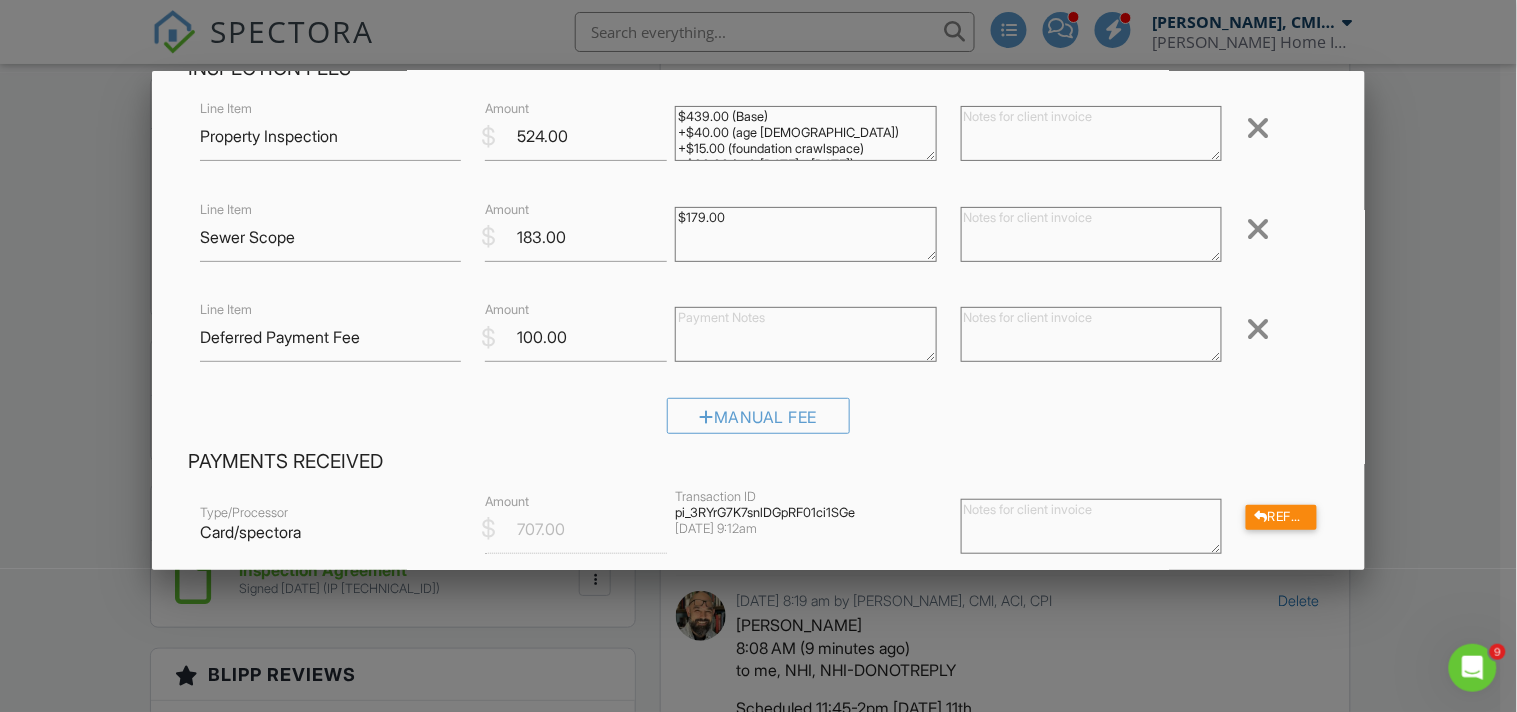 click at bounding box center [1091, 334] 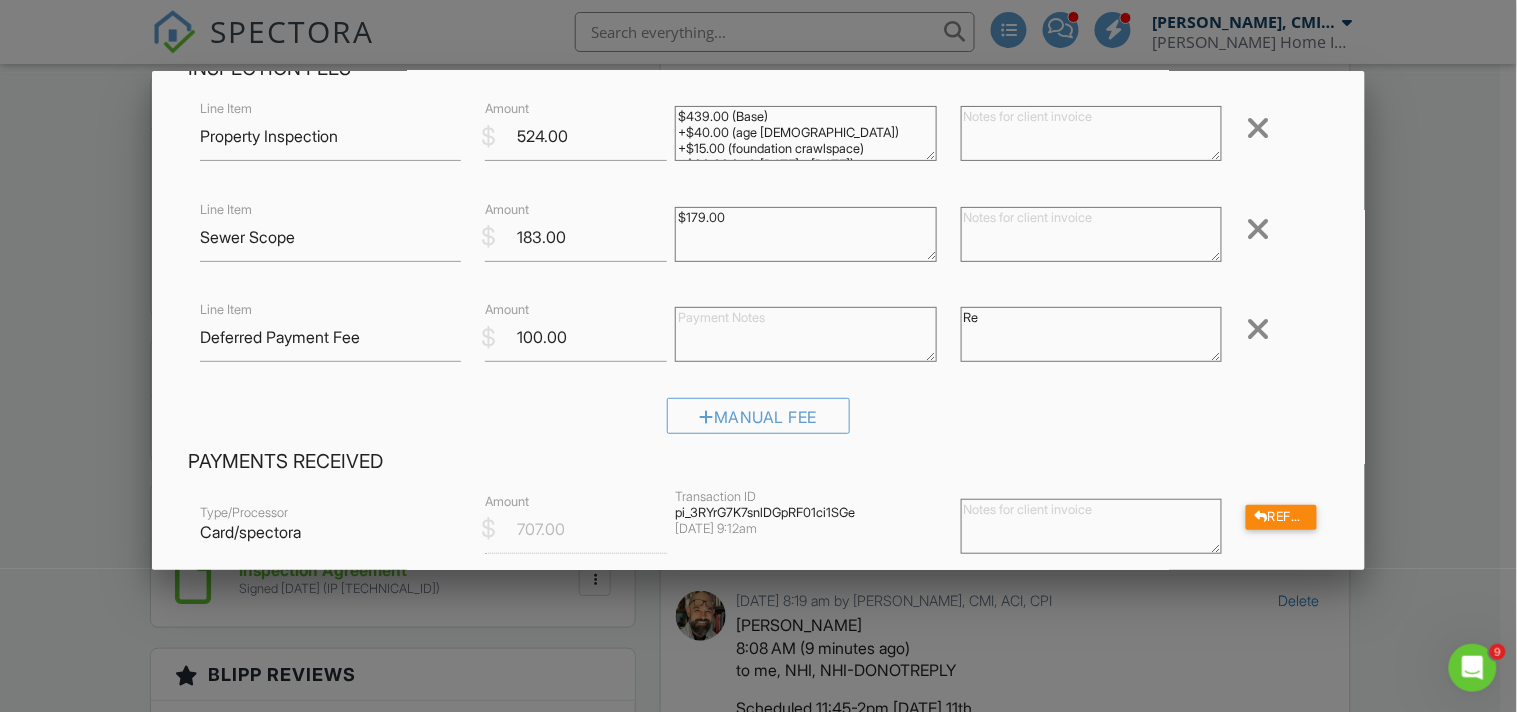 type on "R" 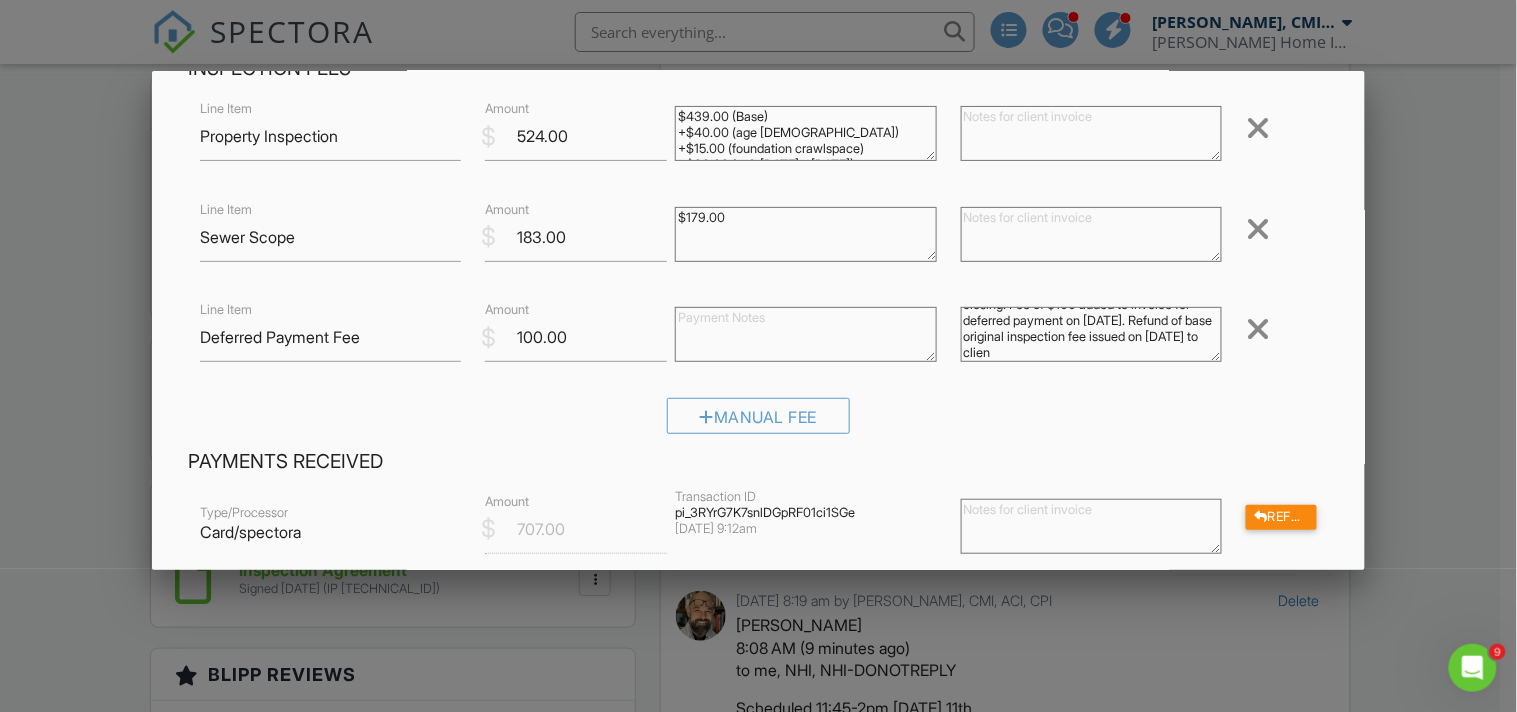 scroll, scrollTop: 62, scrollLeft: 0, axis: vertical 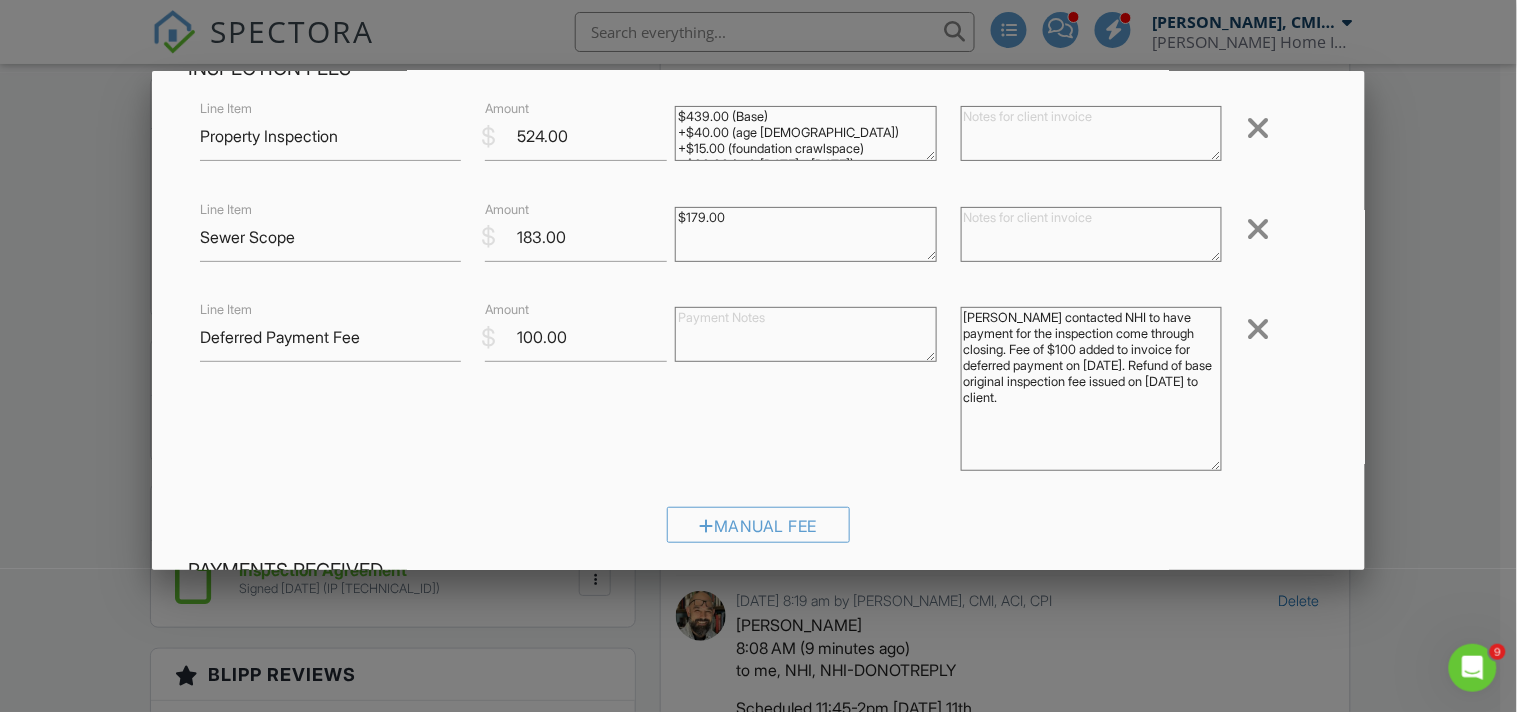 drag, startPoint x: 1200, startPoint y: 351, endPoint x: 1234, endPoint y: 463, distance: 117.047 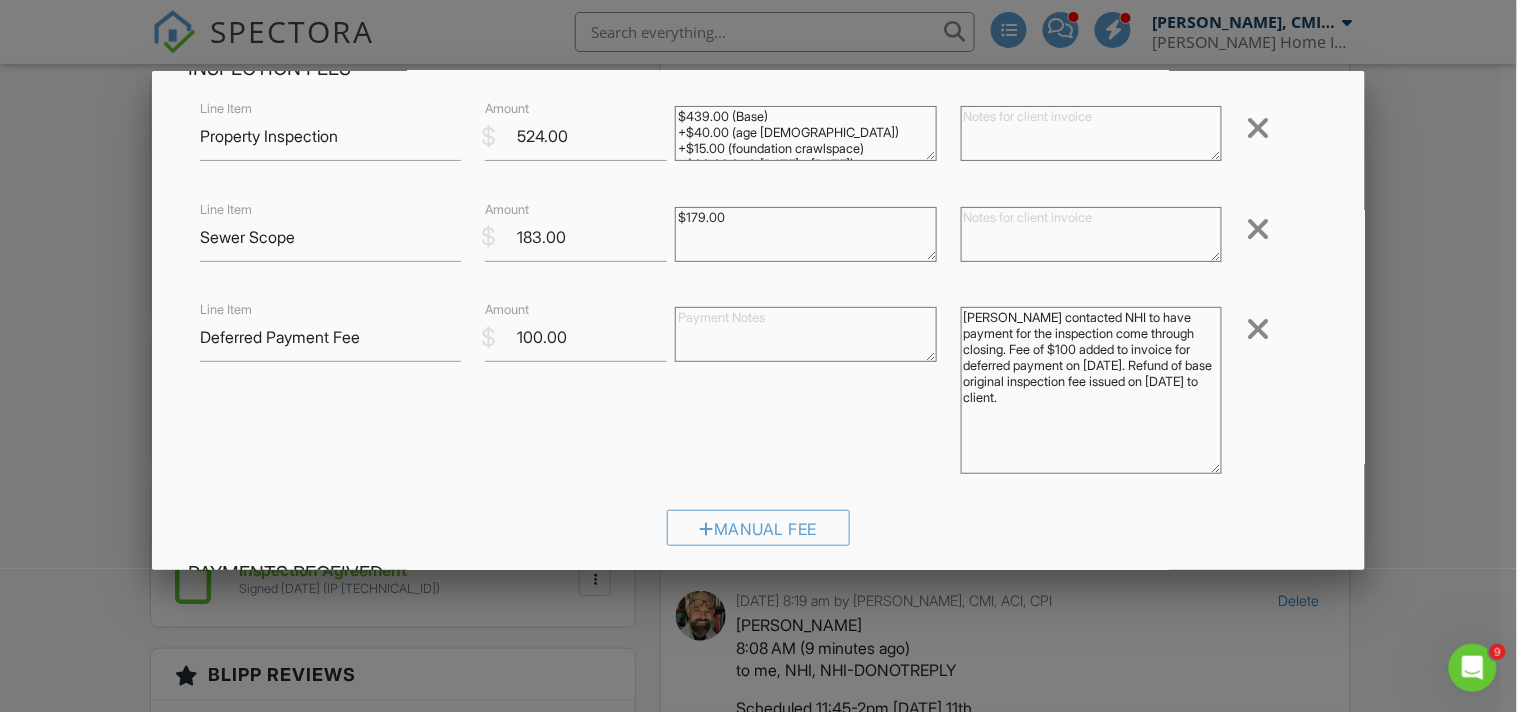 drag, startPoint x: 1075, startPoint y: 404, endPoint x: 802, endPoint y: 267, distance: 305.4472 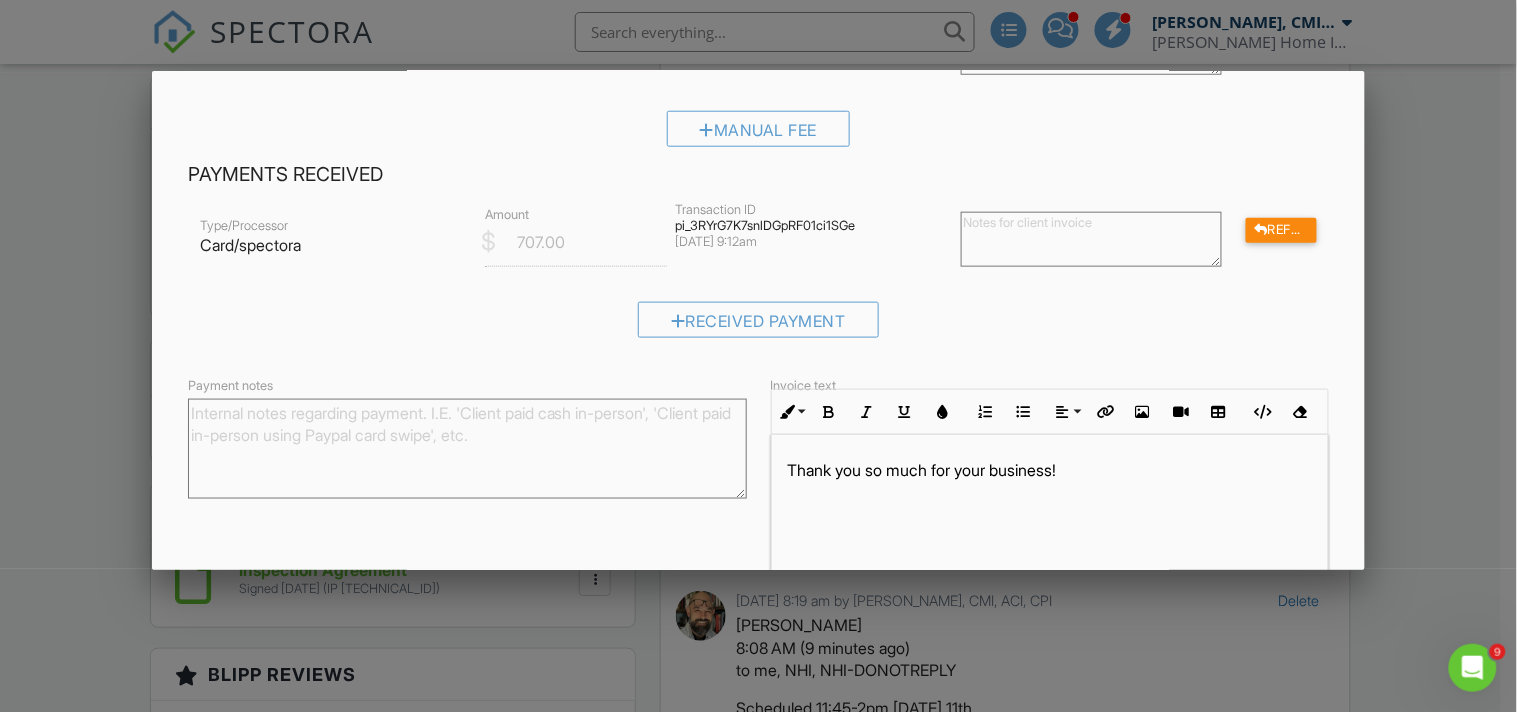 scroll, scrollTop: 477, scrollLeft: 0, axis: vertical 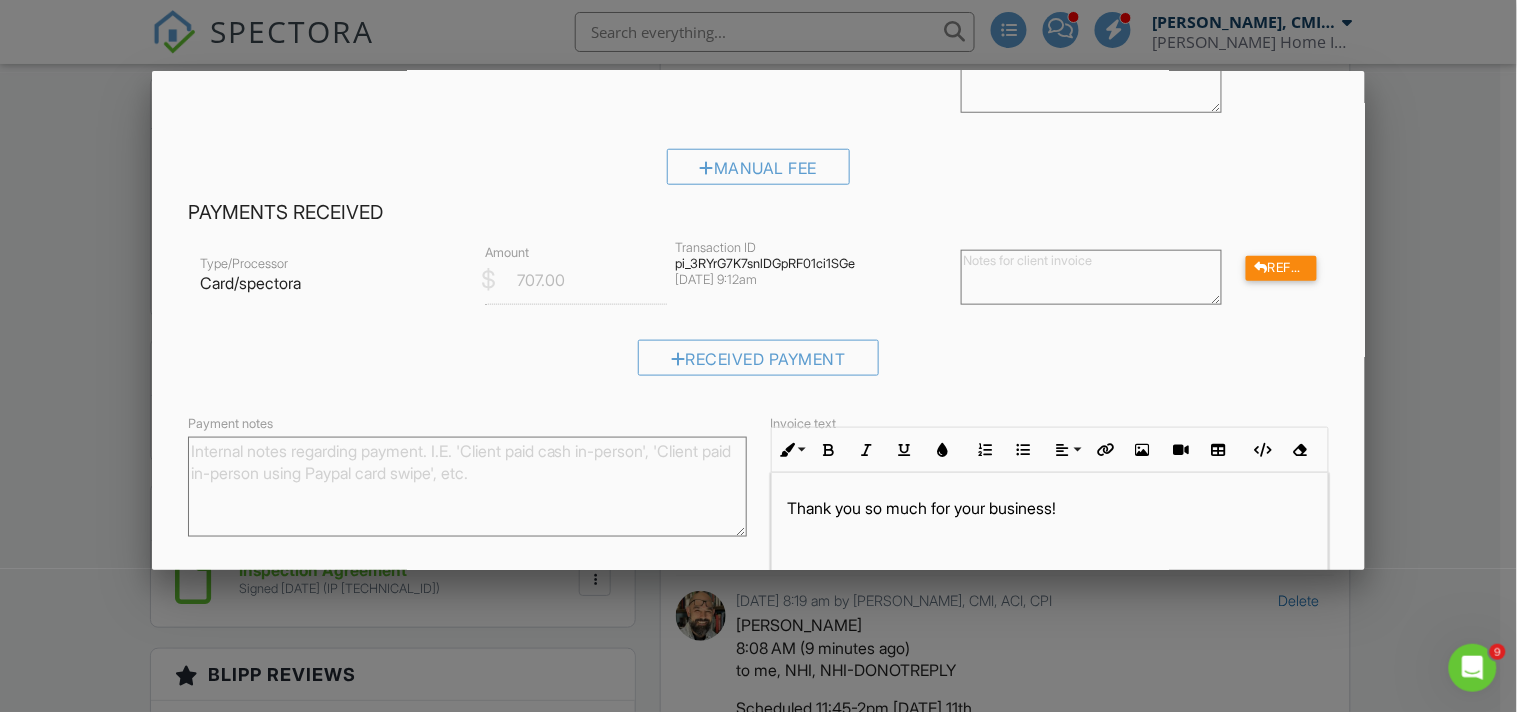 type on "Scott Hanson contacted NHI to have payment for the inspection come through closing. Fee of $100 added to invoice for deferred payment on 7.11.25. Refund of base original inspection fee issued on 7.11.25 to client." 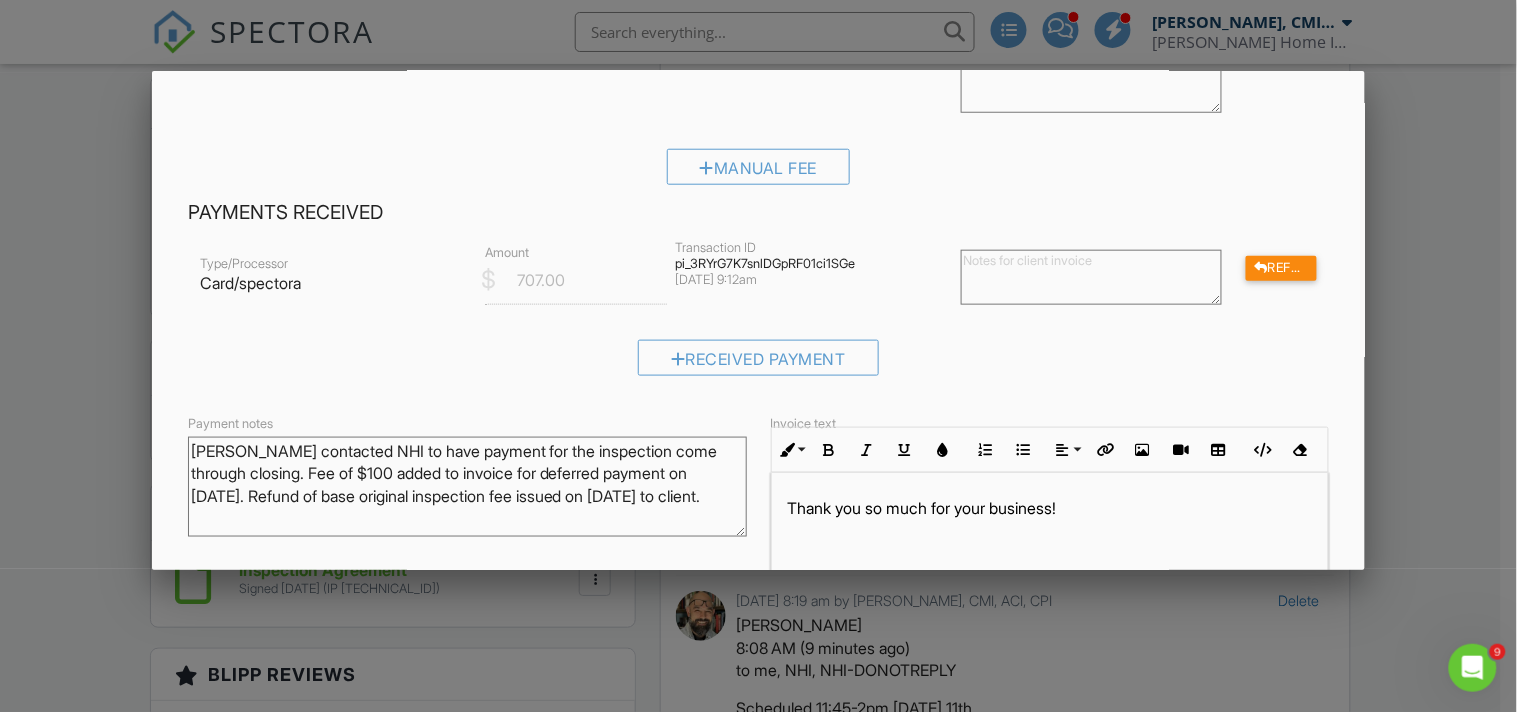 type on "Scott Hanson contacted NHI to have payment for the inspection come through closing. Fee of $100 added to invoice for deferred payment on 7.11.25. Refund of base original inspection fee issued on 7.11.25 to client." 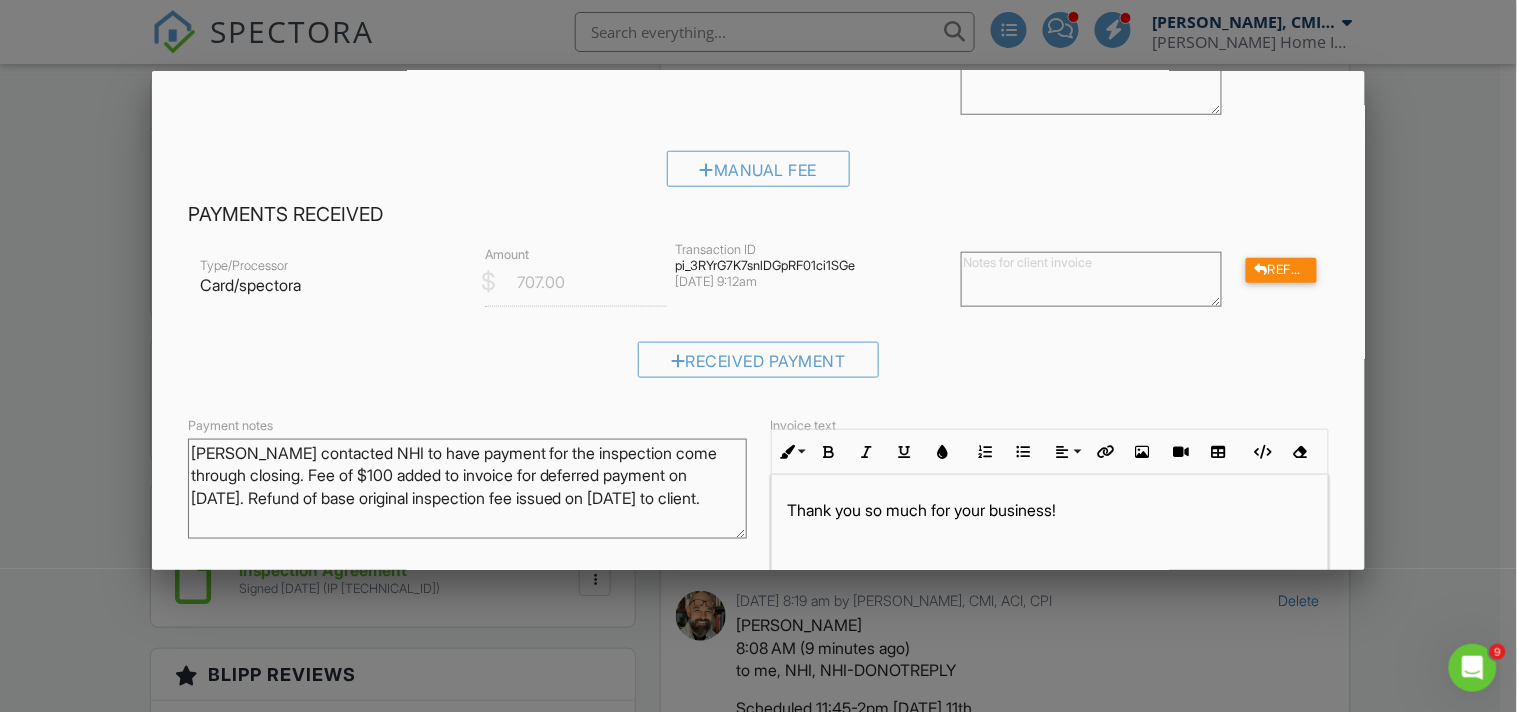 scroll, scrollTop: 625, scrollLeft: 0, axis: vertical 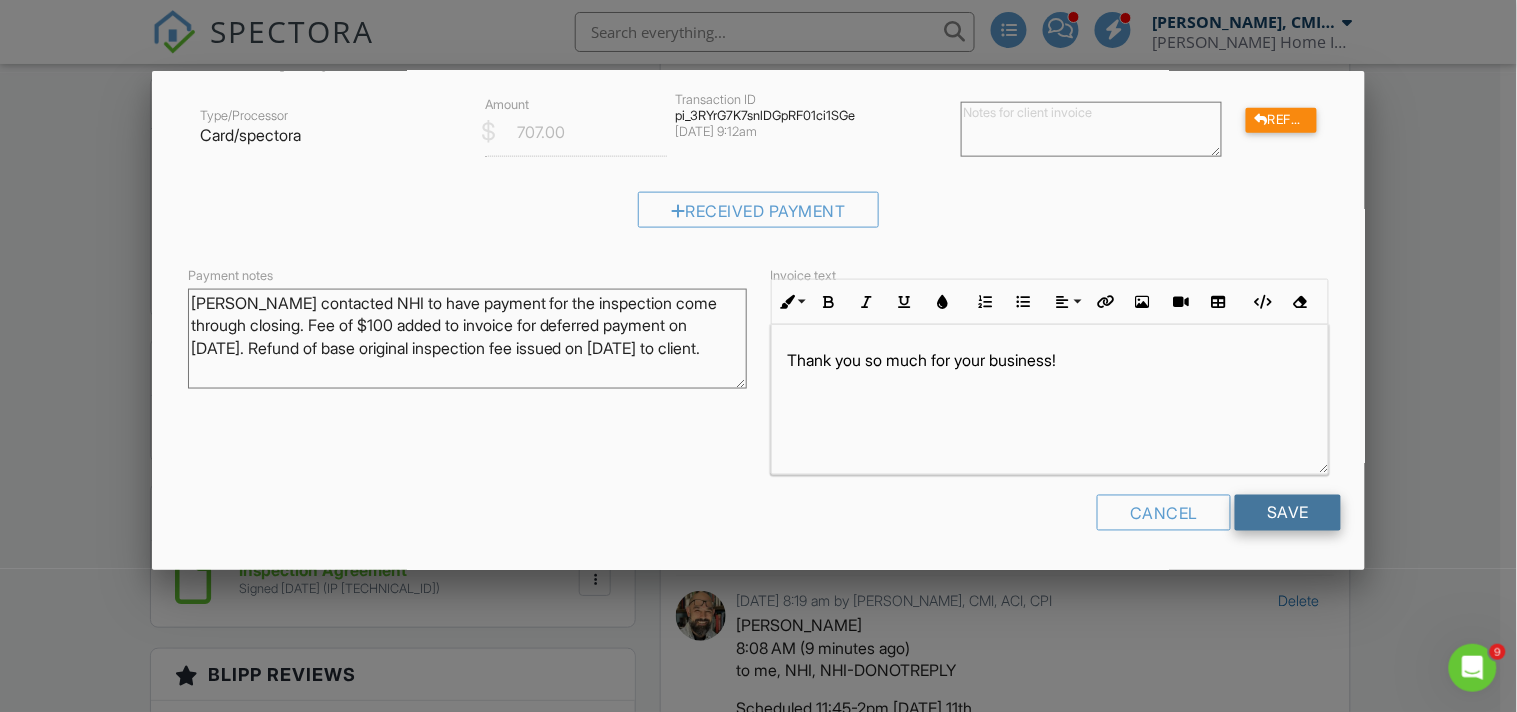 click on "Save" at bounding box center [1288, 513] 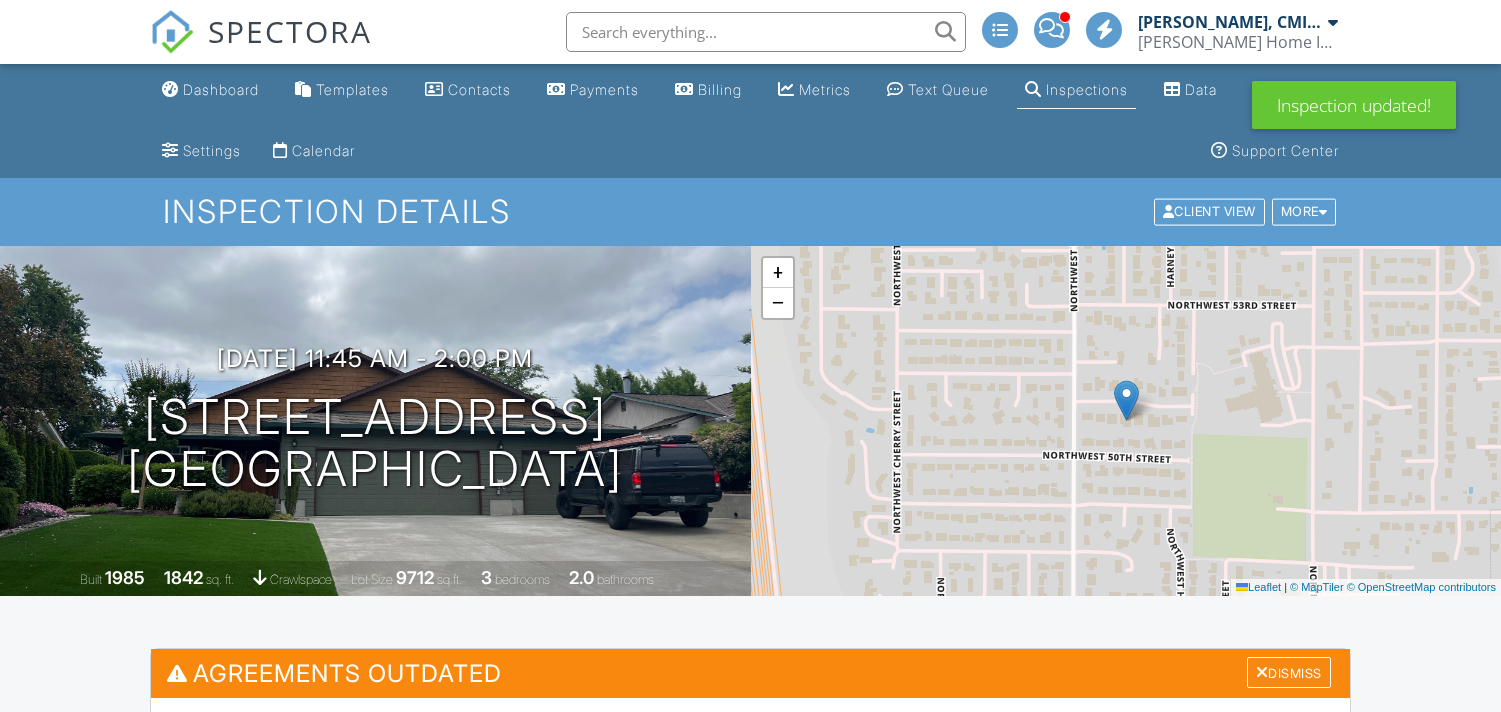 scroll, scrollTop: 1852, scrollLeft: 0, axis: vertical 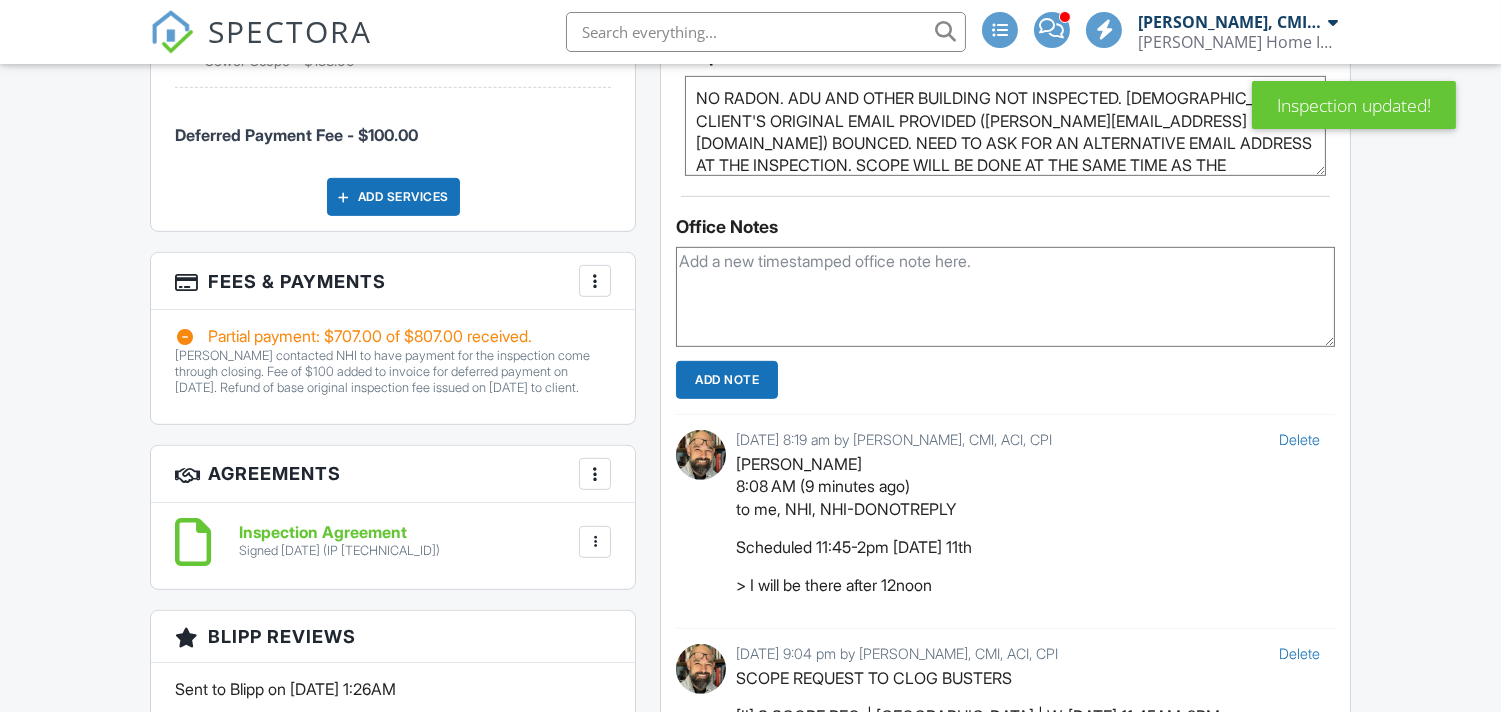 click at bounding box center (595, 281) 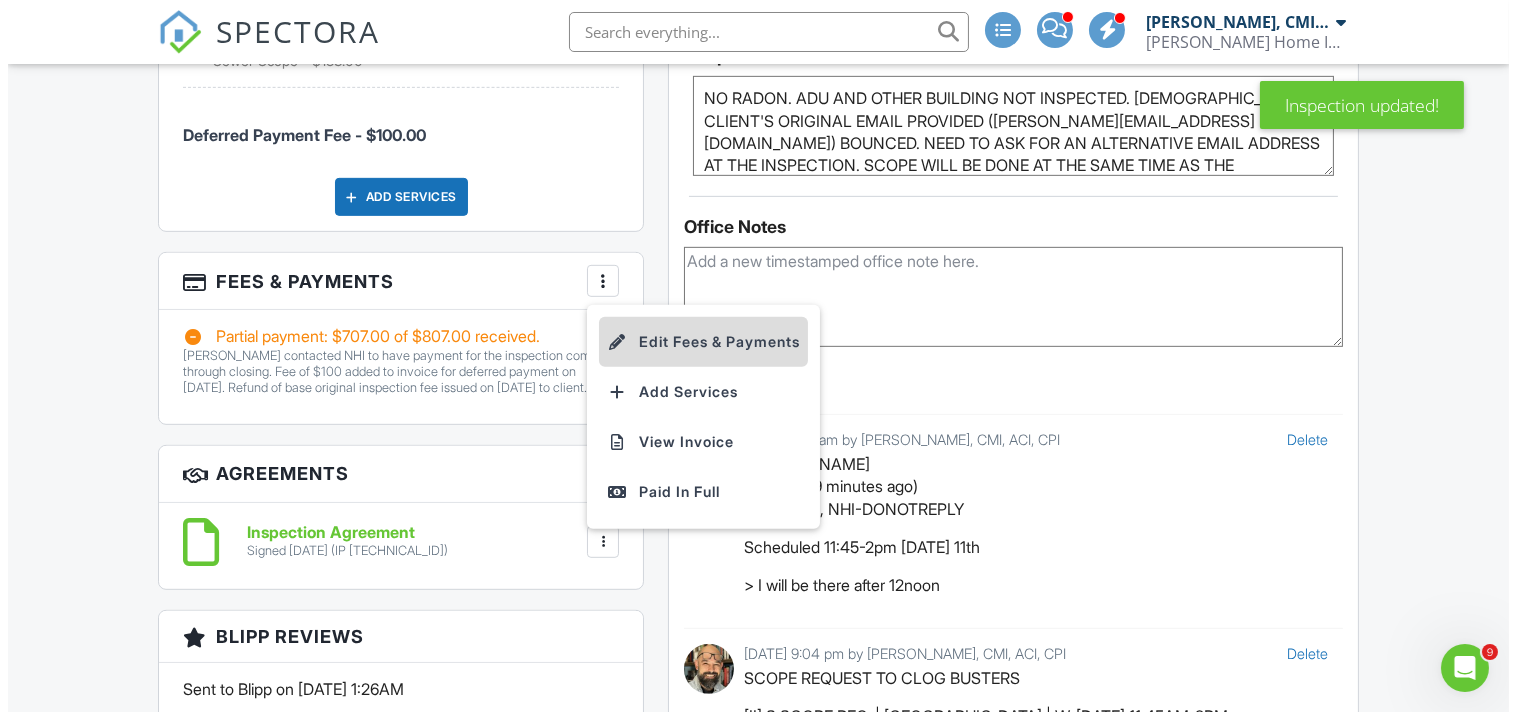 scroll, scrollTop: 0, scrollLeft: 0, axis: both 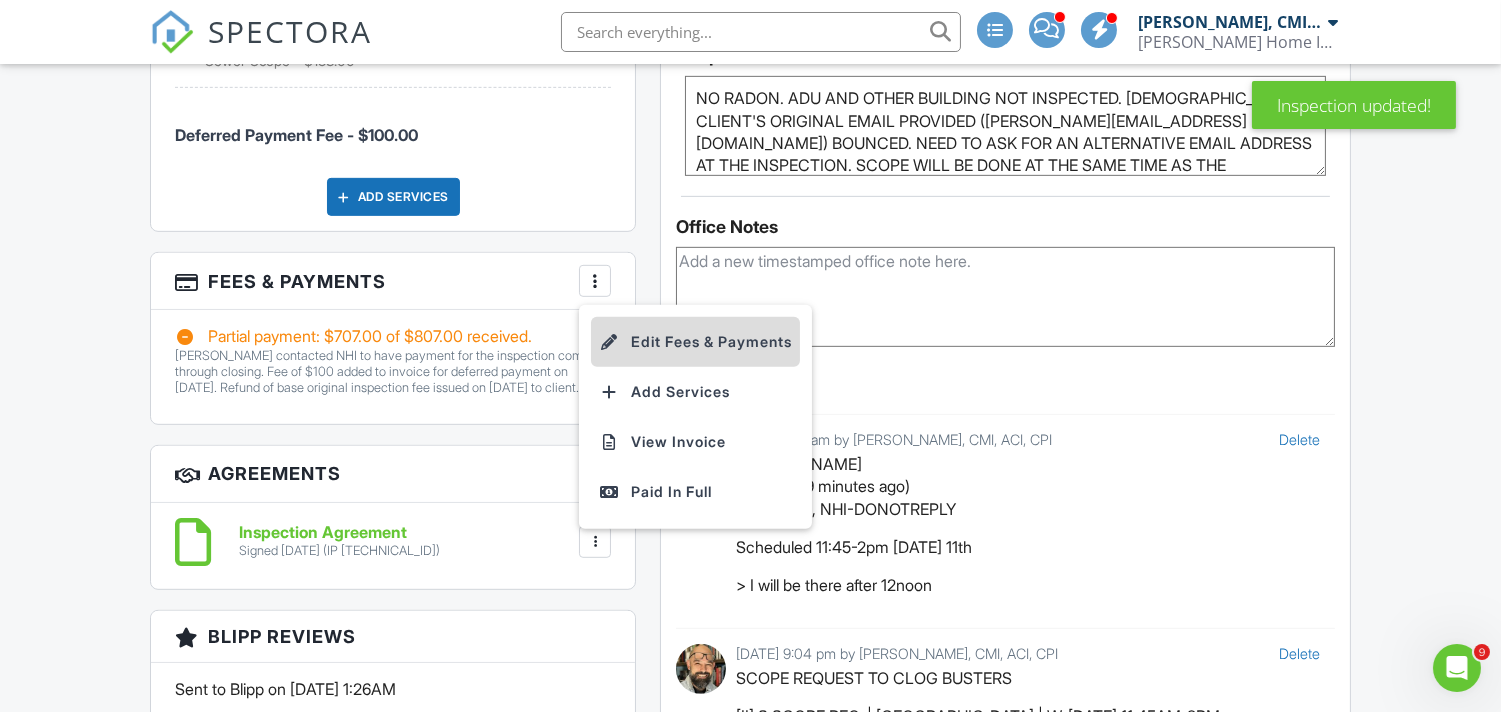 click on "Edit Fees & Payments" at bounding box center (695, 342) 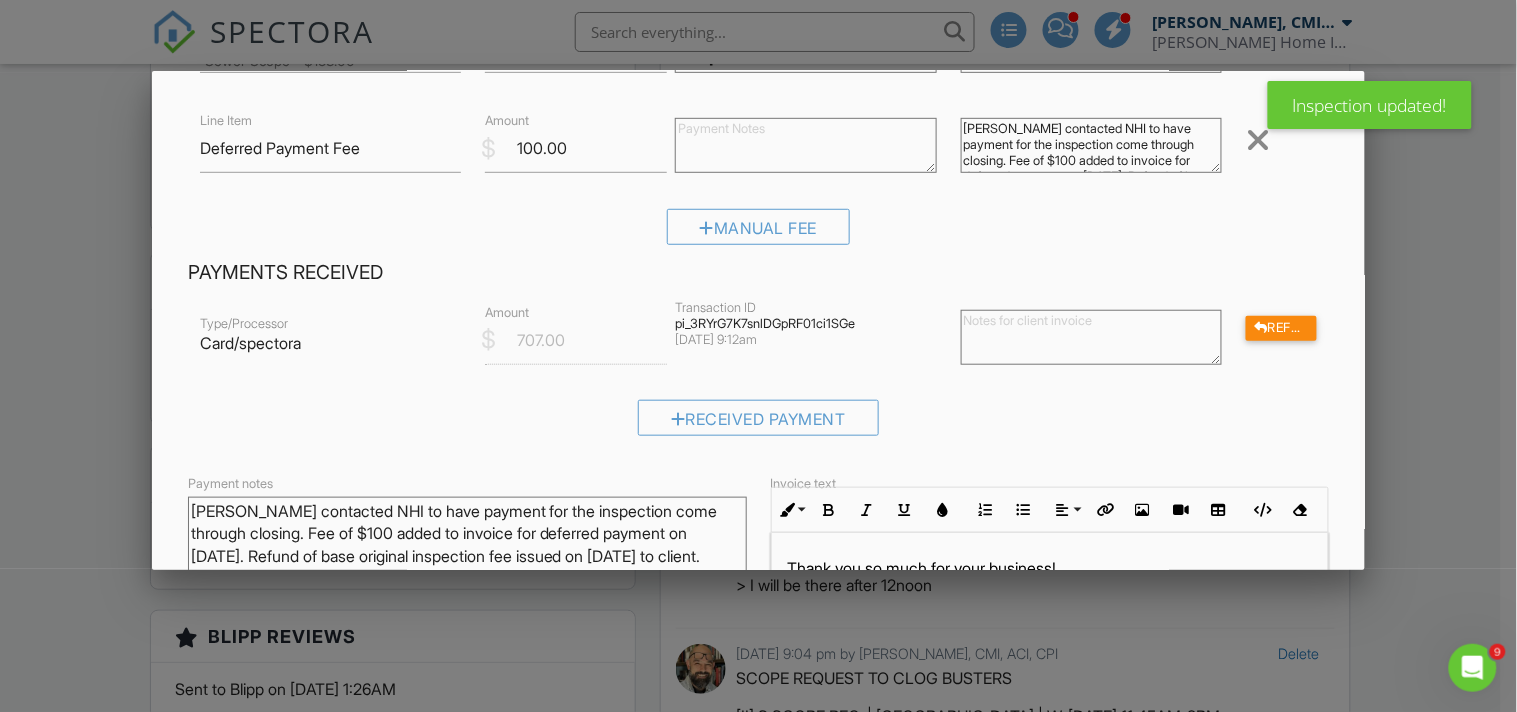 scroll, scrollTop: 296, scrollLeft: 0, axis: vertical 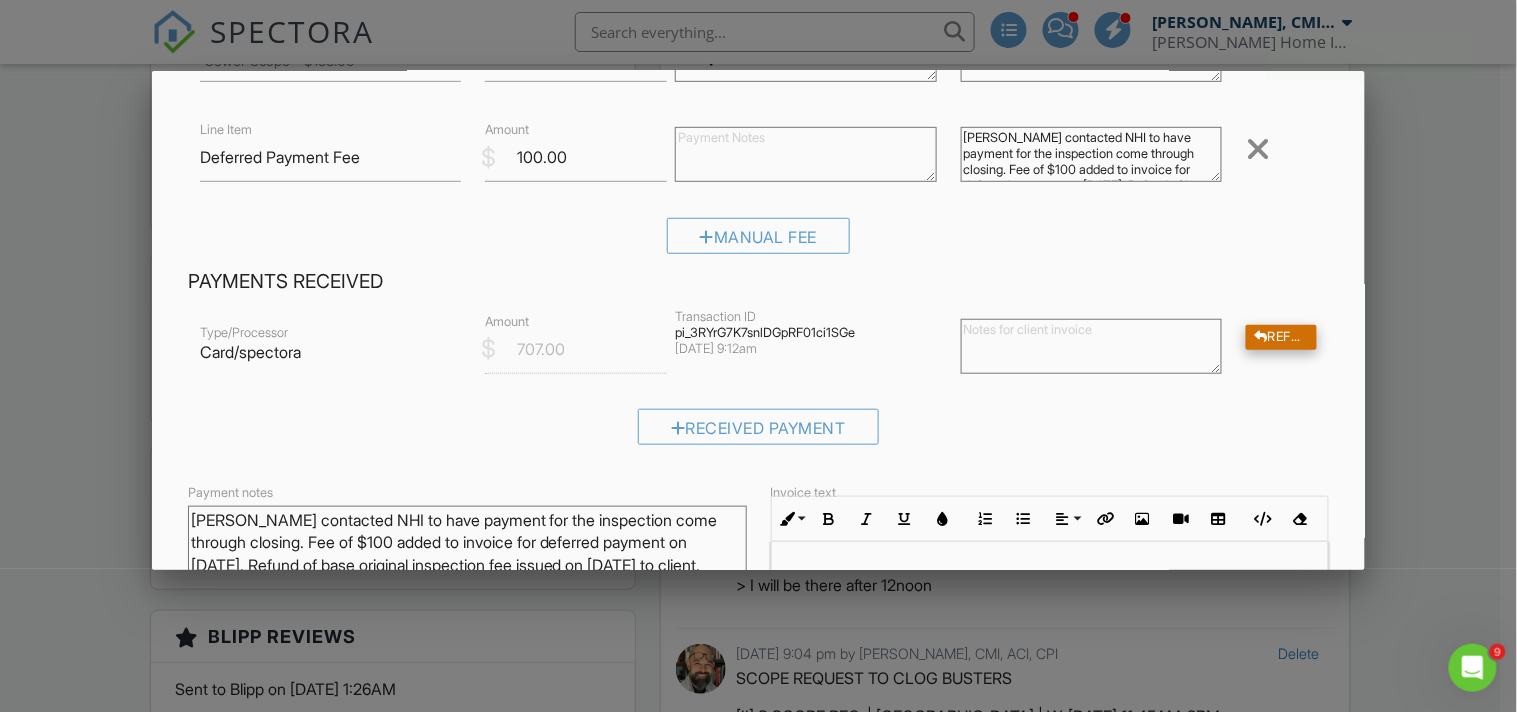 click on "Refund" at bounding box center [1281, 337] 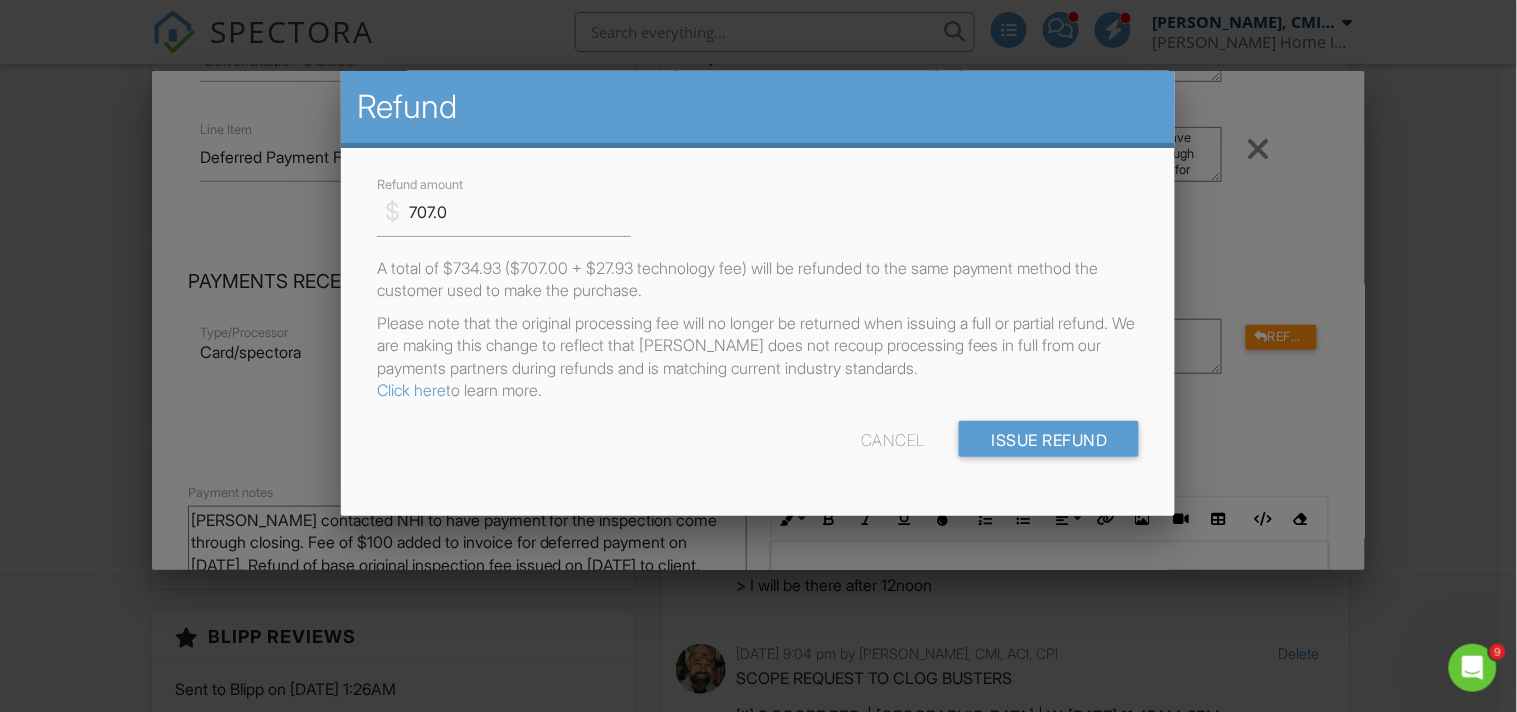 scroll, scrollTop: 0, scrollLeft: 0, axis: both 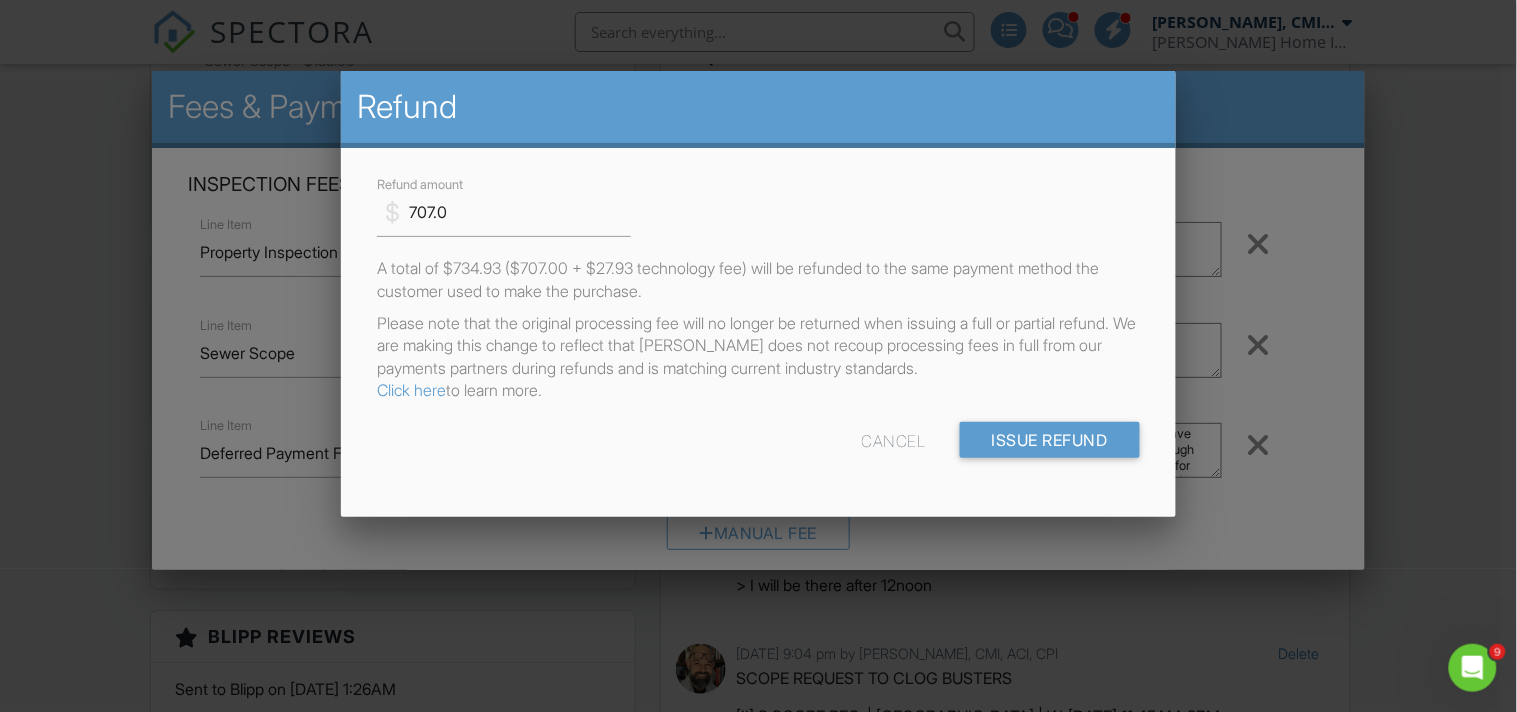 drag, startPoint x: 574, startPoint y: 390, endPoint x: 356, endPoint y: 268, distance: 249.81593 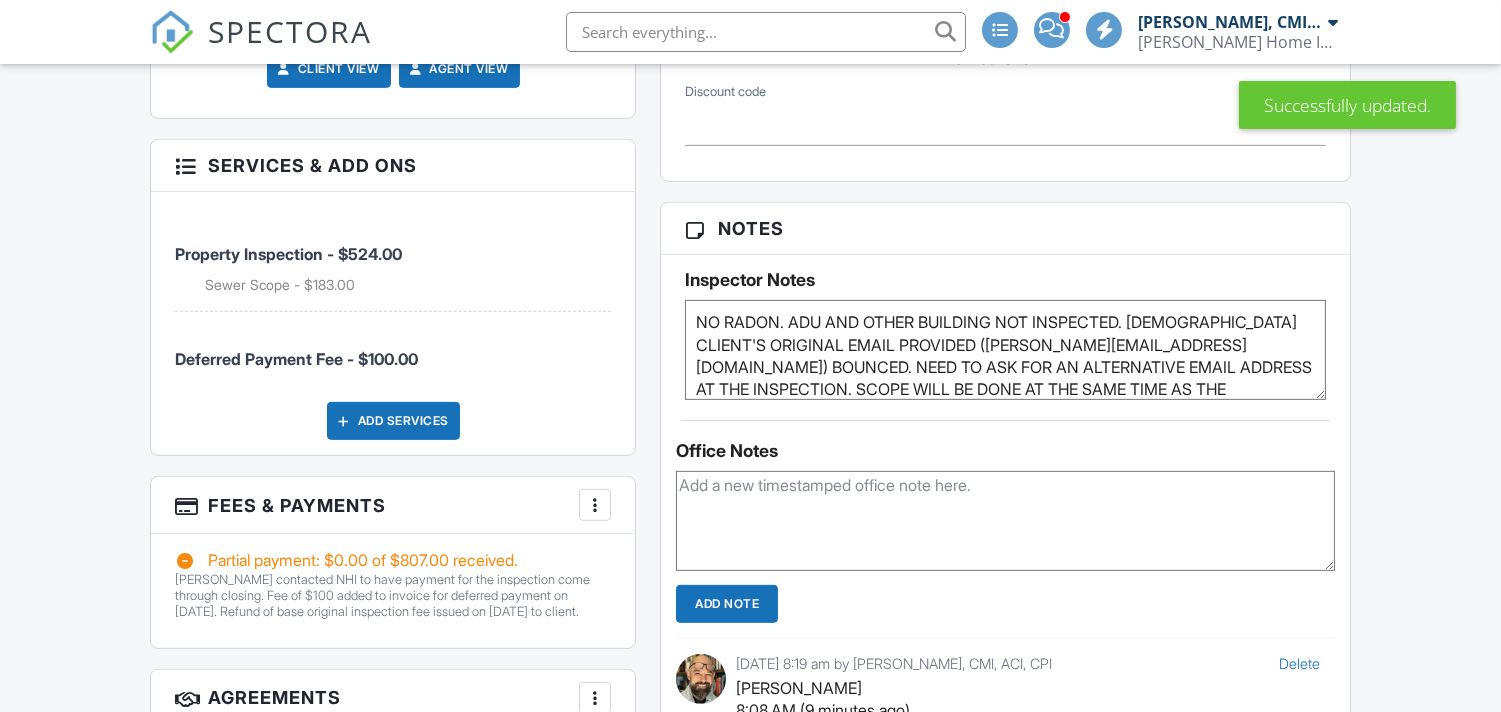 scroll, scrollTop: 1630, scrollLeft: 0, axis: vertical 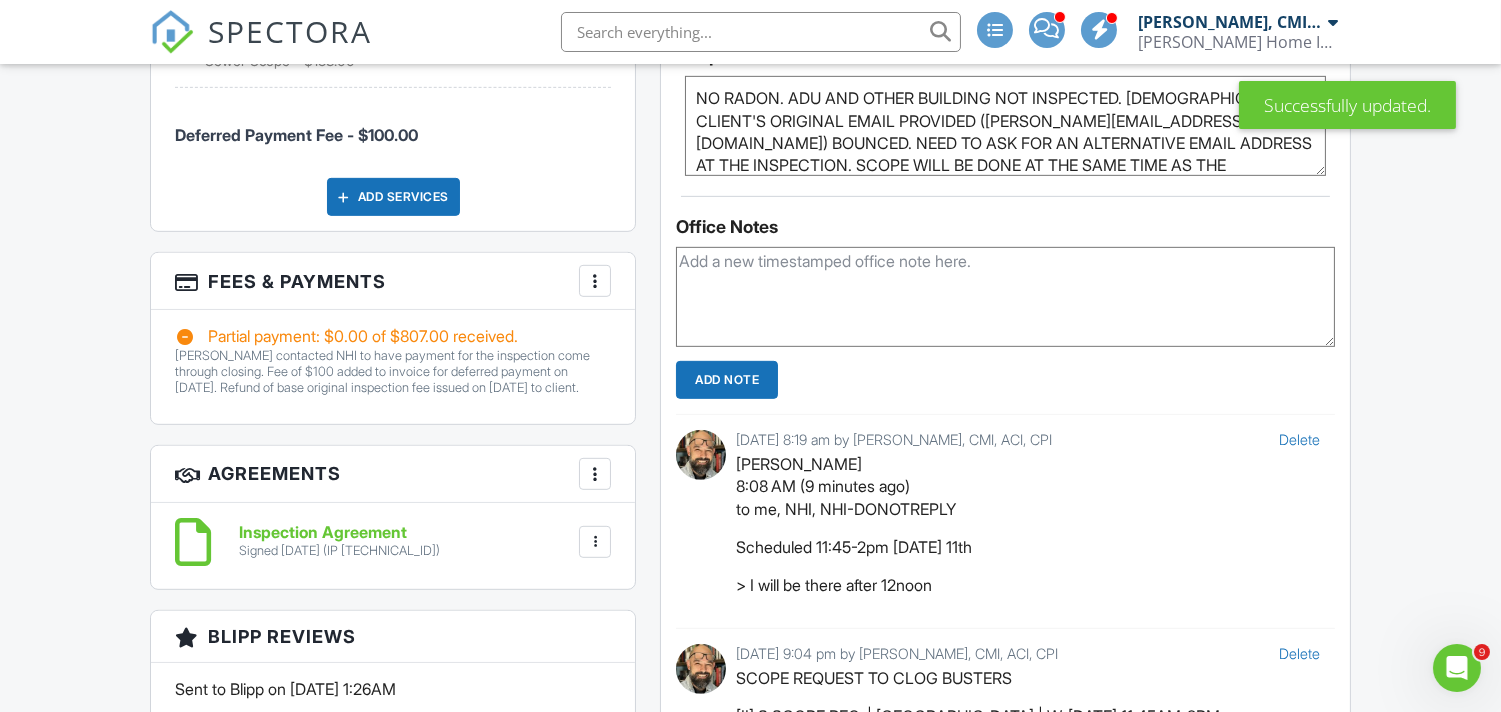 click at bounding box center [595, 281] 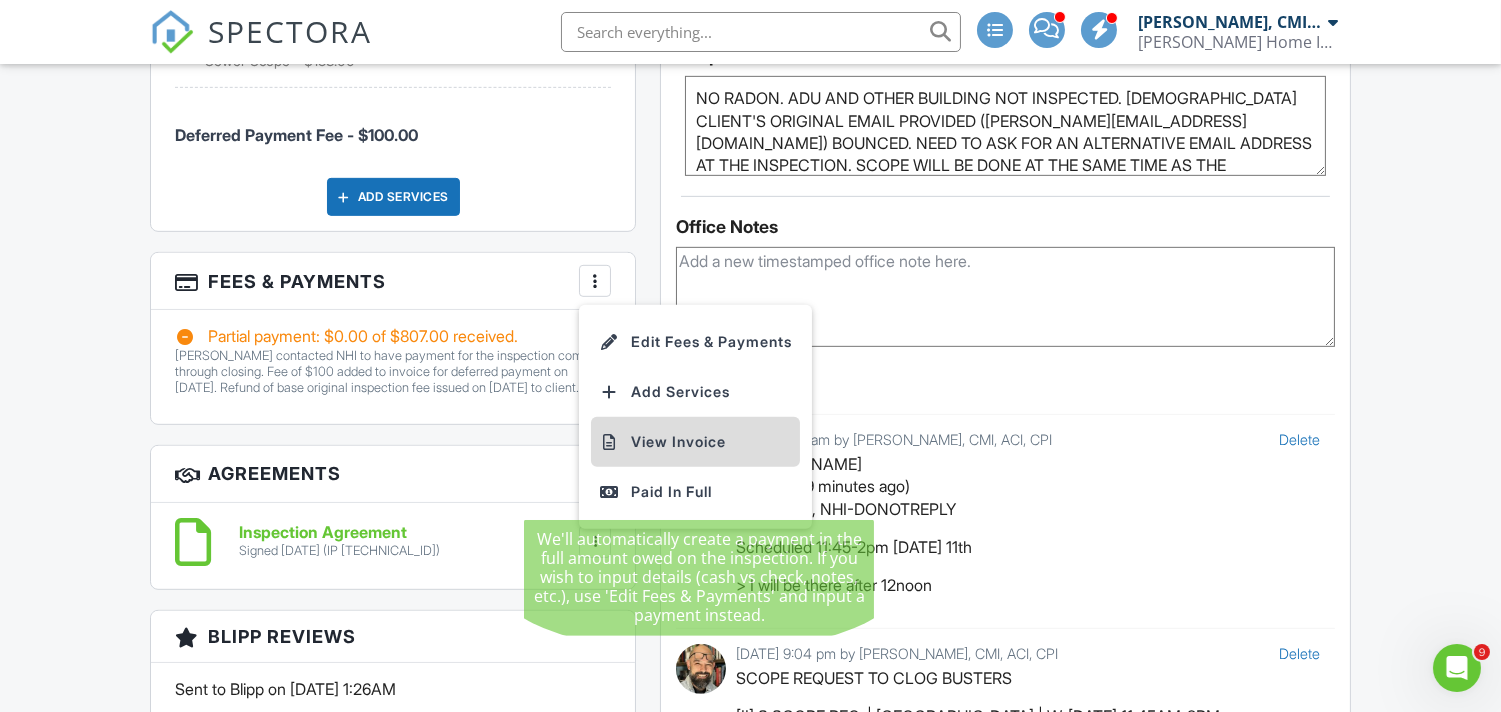 click on "View Invoice" at bounding box center [695, 442] 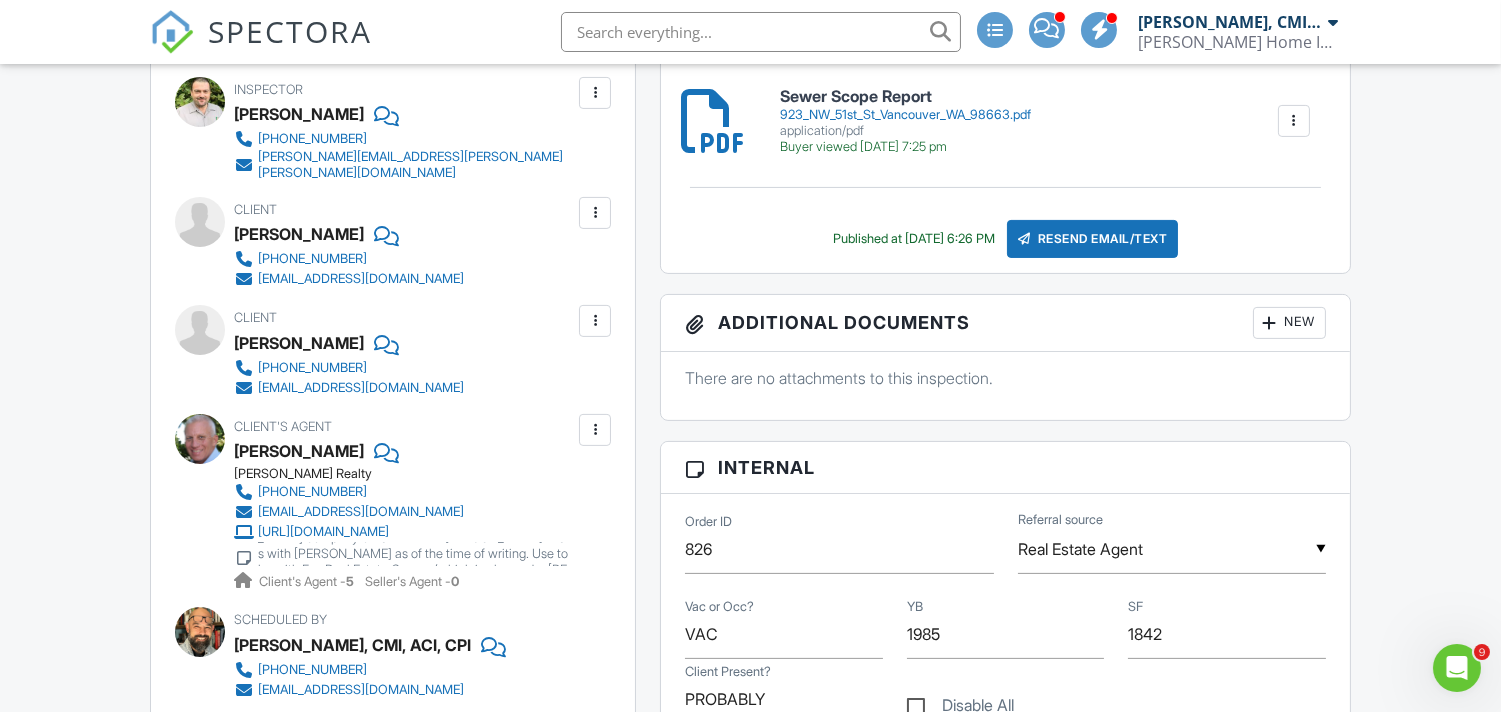 scroll, scrollTop: 963, scrollLeft: 0, axis: vertical 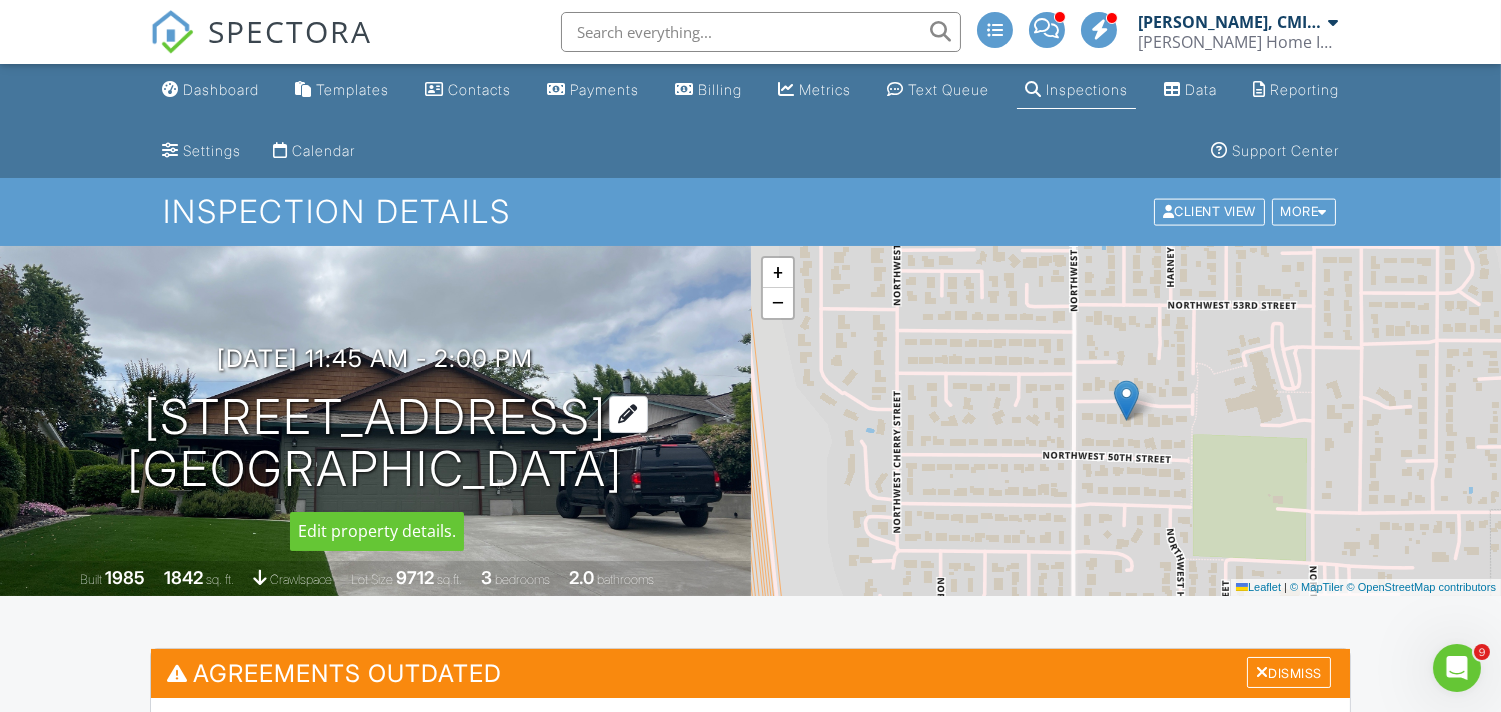 drag, startPoint x: 653, startPoint y: 470, endPoint x: 185, endPoint y: 405, distance: 472.49234 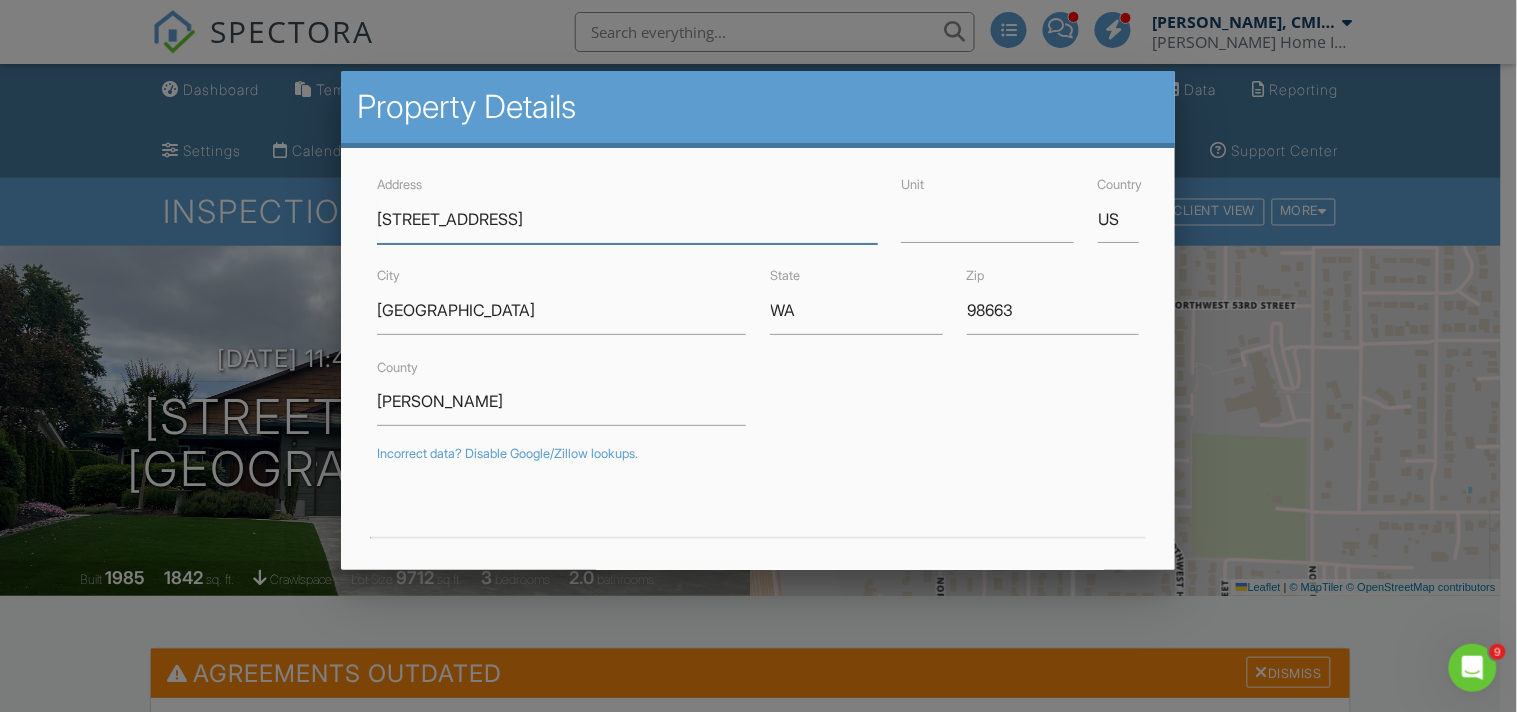 drag, startPoint x: 407, startPoint y: 416, endPoint x: 388, endPoint y: 225, distance: 191.9427 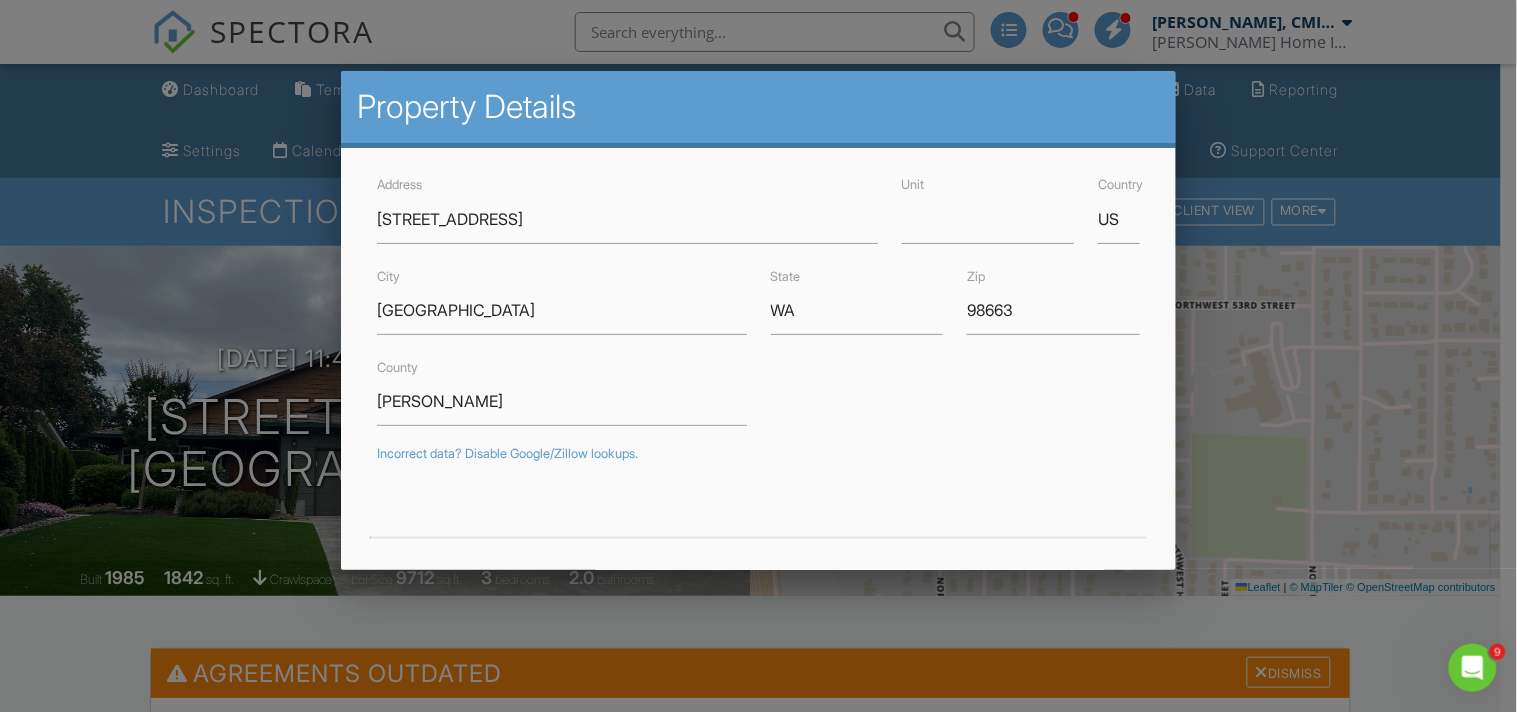 click at bounding box center [758, 345] 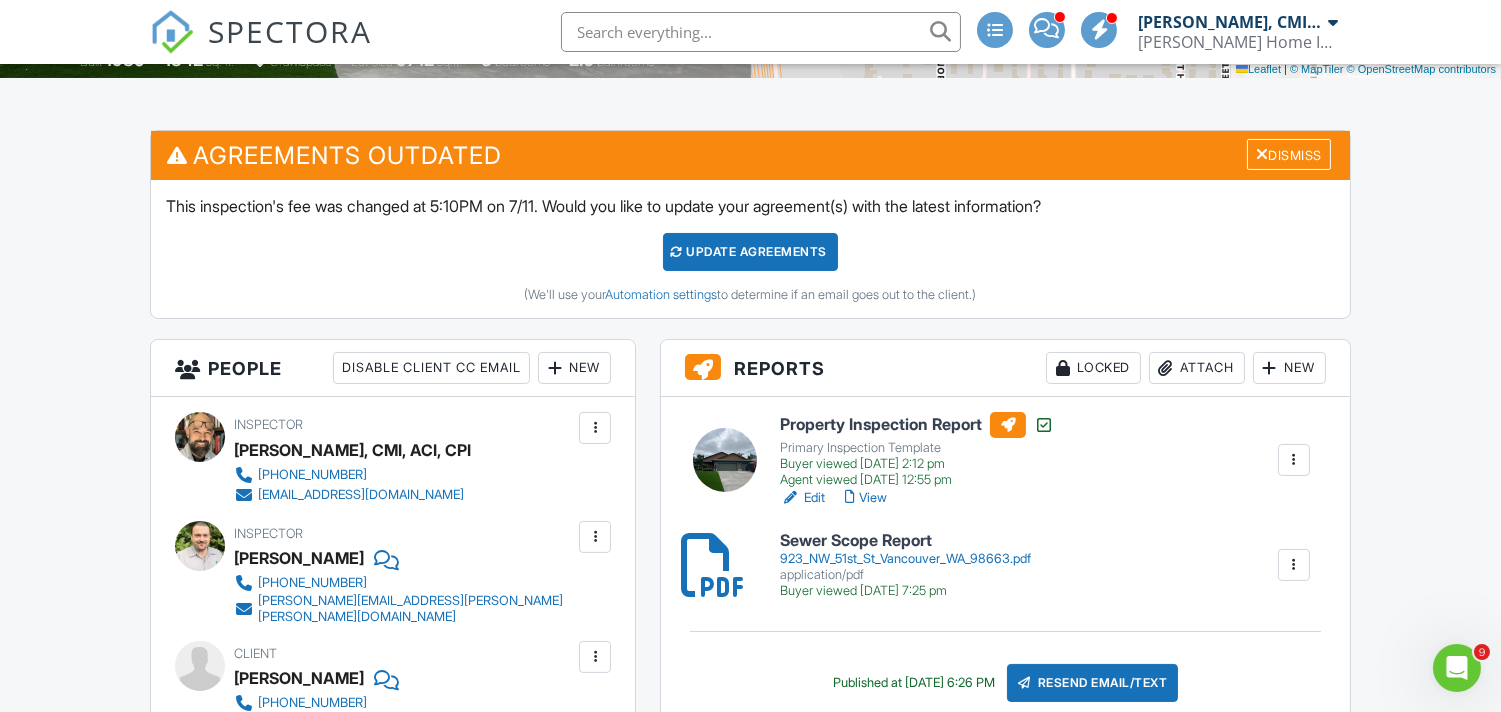 scroll, scrollTop: 74, scrollLeft: 0, axis: vertical 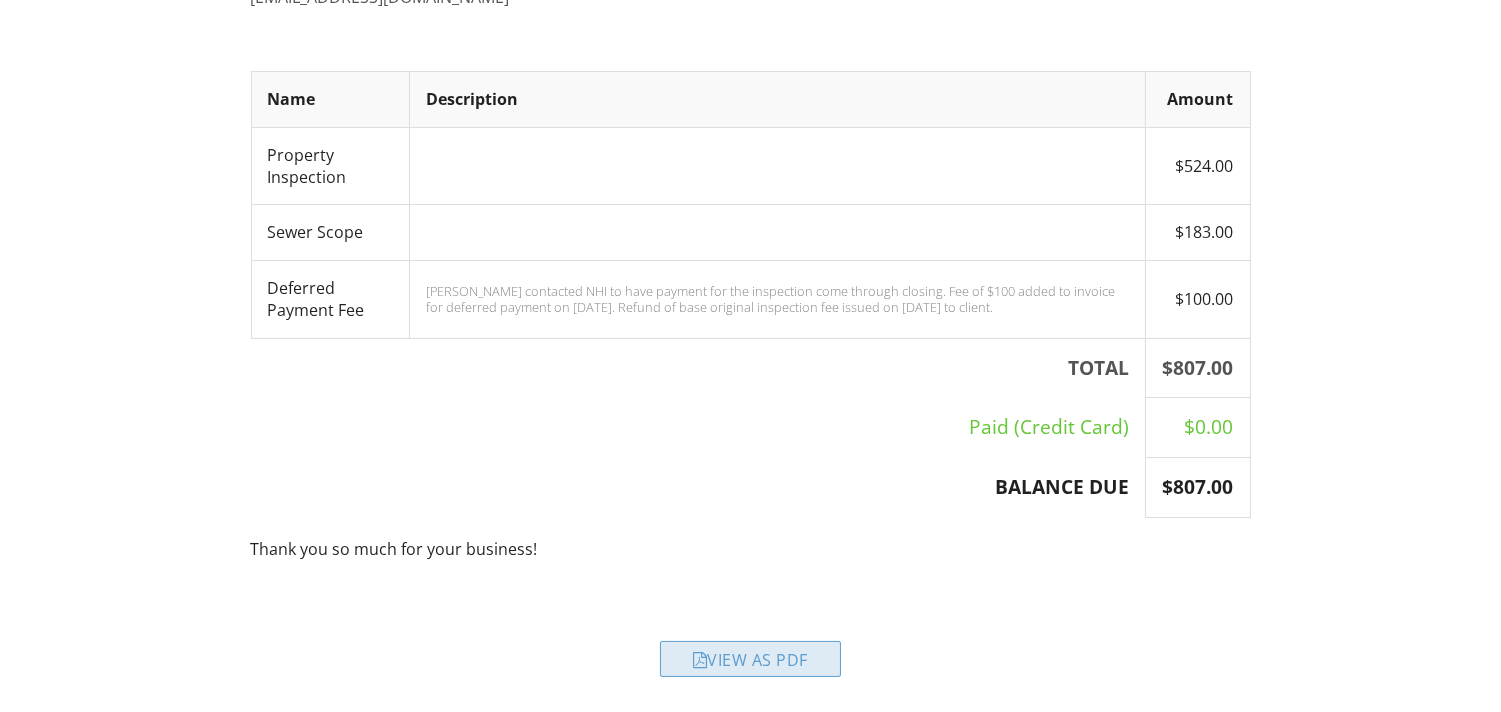 click on "View as PDF" at bounding box center [750, 659] 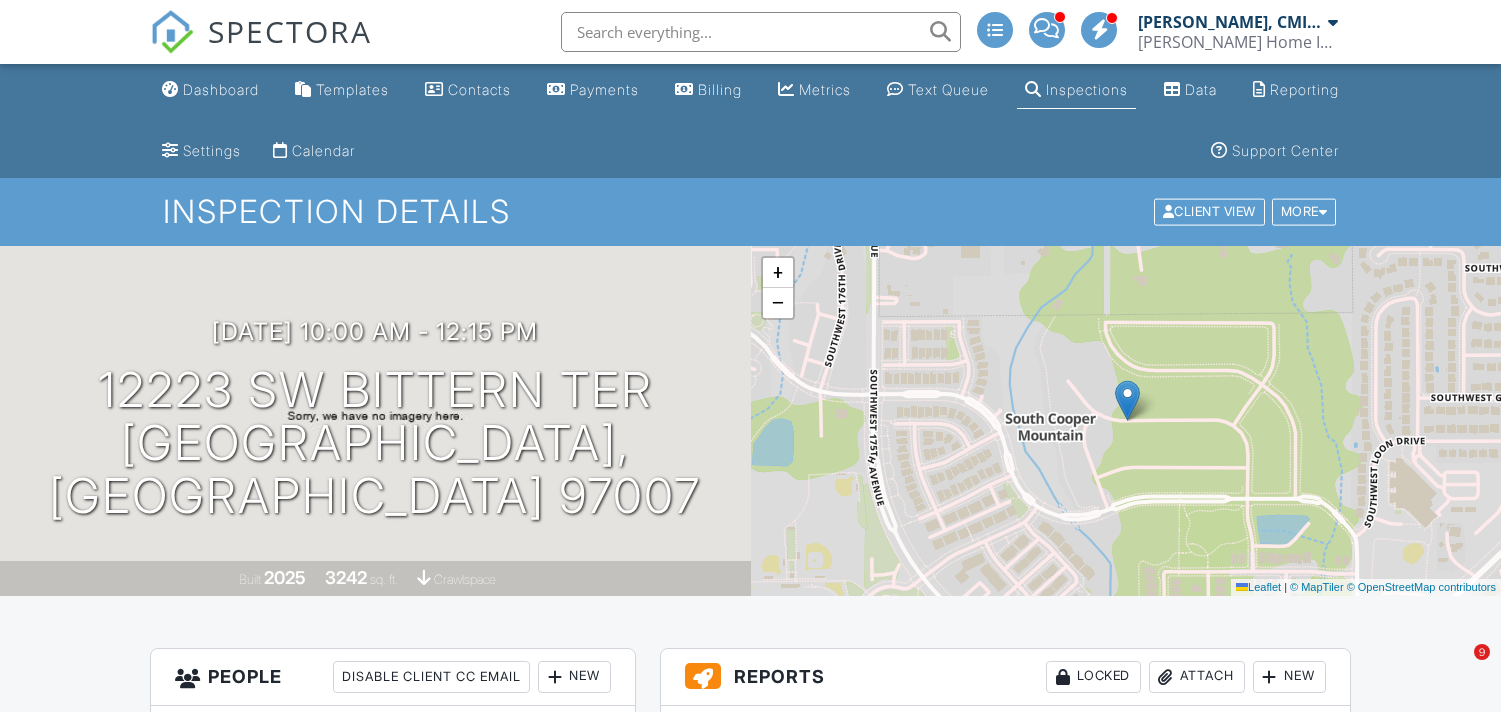 scroll, scrollTop: 222, scrollLeft: 0, axis: vertical 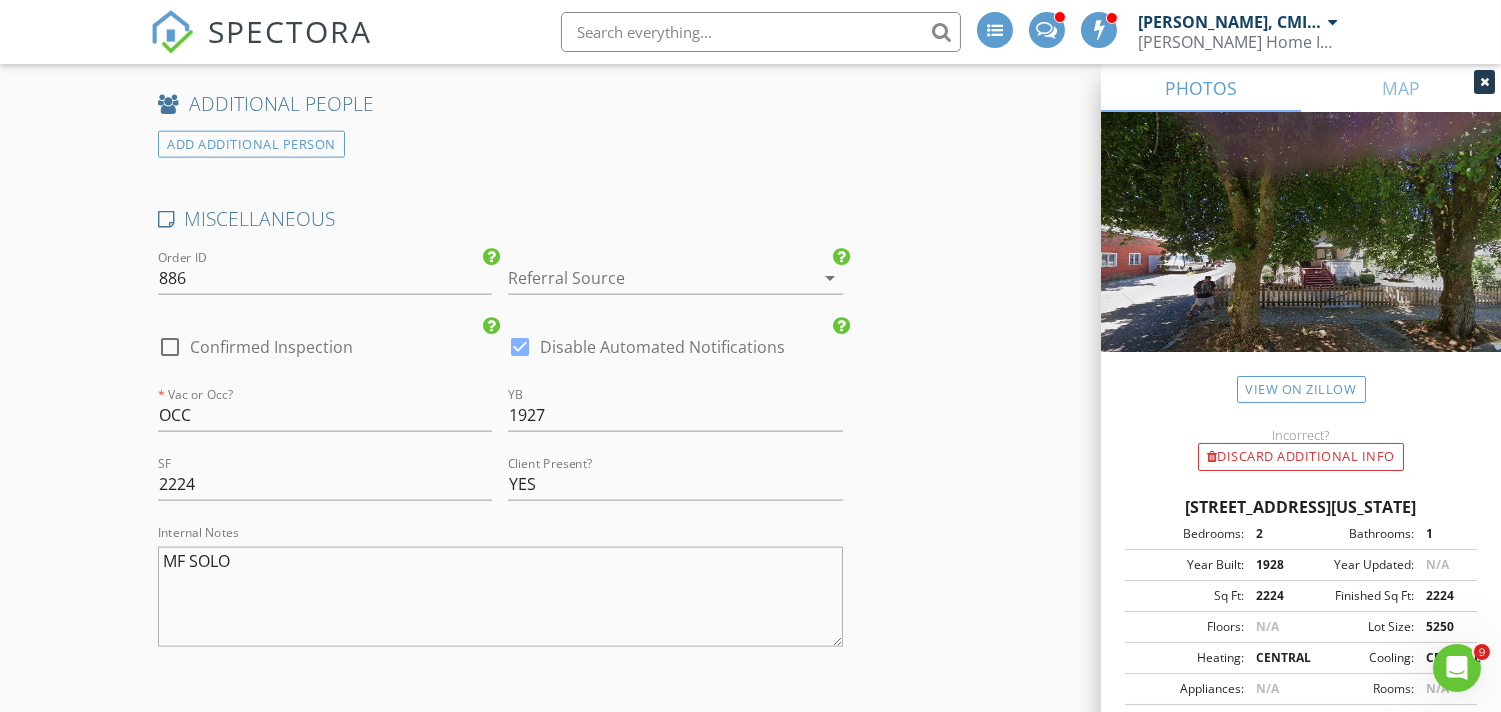 click at bounding box center (647, 278) 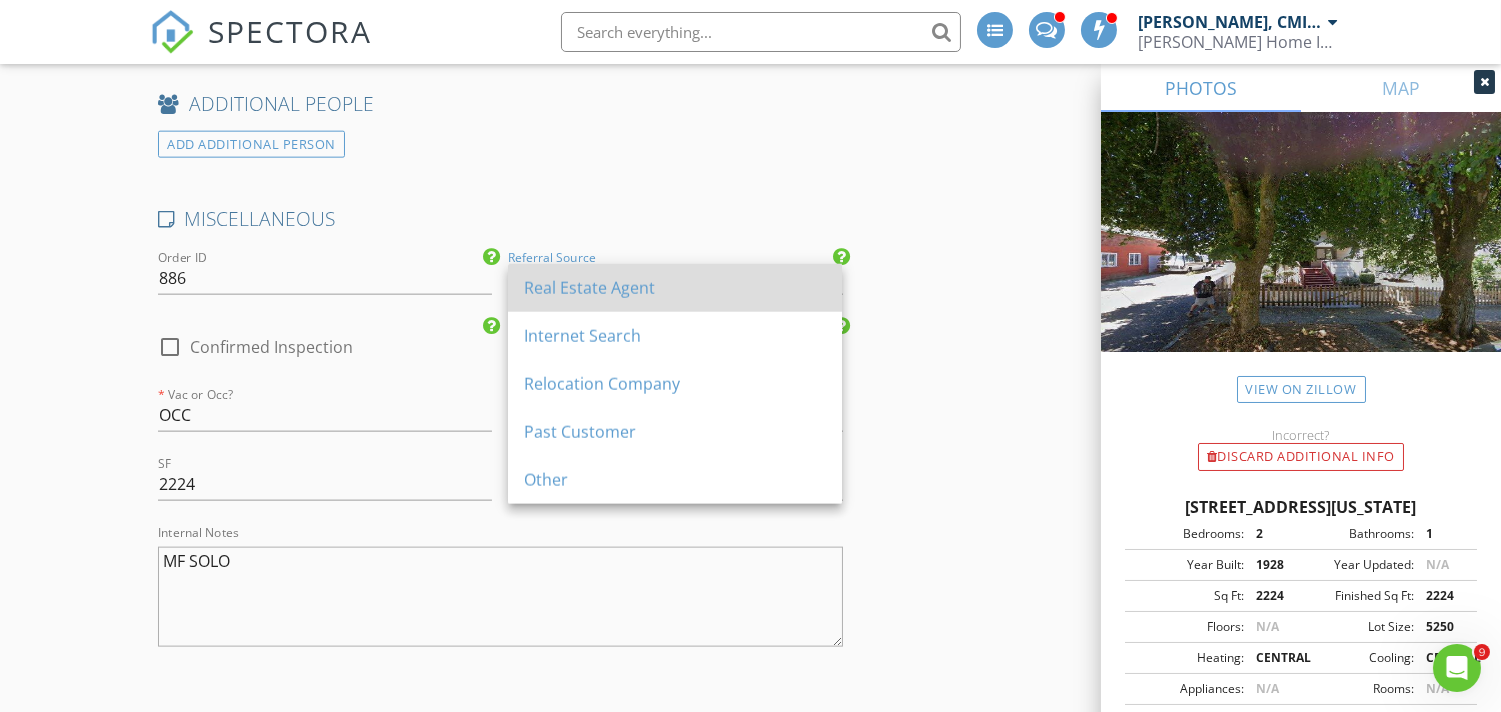 click on "Real Estate Agent" at bounding box center [675, 288] 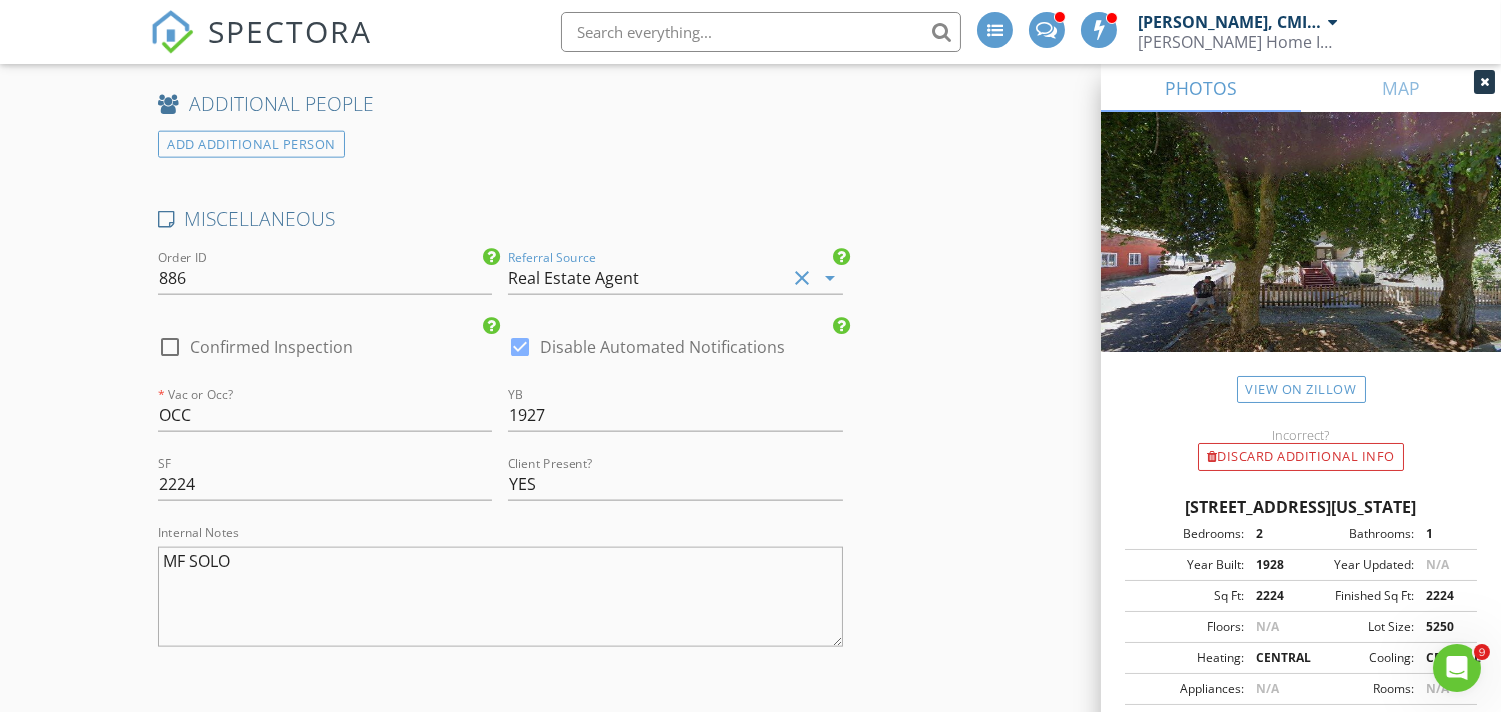 click at bounding box center [170, 347] 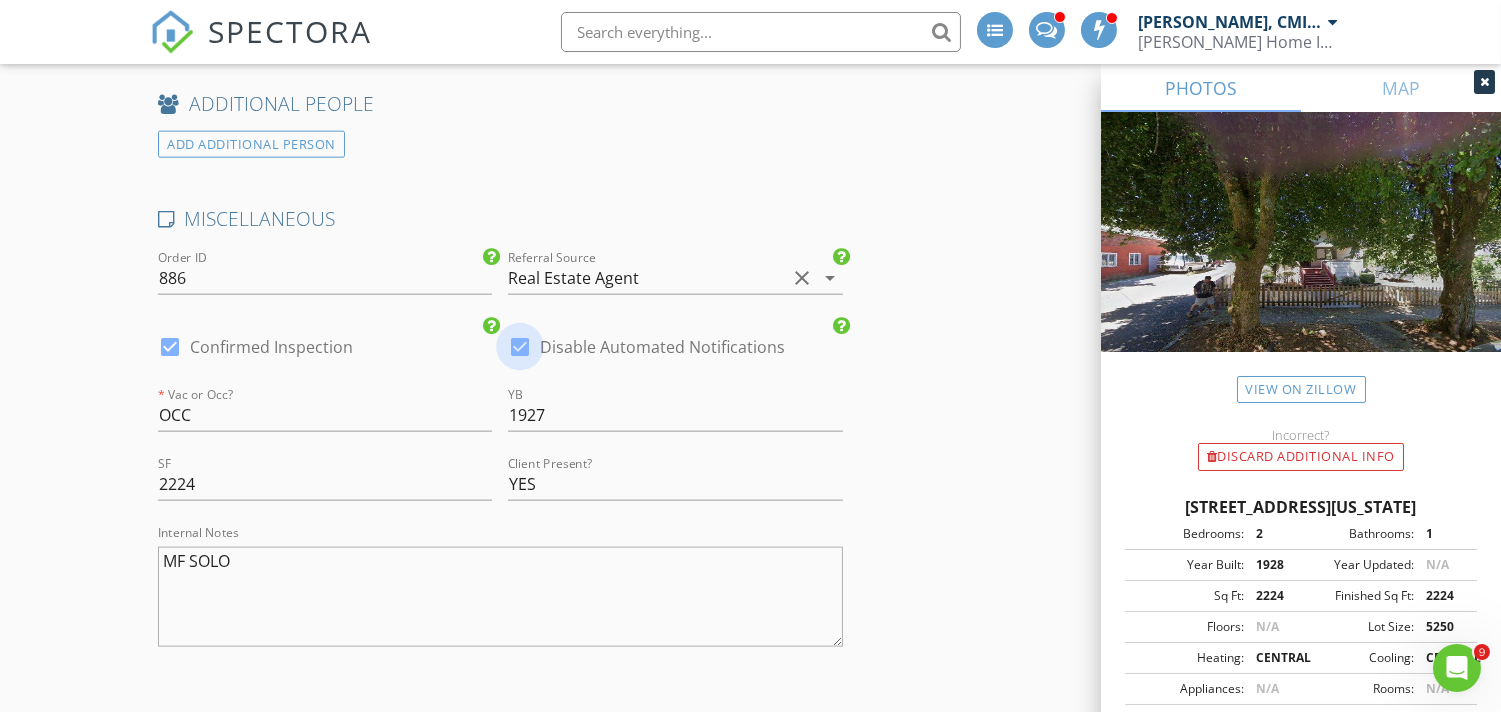 click at bounding box center [520, 347] 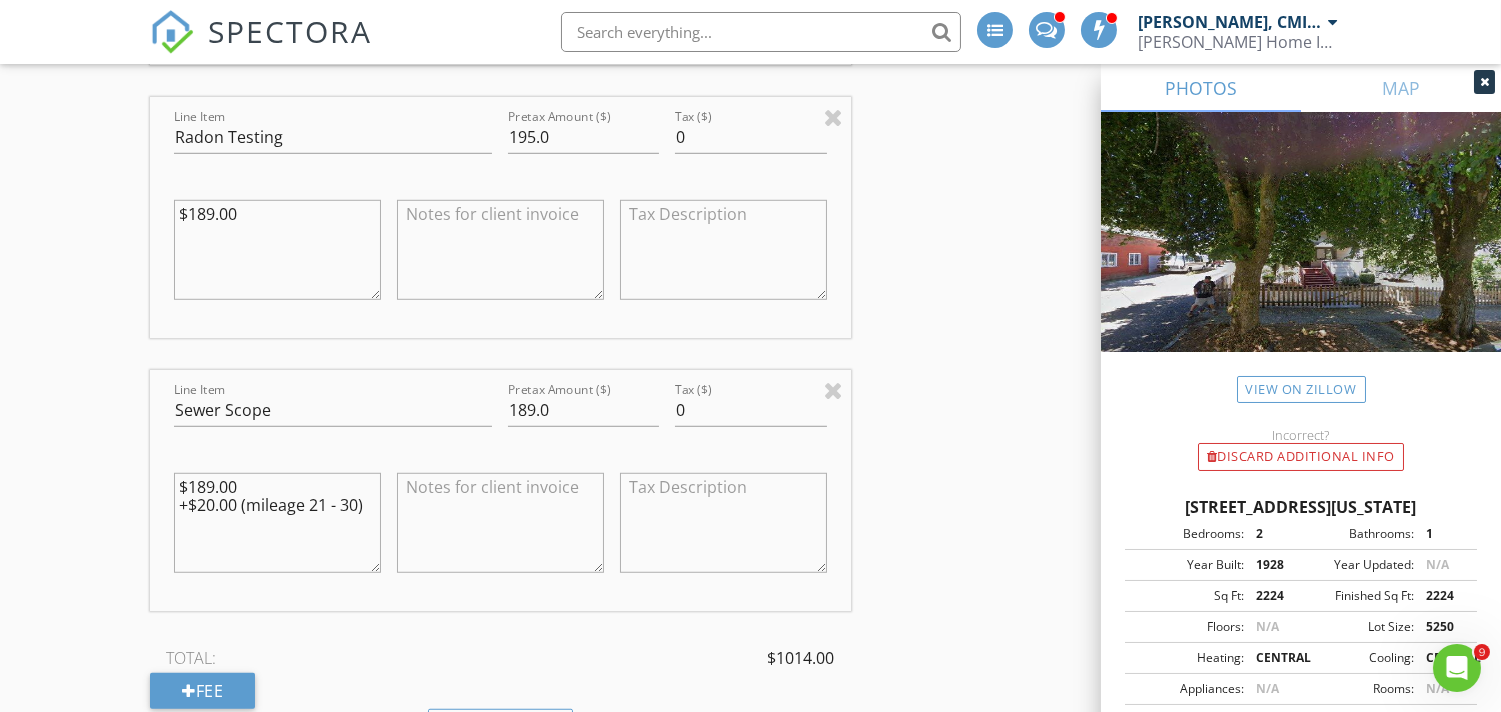scroll, scrollTop: 2612, scrollLeft: 0, axis: vertical 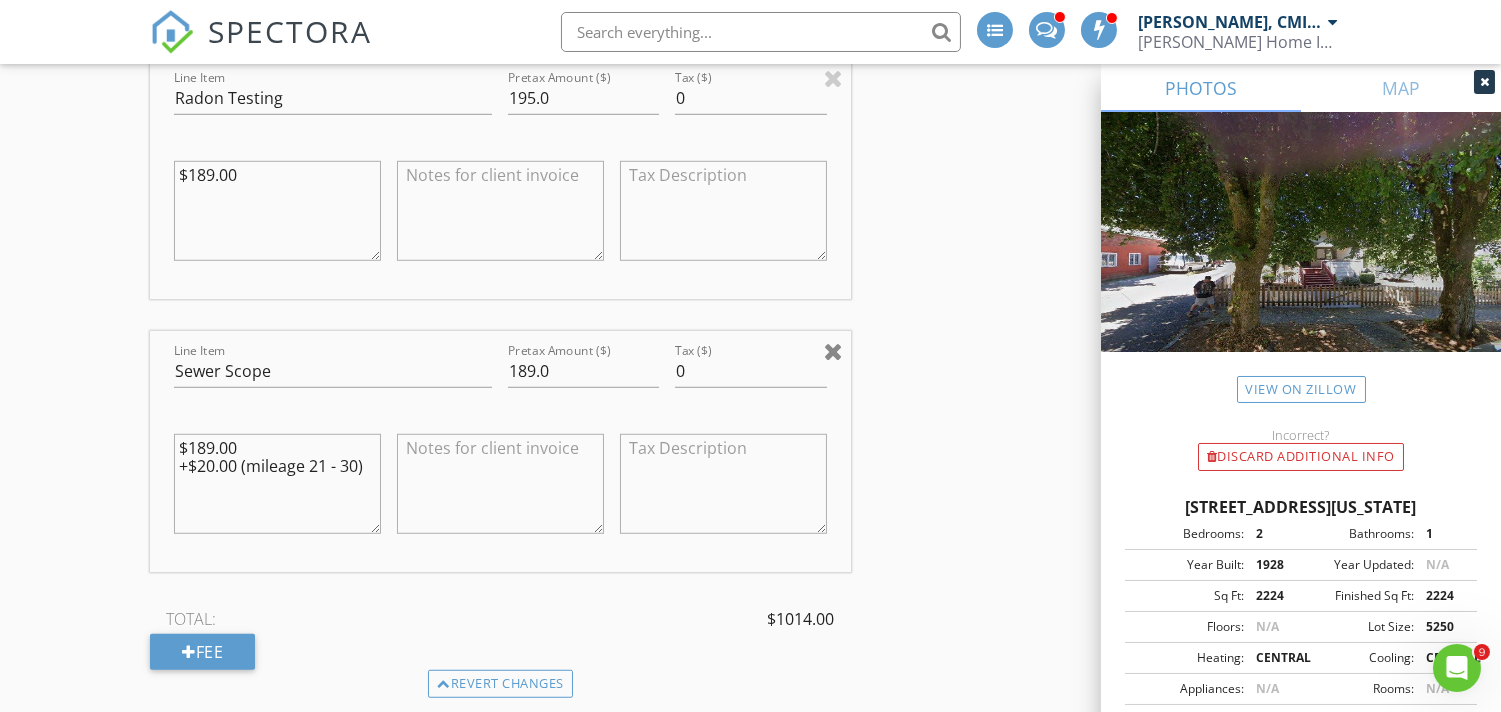 click at bounding box center (833, 351) 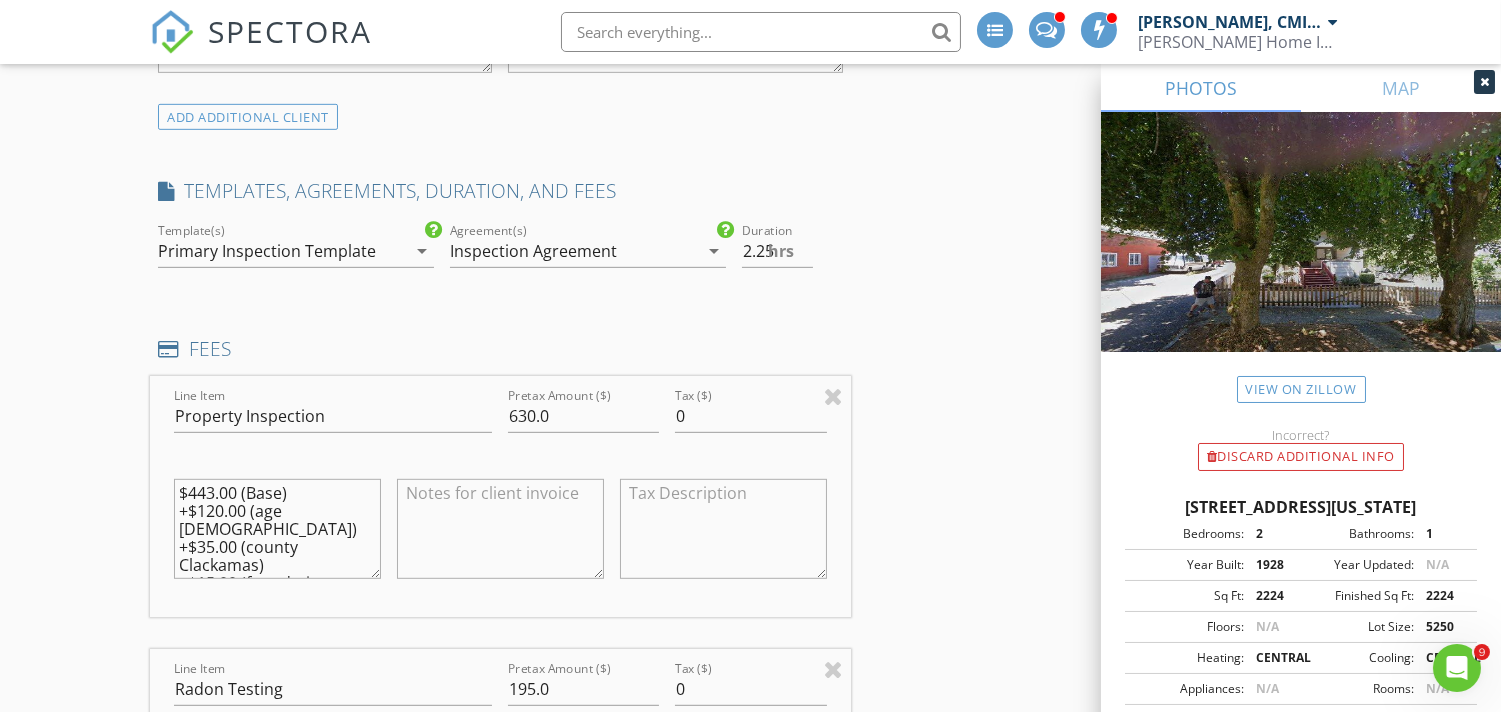 scroll, scrollTop: 2020, scrollLeft: 0, axis: vertical 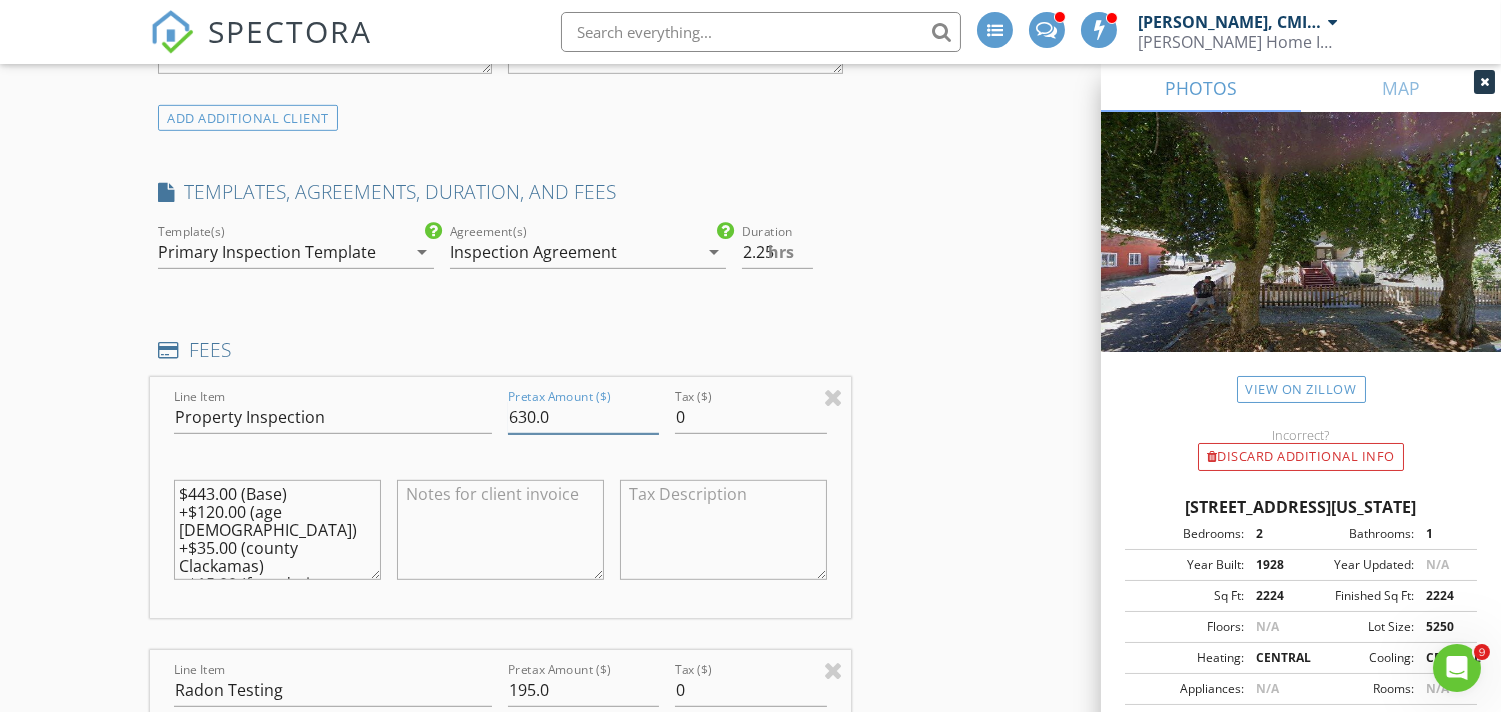 drag, startPoint x: 525, startPoint y: 414, endPoint x: 545, endPoint y: 410, distance: 20.396078 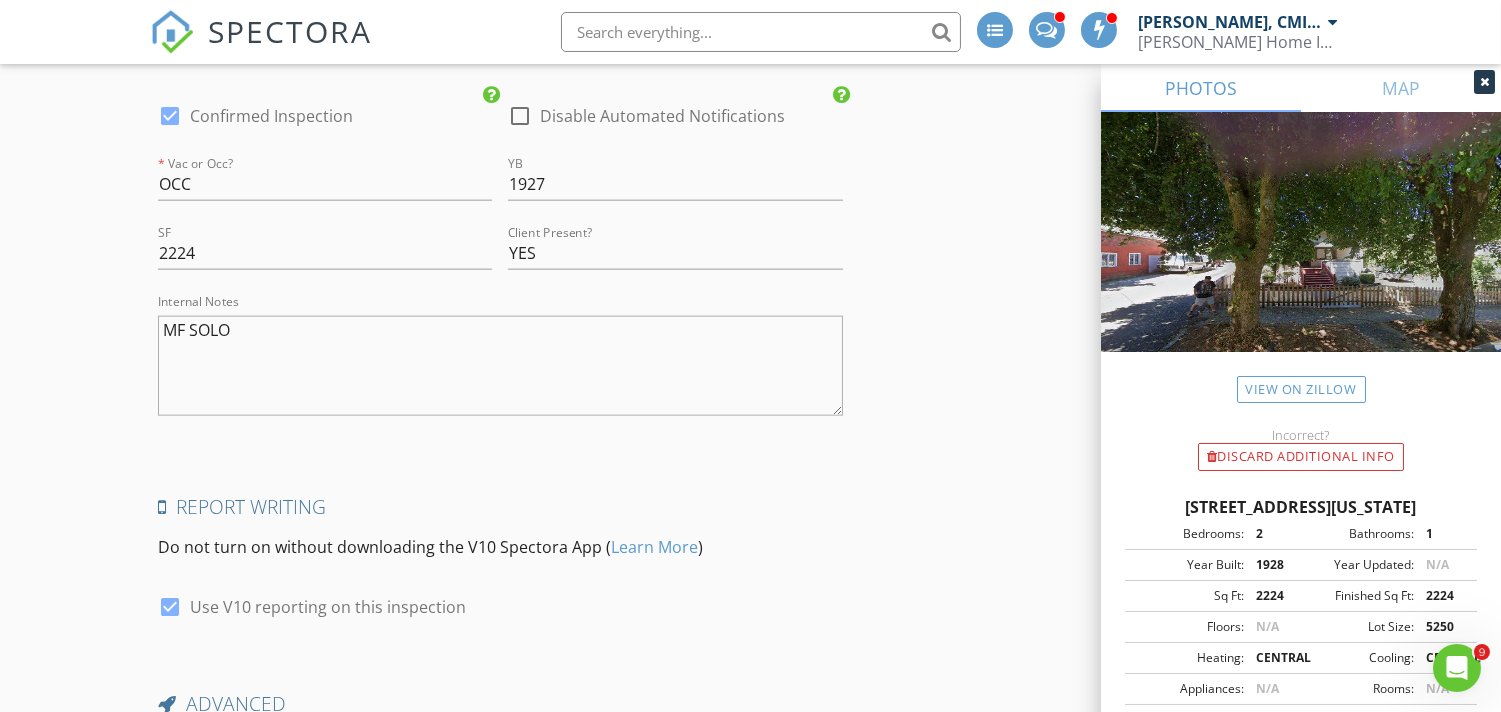 scroll, scrollTop: 4784, scrollLeft: 0, axis: vertical 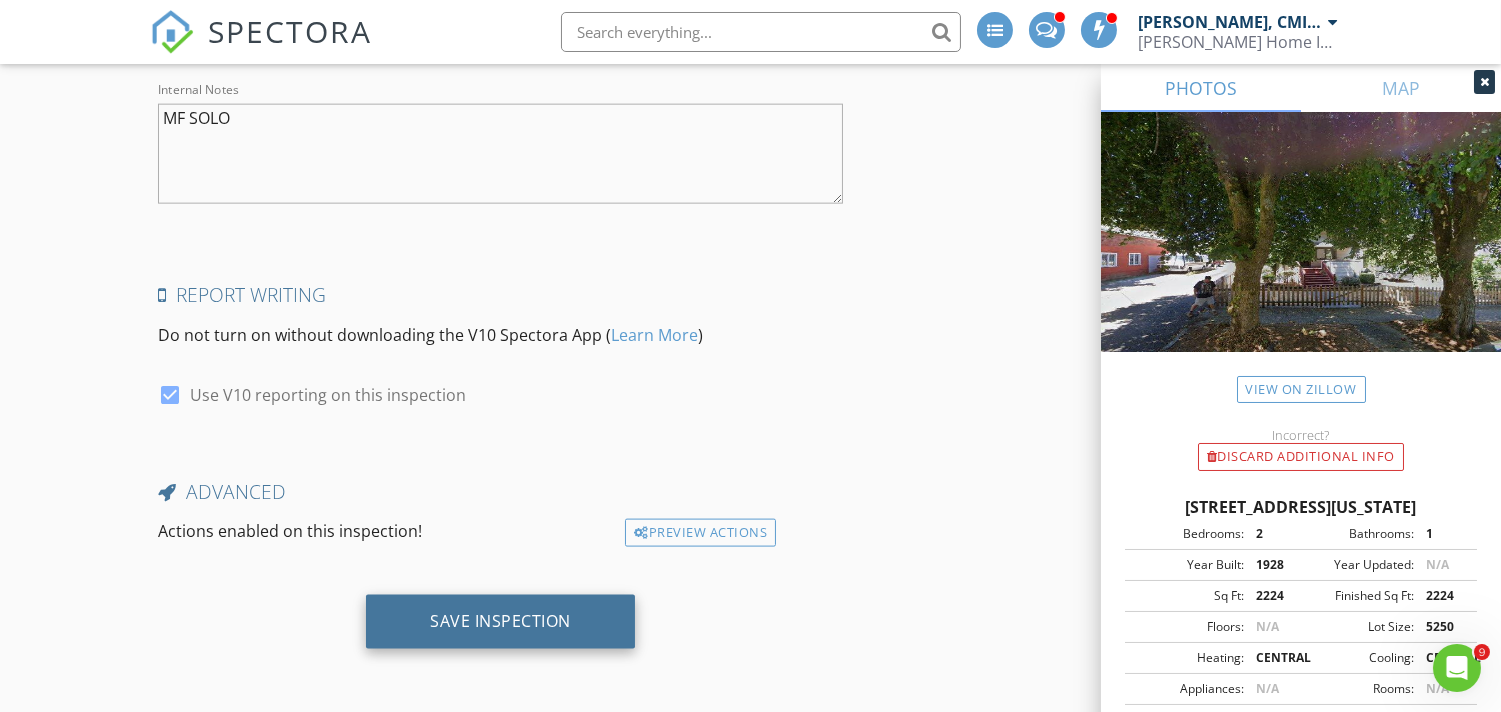 click on "Save Inspection" at bounding box center [500, 621] 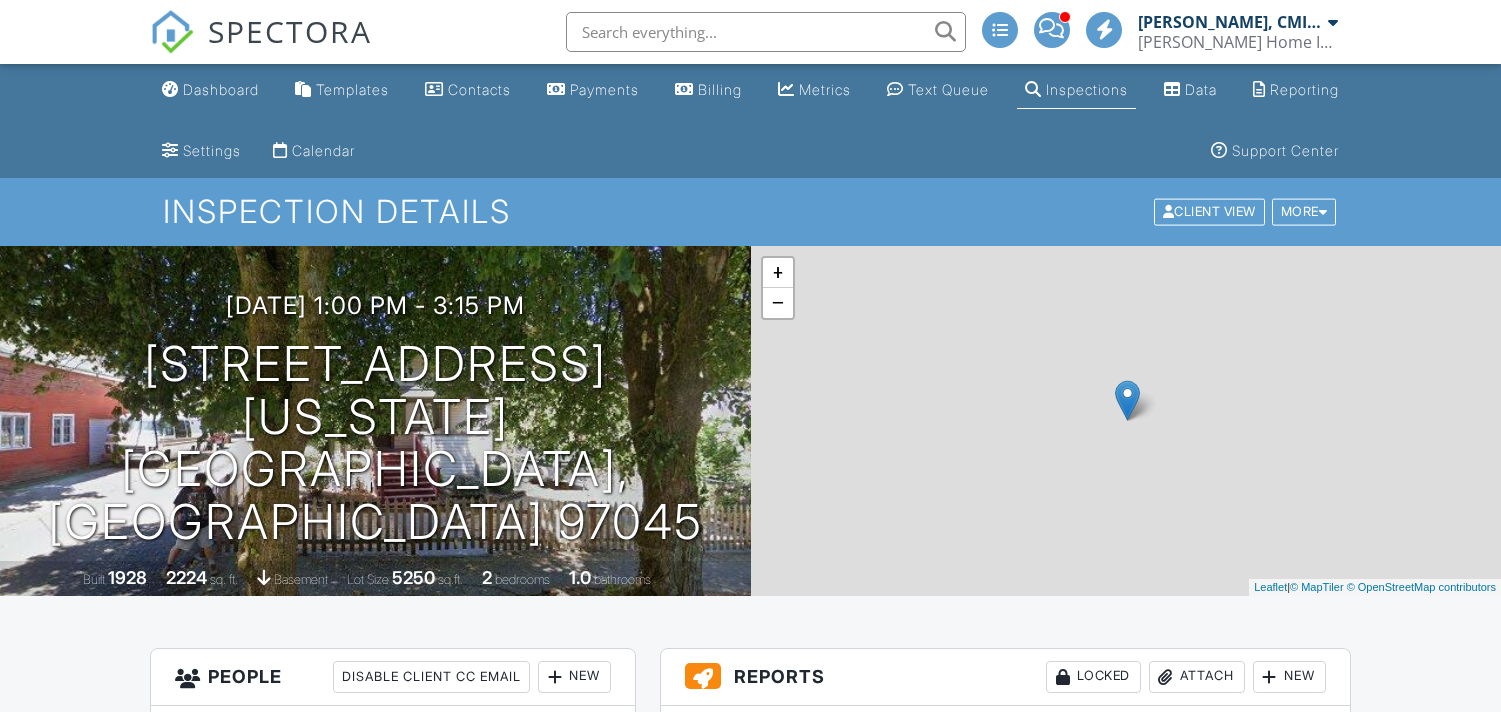 scroll, scrollTop: 0, scrollLeft: 0, axis: both 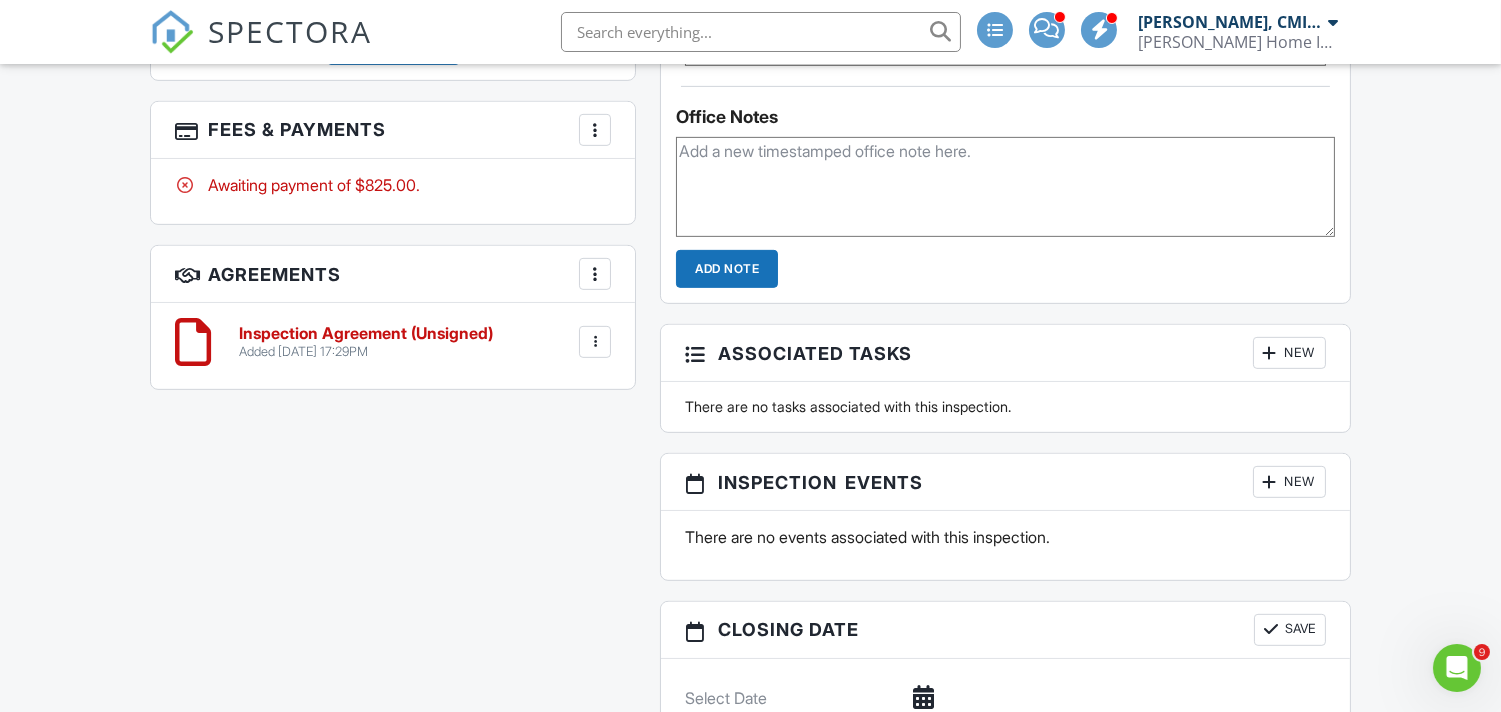 click on "New" at bounding box center (1289, 482) 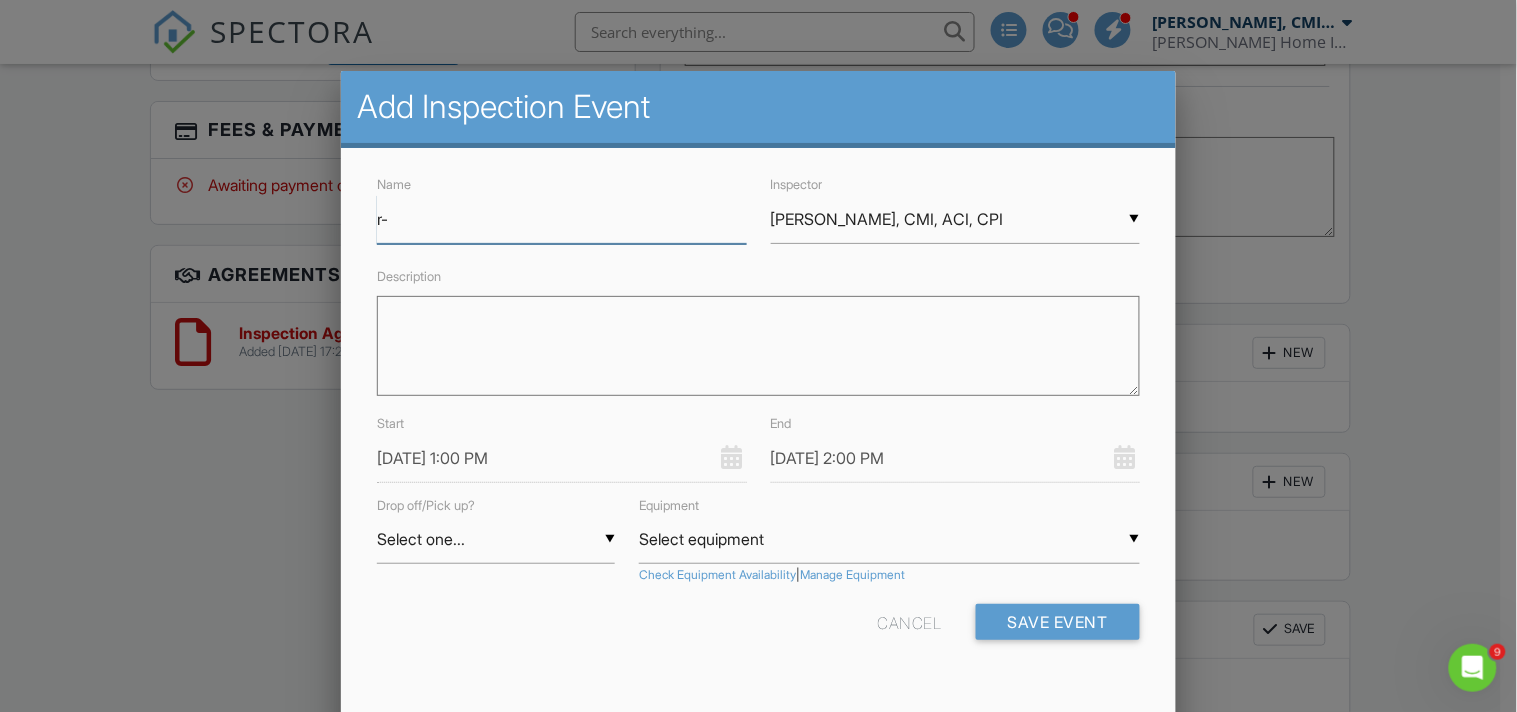 type on "r" 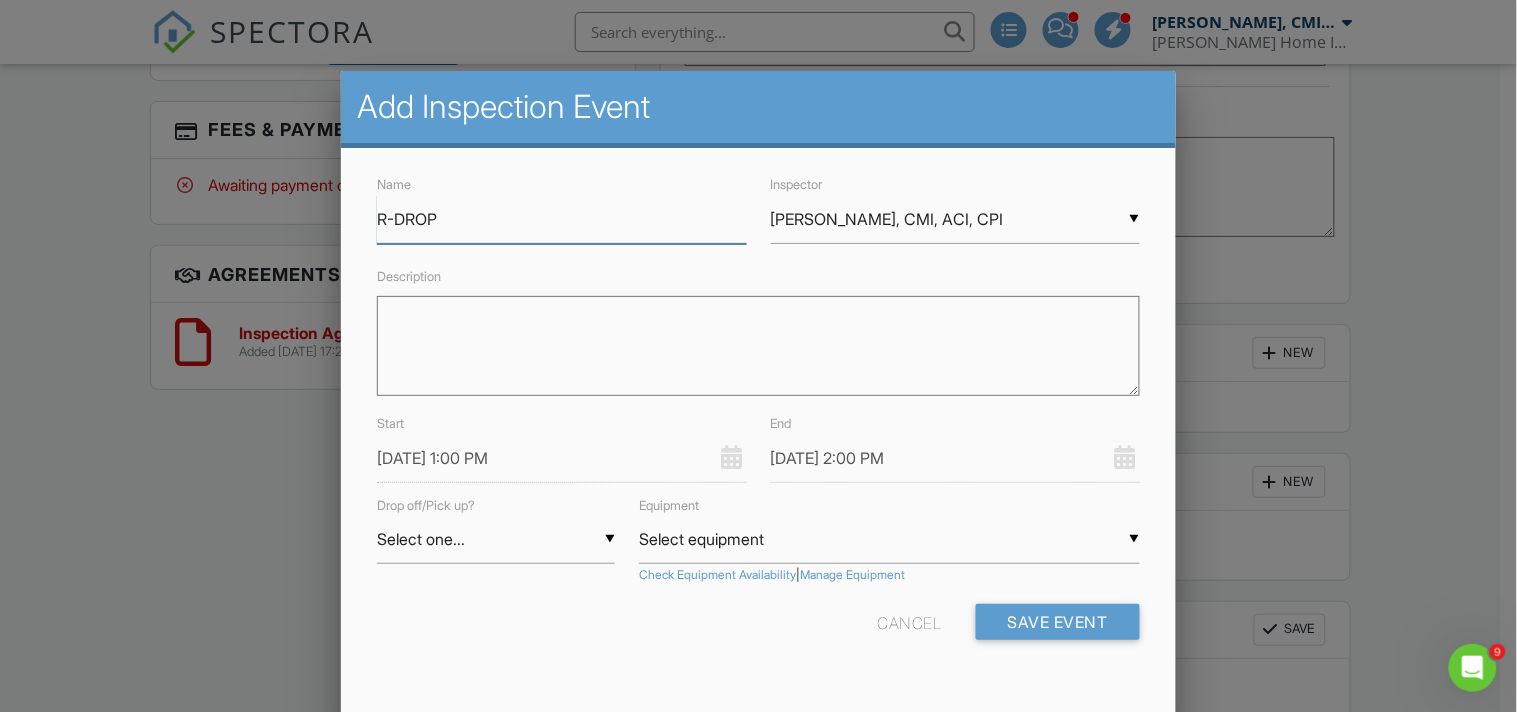 type on "R-DROP" 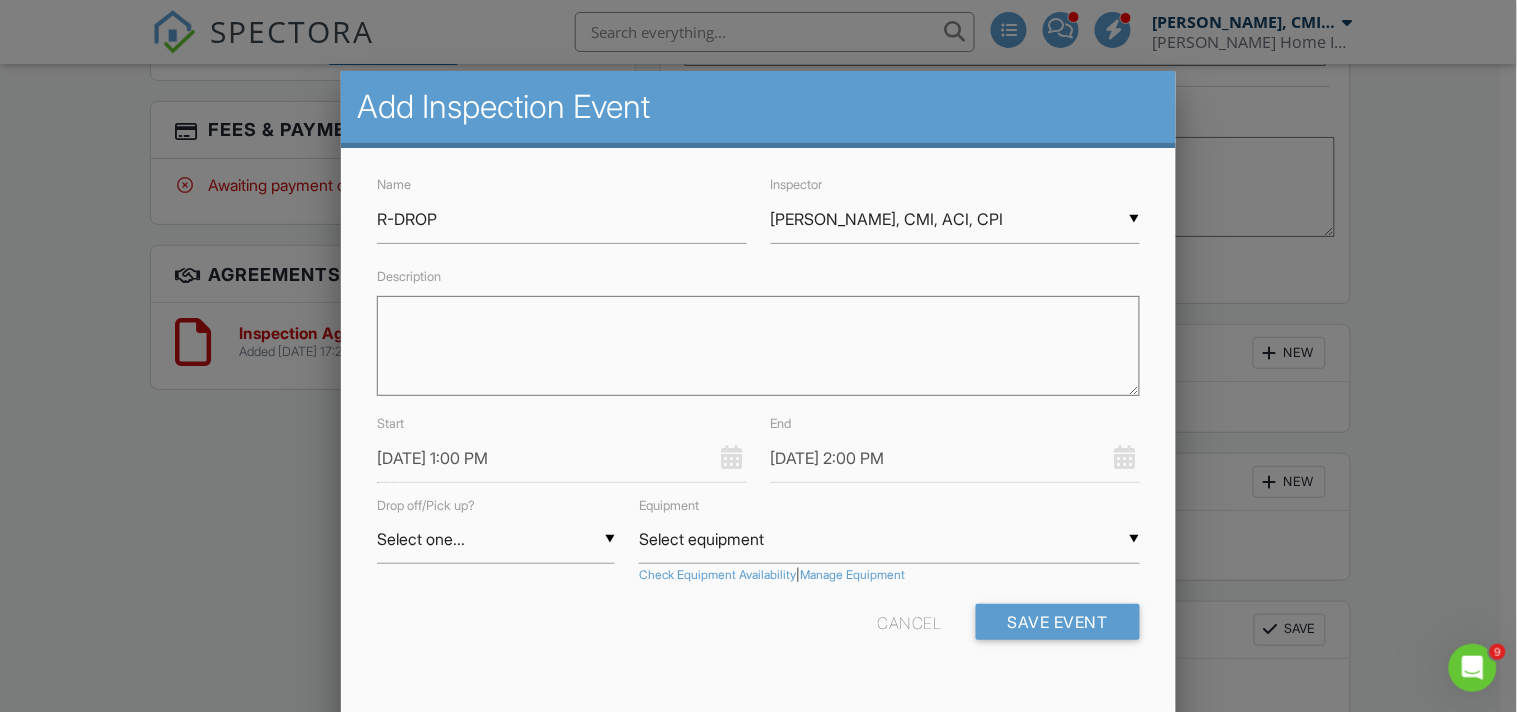 click on "[DATE] 1:00 PM" at bounding box center [561, 458] 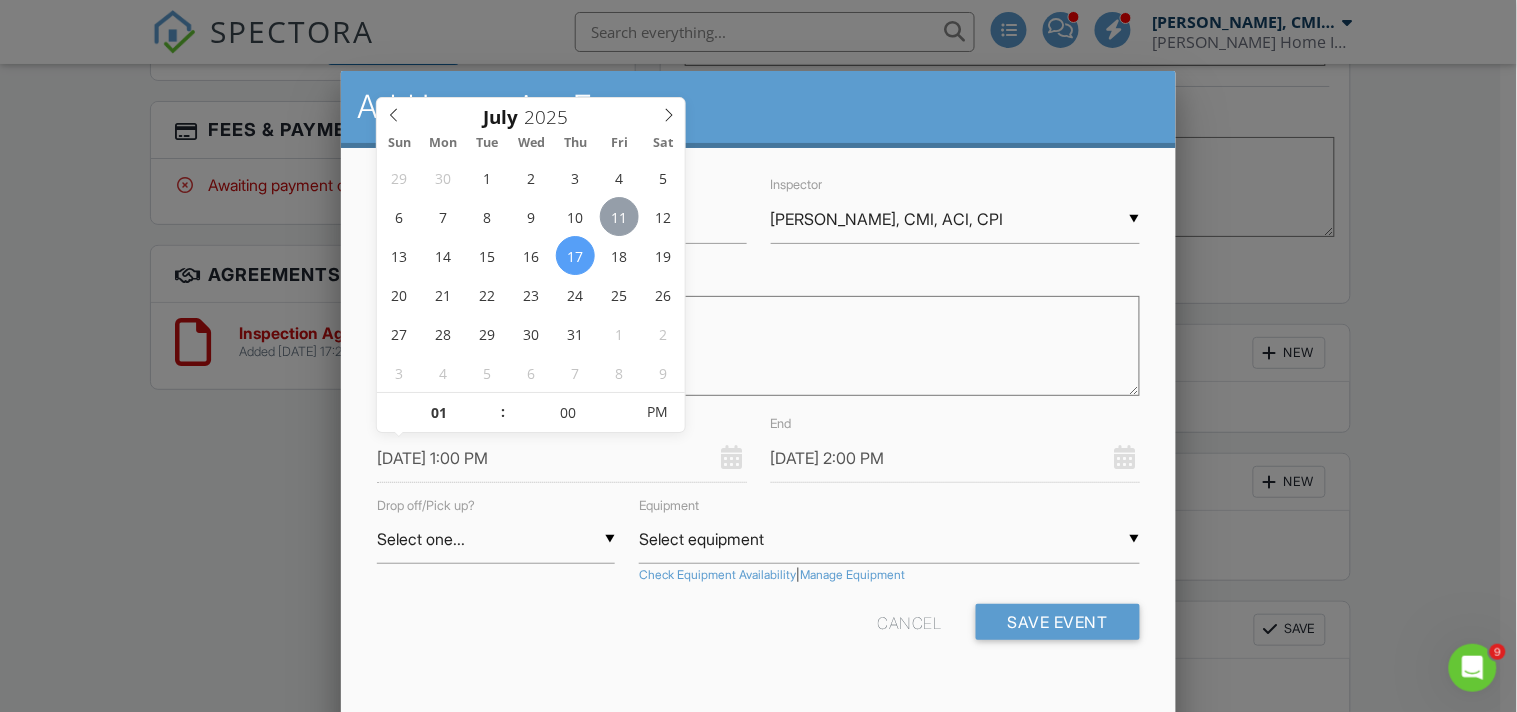 type on "[DATE] 1:00 PM" 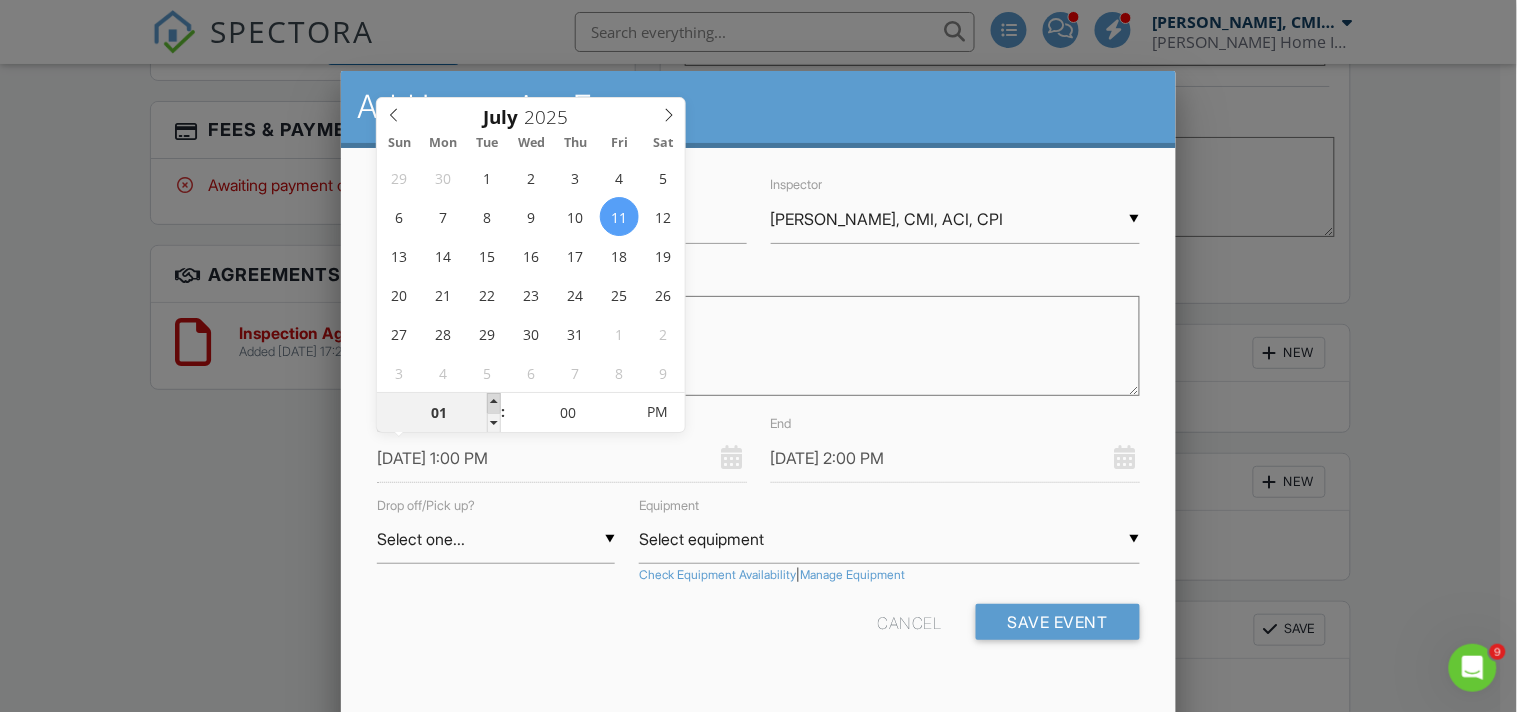 type on "07/11/2025 2:00 PM" 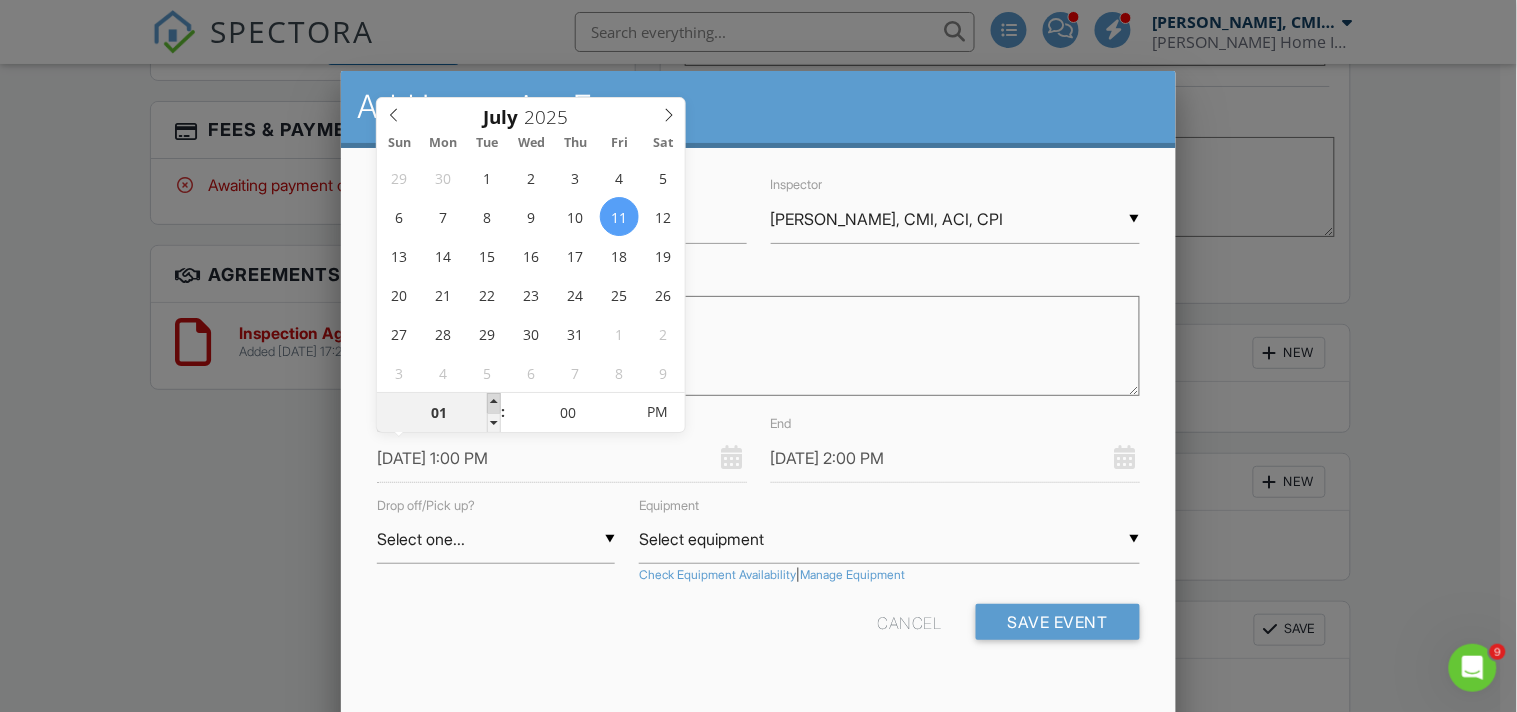 type on "02" 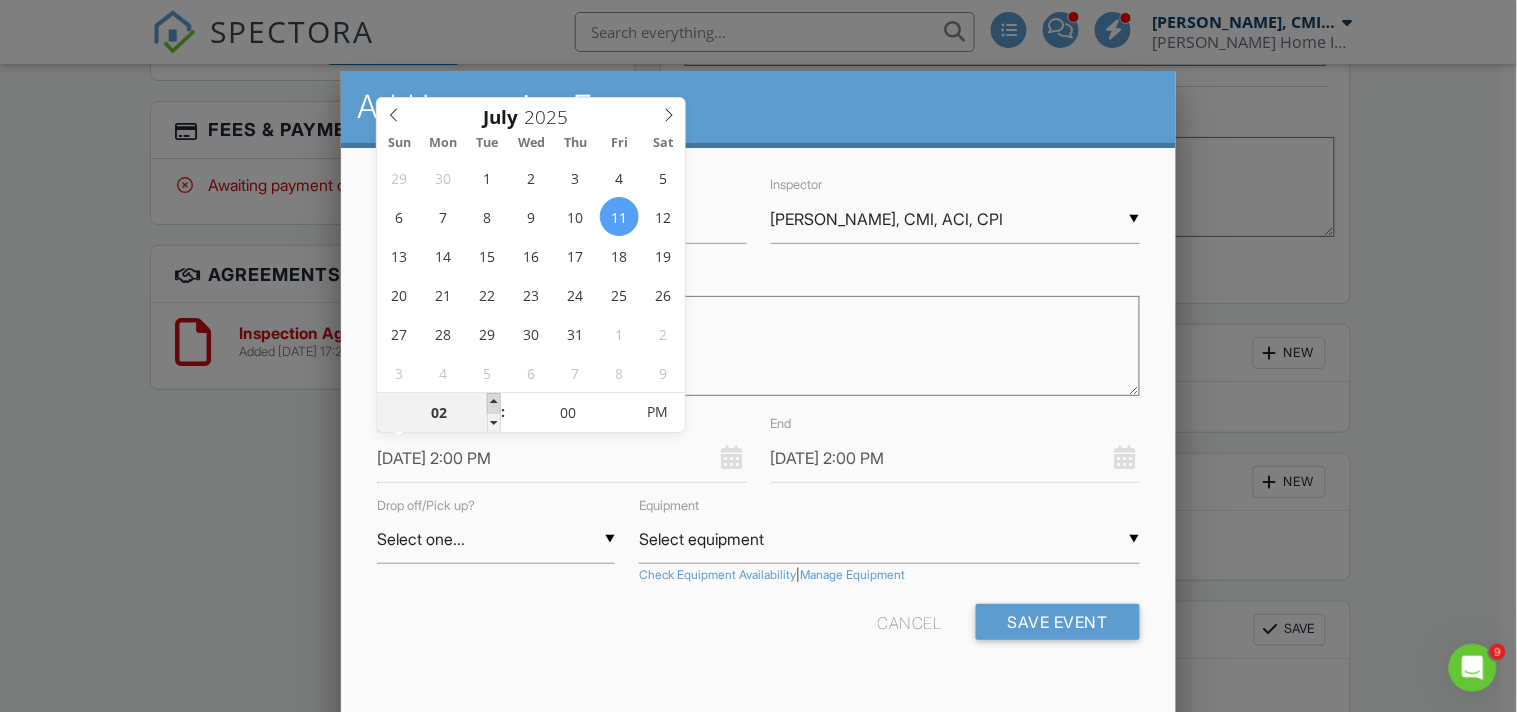 click at bounding box center [494, 403] 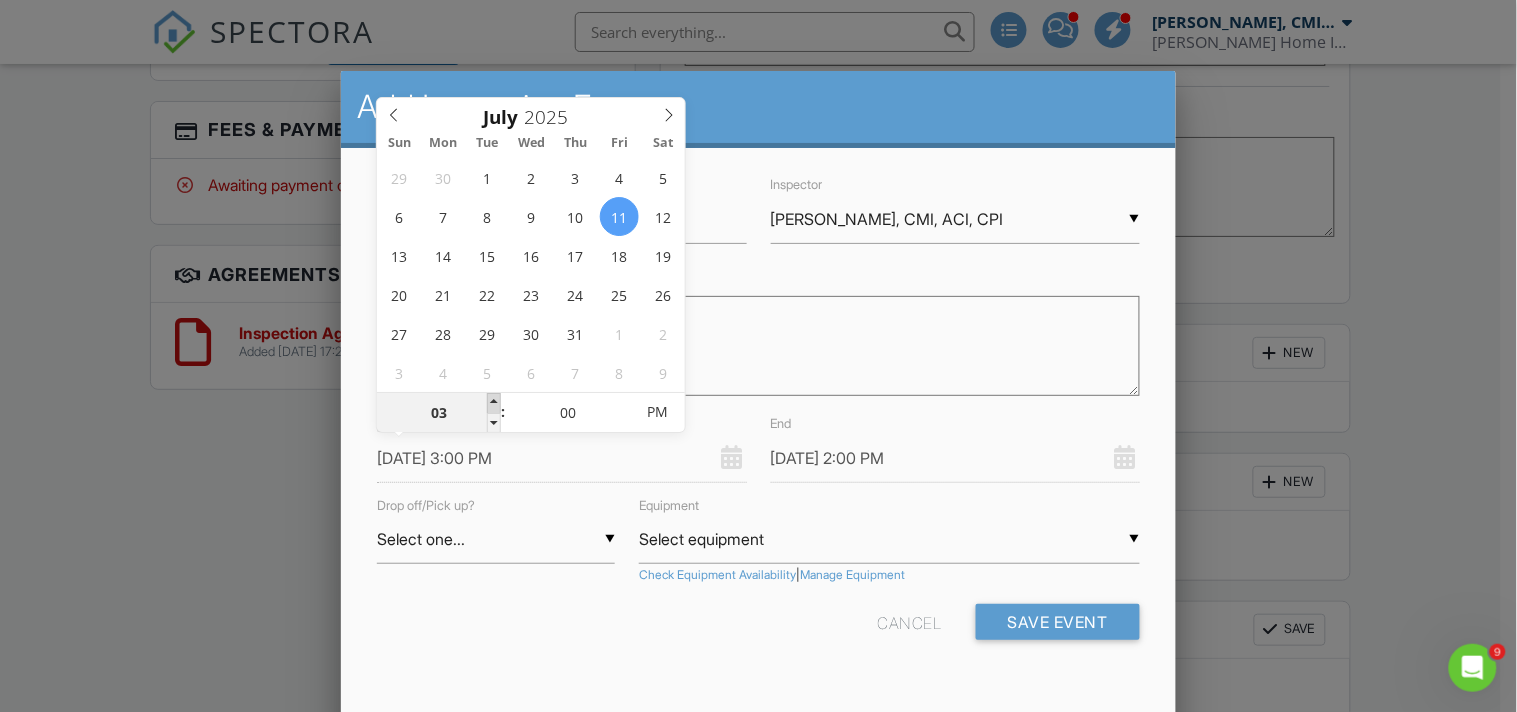 click at bounding box center (494, 403) 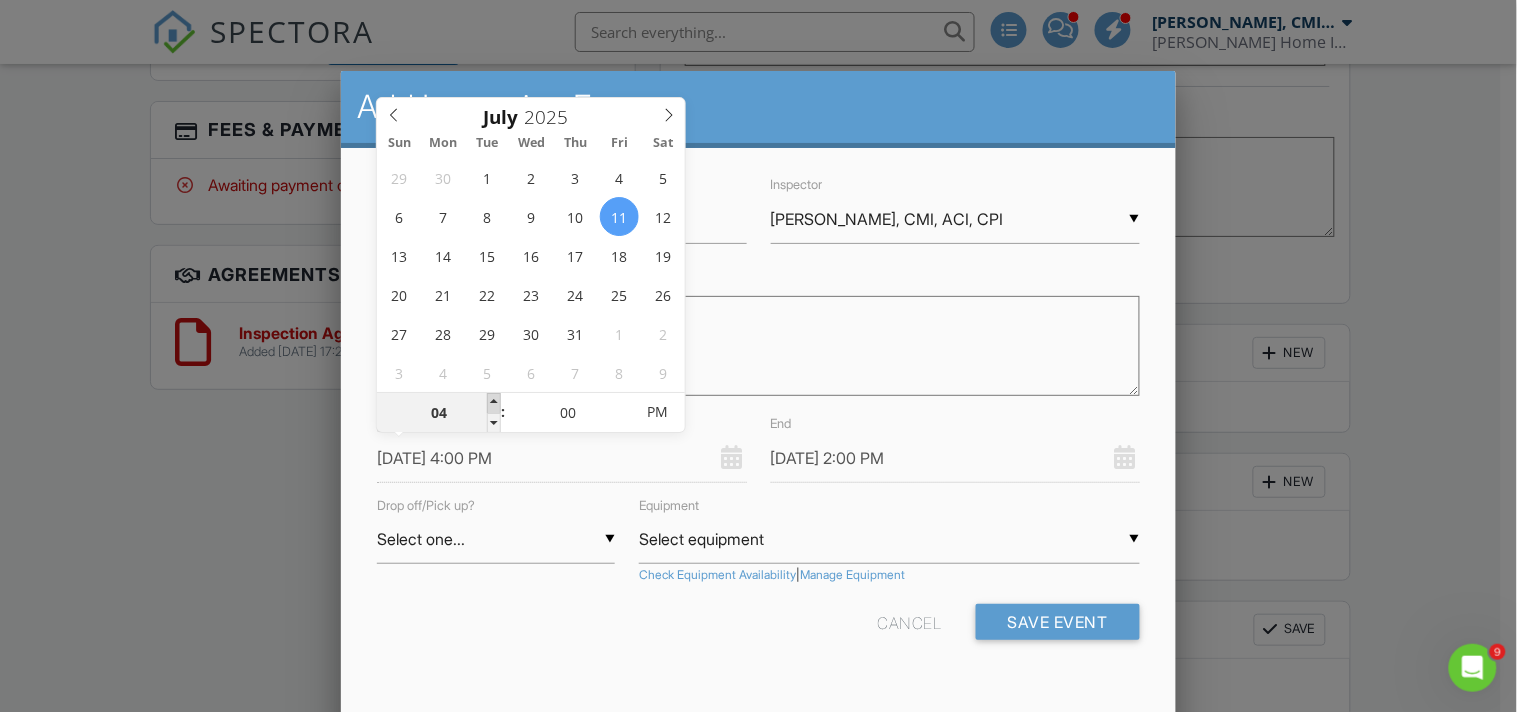 click at bounding box center (494, 403) 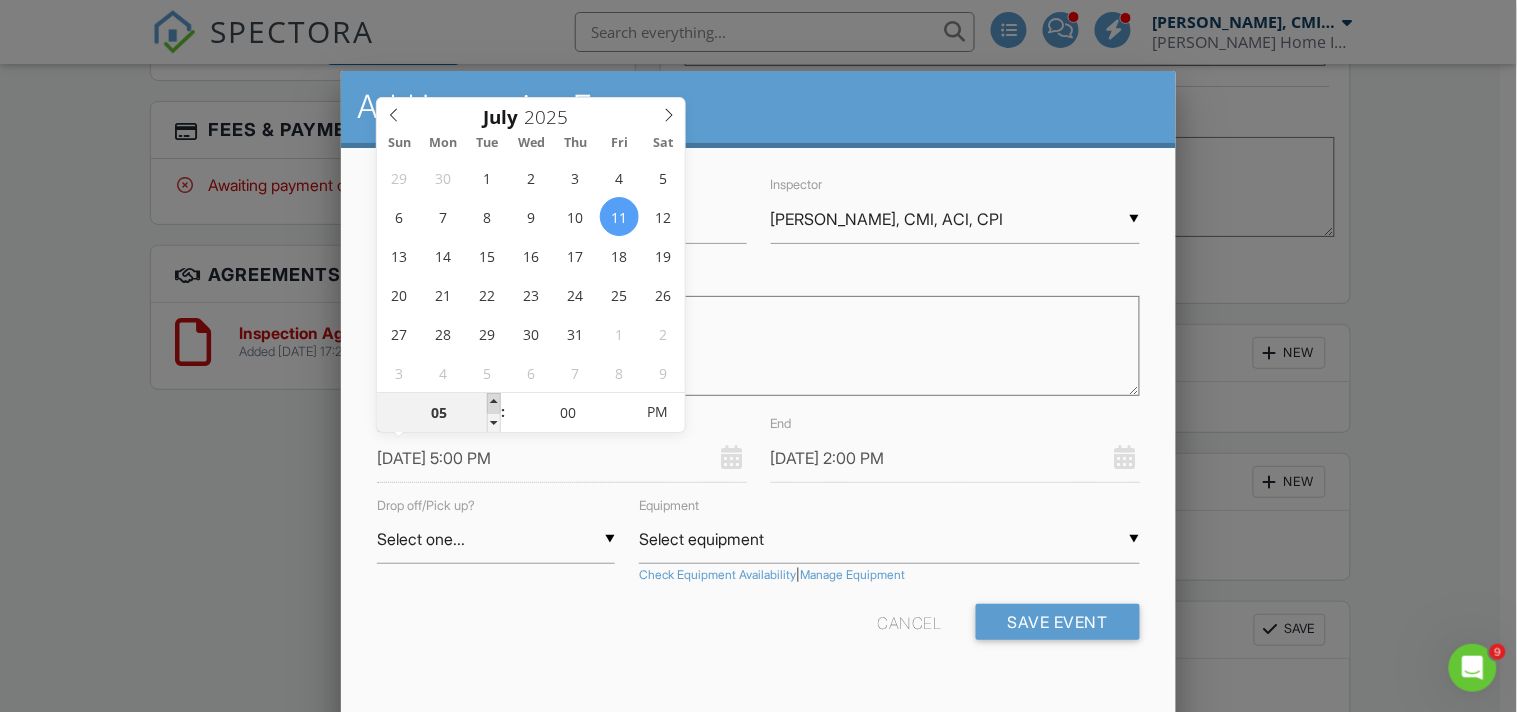 click at bounding box center [494, 403] 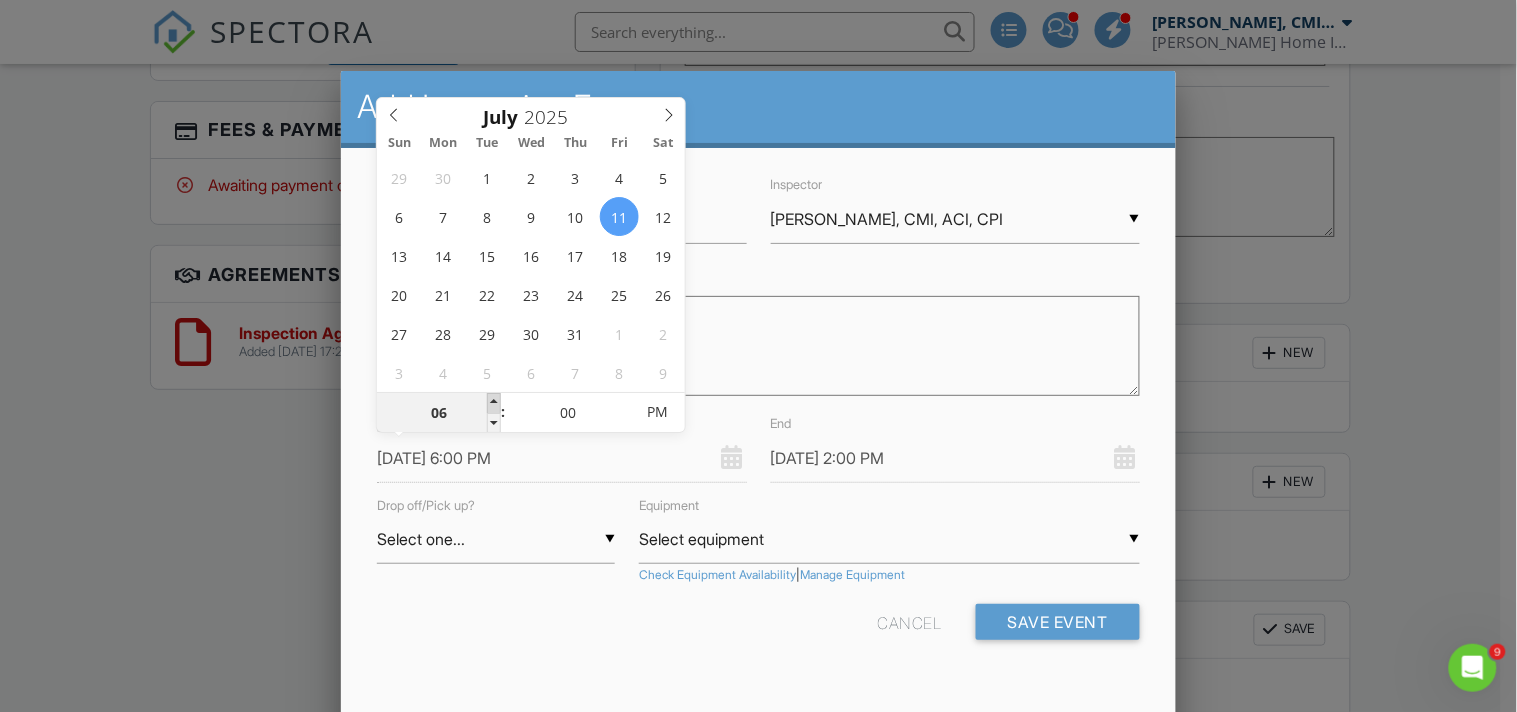 click at bounding box center (494, 403) 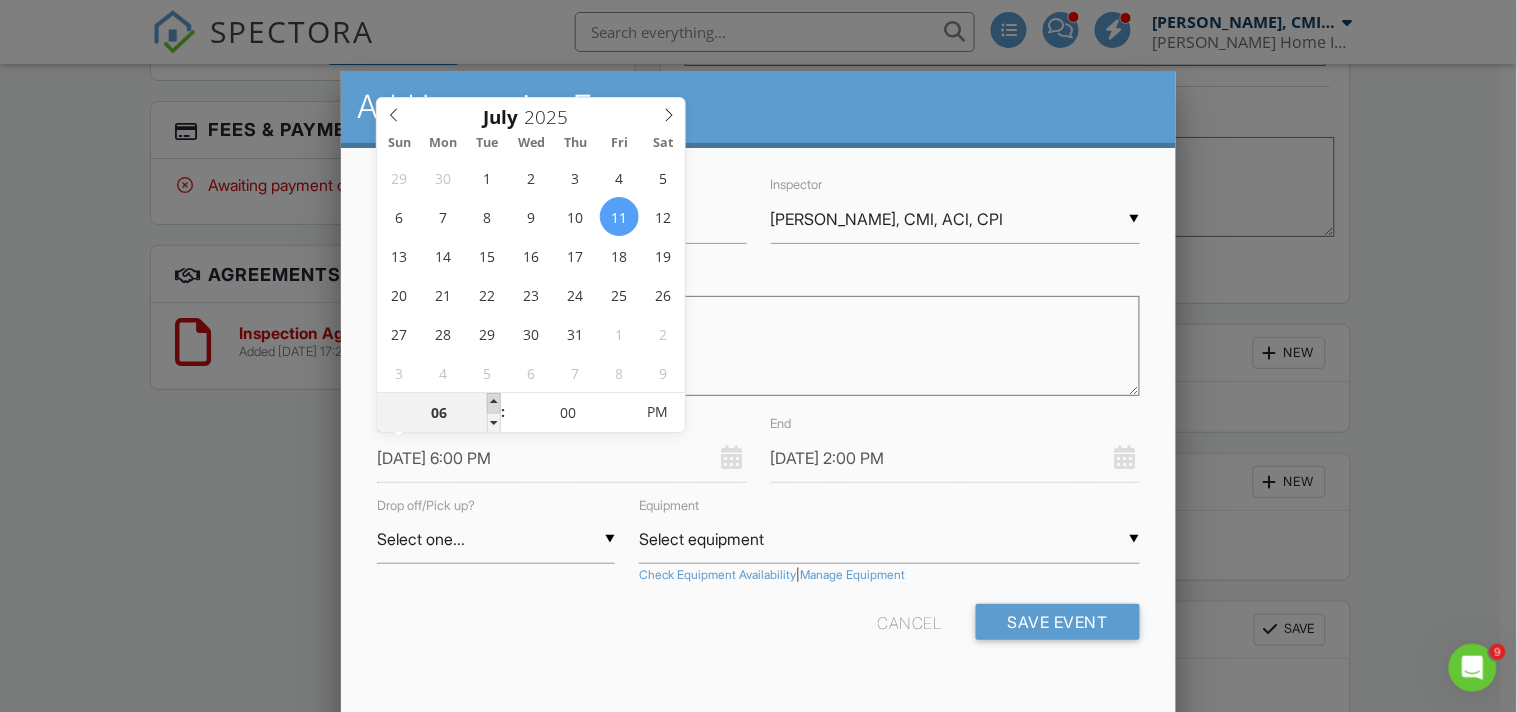 type on "07/11/2025 7:00 PM" 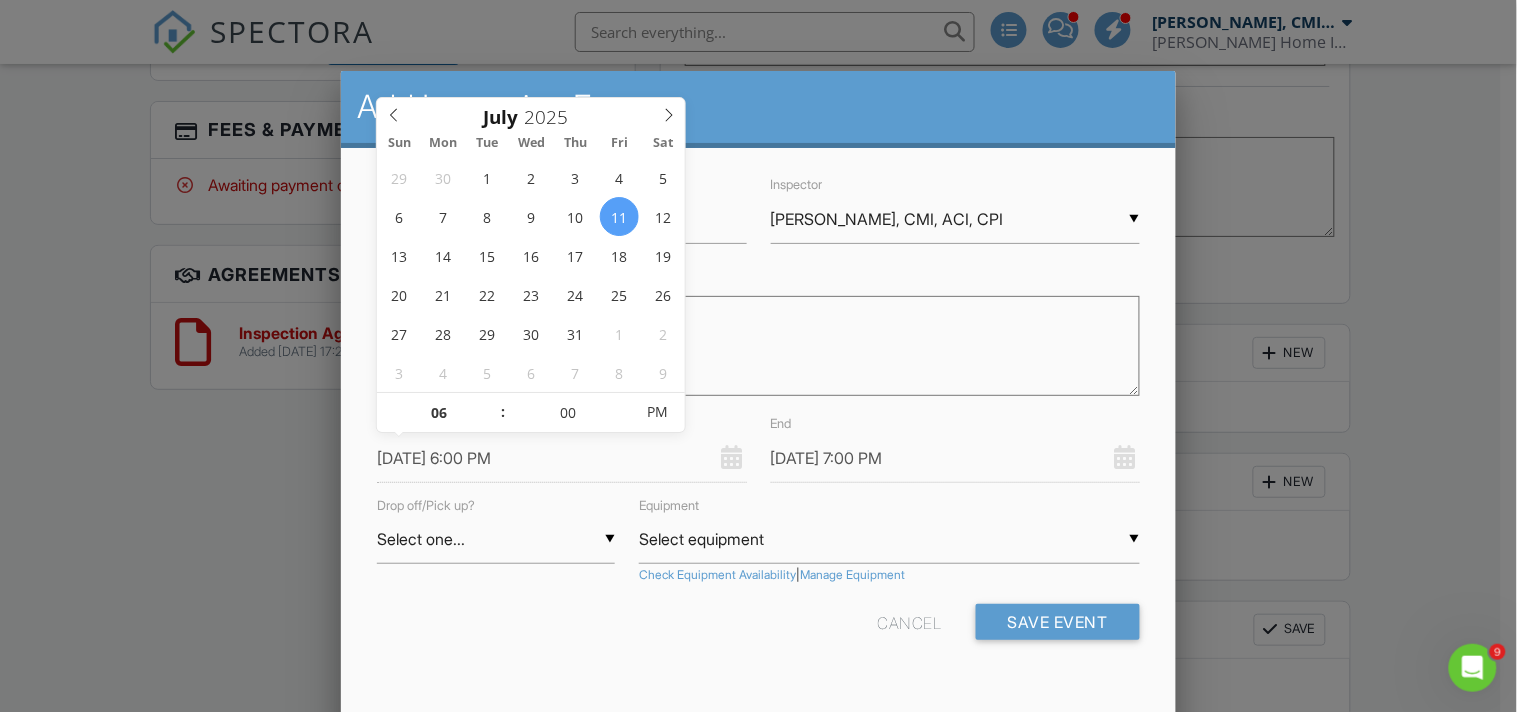 click on "Cancel
Save Event" at bounding box center [758, 629] 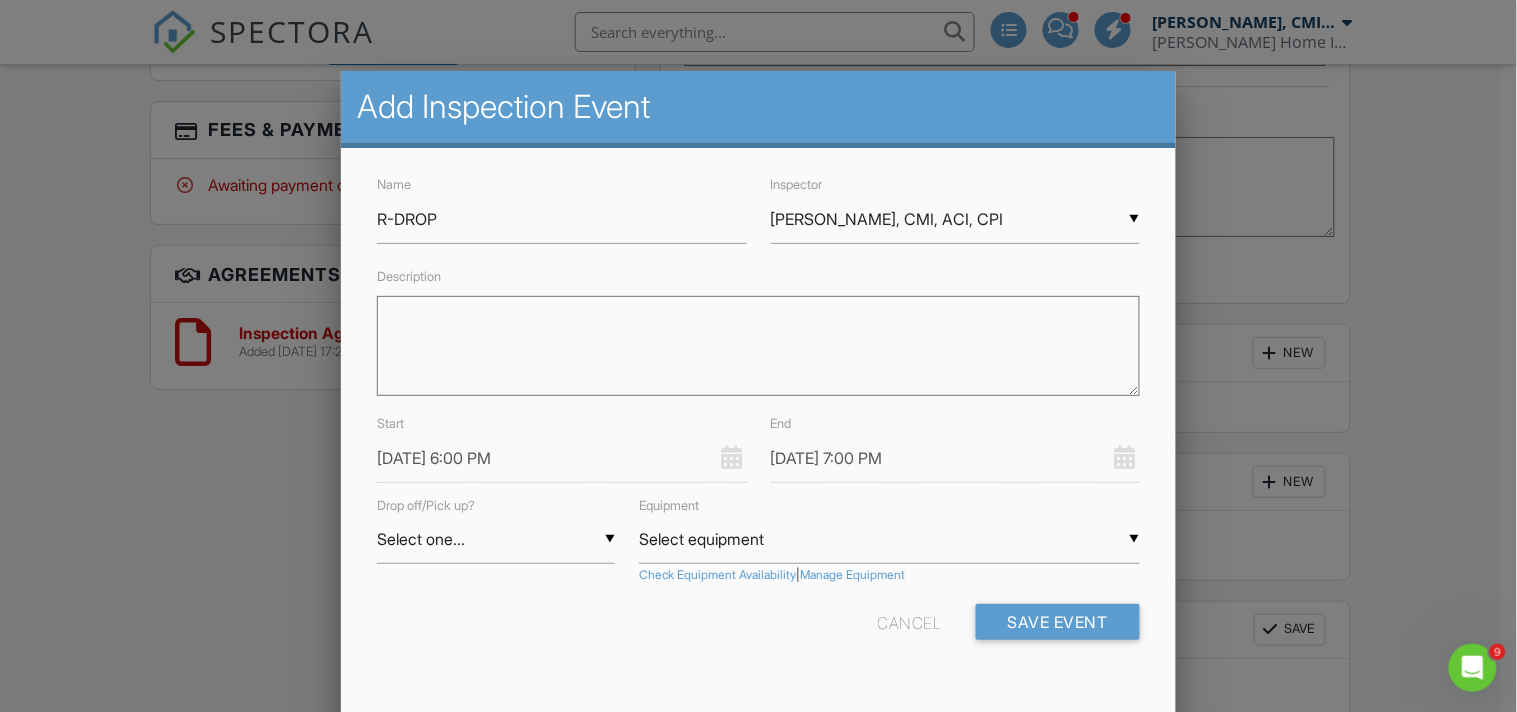 click on "▼ Select one... Select one... Drop Pickup Select one...
Drop
Pickup" at bounding box center (496, 539) 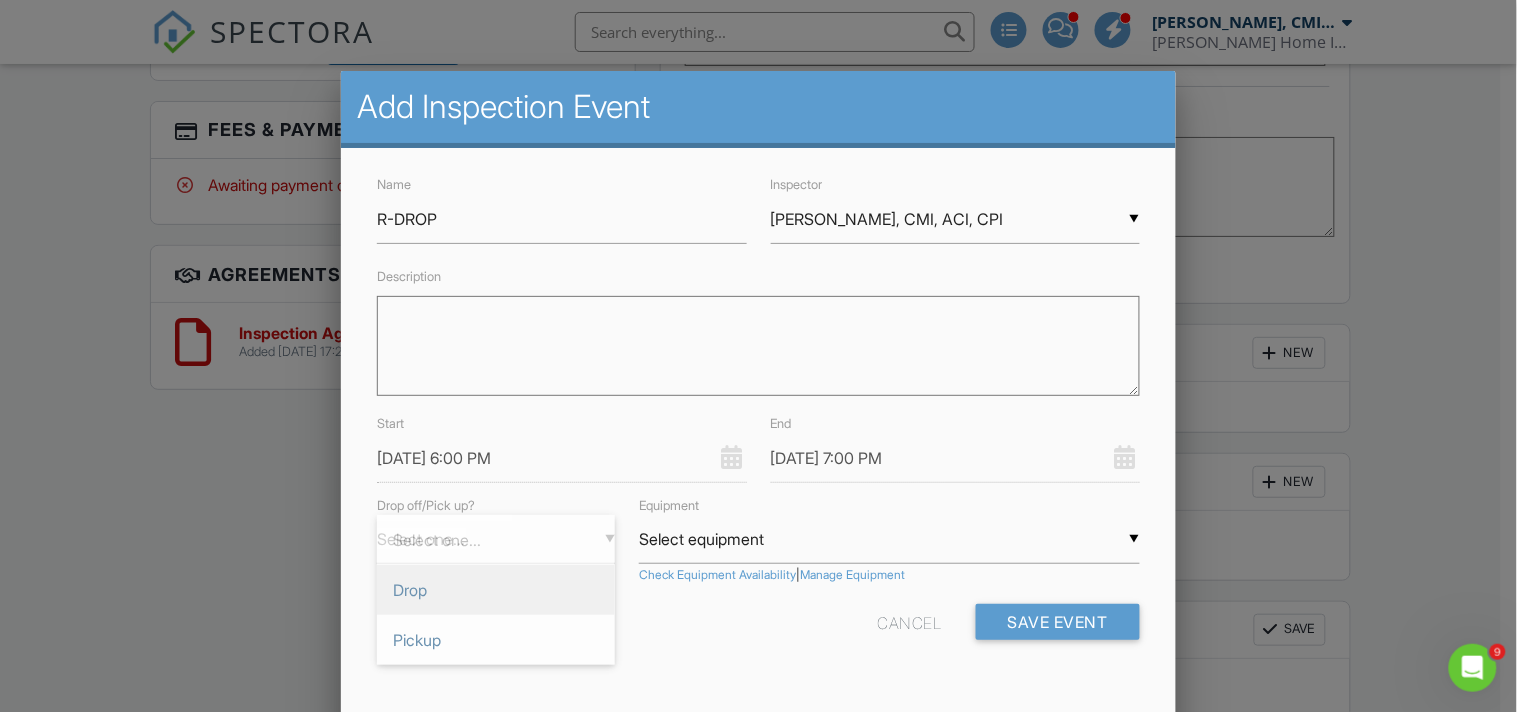 click on "Drop" at bounding box center [496, 590] 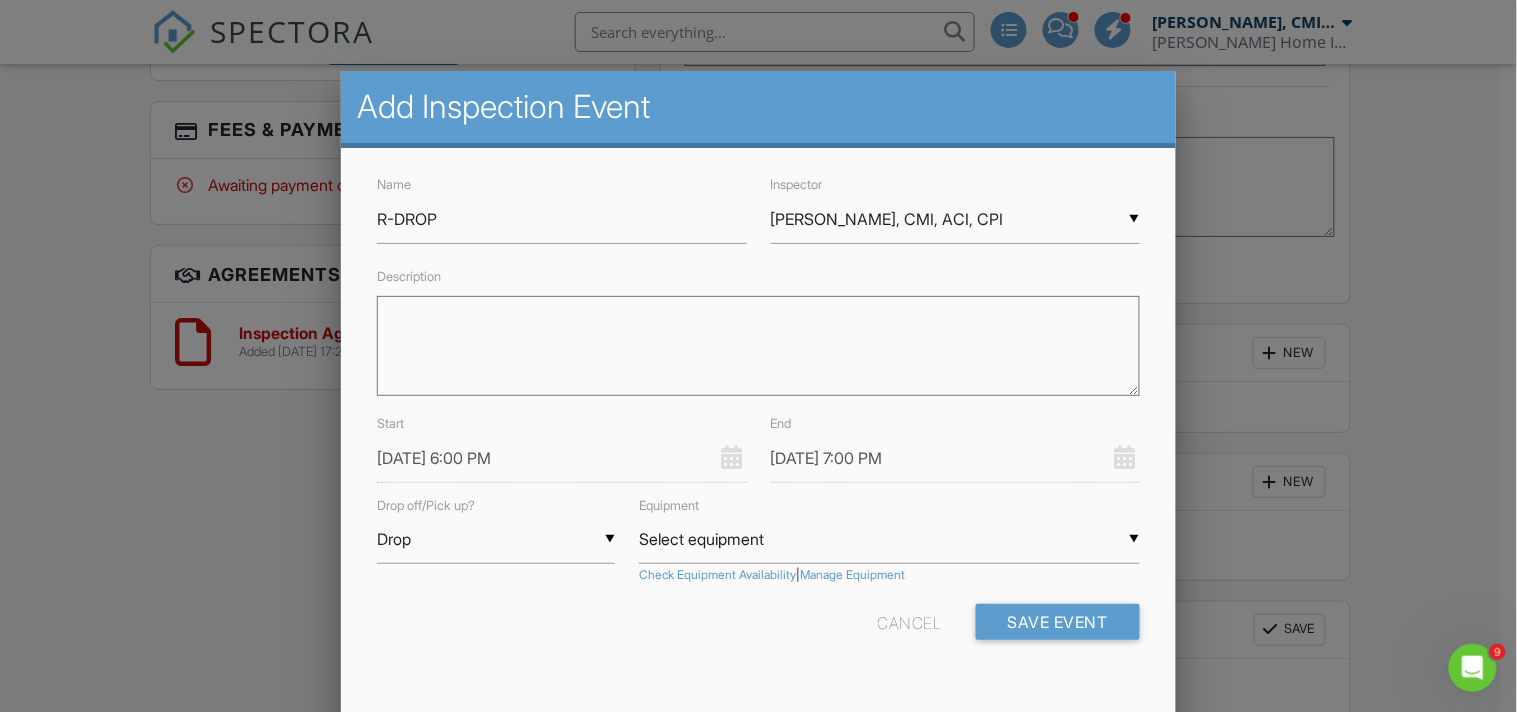 click on "Name
R-DROP
Inspector
▼ Justin Nickelsen, CMI, ACI, CPI Justin Nickelsen, CMI, ACI, CPI Michael Frey Justin Nickelsen, CMI, ACI, CPI
Michael Frey
Description
Start
07/11/2025 6:00 PM
End
07/11/2025 7:00 PM
Drop off/Pick up?
▼ Drop Select one... Drop Pickup Select one...
Drop
Pickup
Equipment
▼ Select equipment Select equipment BIG PAPI  (S/N: 257928017) BOB GIBSON  (S/N: 300002809) BO JACKSON  (S/N: 261703013) BUCK O'NEIL  (S/N: 257928021) ERNIE BANKS  (S/N: 205932036) HANK AARON  (S/N: 108083019) JACKIE ROBINSON  (S/N: 205932038) KEN GRIFFEY JR. (S/N: 207457021) LOU BROCK  (S/N: 103469003) OZZIE SMITH  (S/N: 257928022) REGGIE JACKSON  (S/N: 207457006) RICKEY HENDERSON  (S/N: 262710006) SATCHEL PAIGE  (S/N: 72039028) WILLIE MAYS  (S/N: 30004348) WILLIE STARGEL (S/N: 103145025) Select equipment
BIG PAPI  (S/N: 257928017)
BOB GIBSON  (S/N: 300002809)
BO JACKSON  (S/N: 261703013)
BUCK O'NEIL  (S/N: 257928021)" at bounding box center [758, 423] 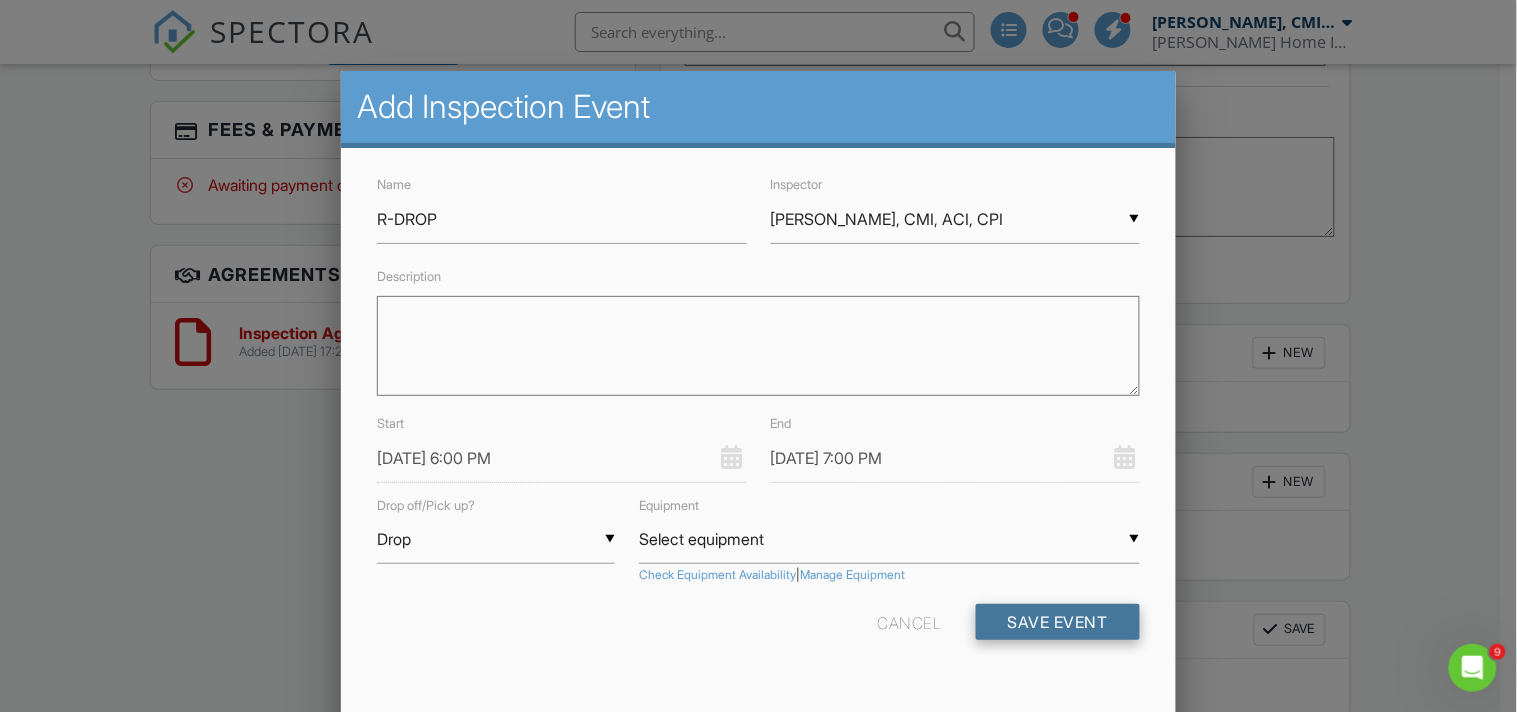 click on "Save Event" at bounding box center (1058, 622) 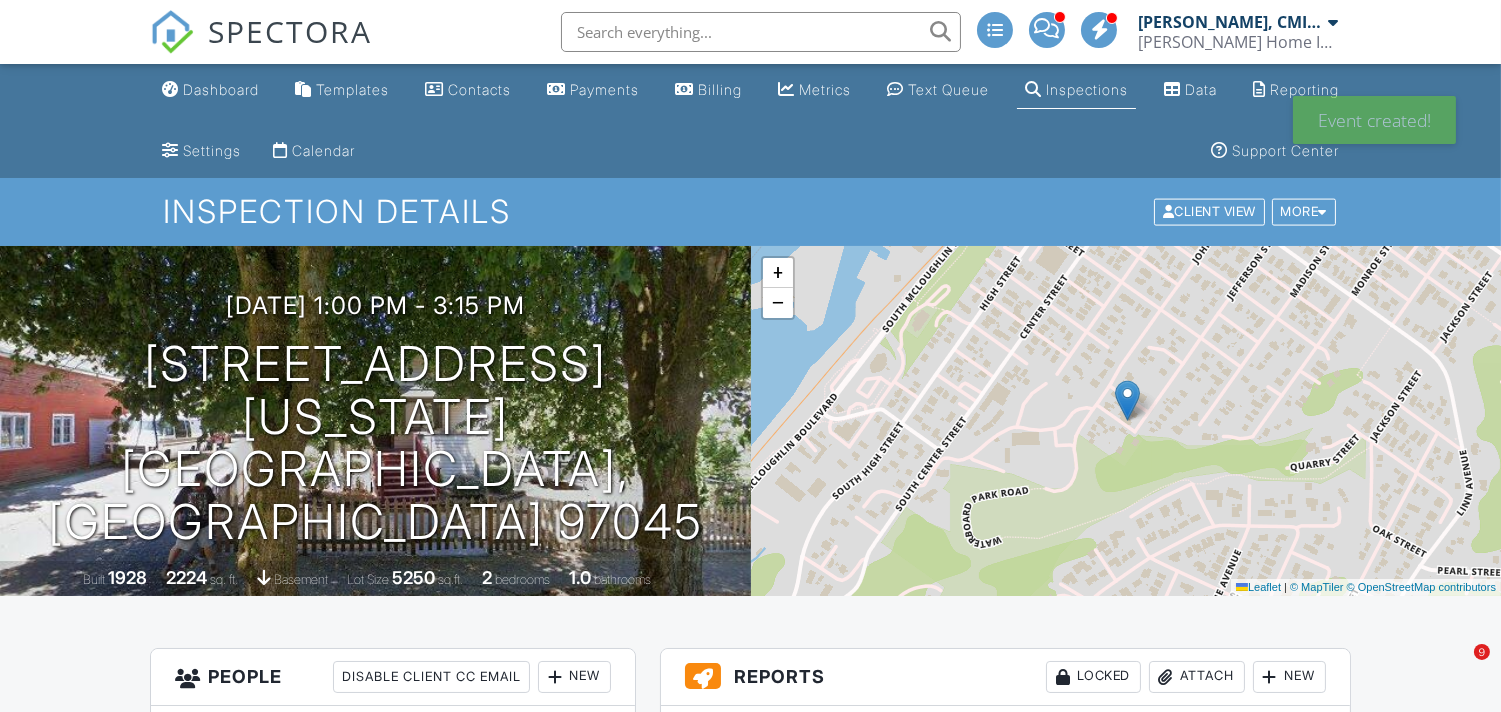 scroll, scrollTop: 0, scrollLeft: 0, axis: both 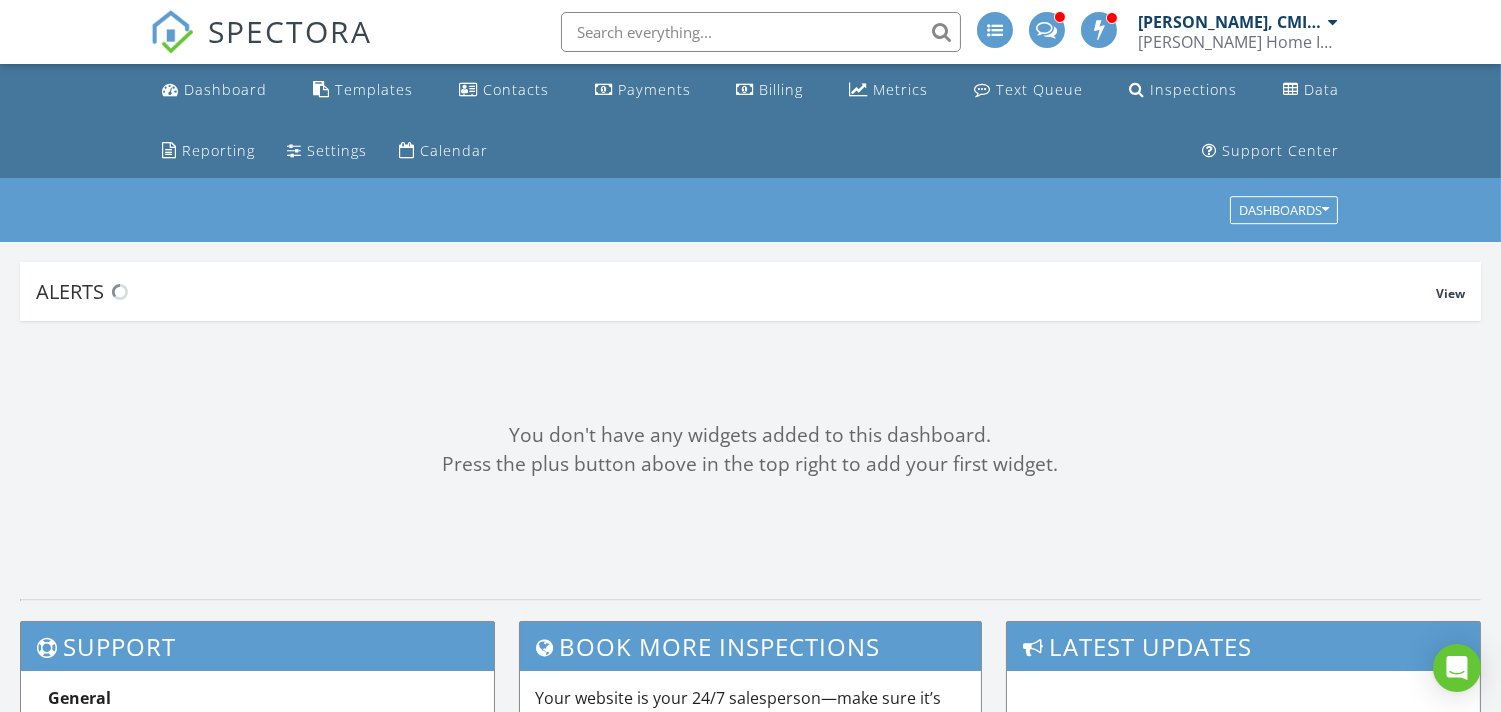 click at bounding box center (761, 32) 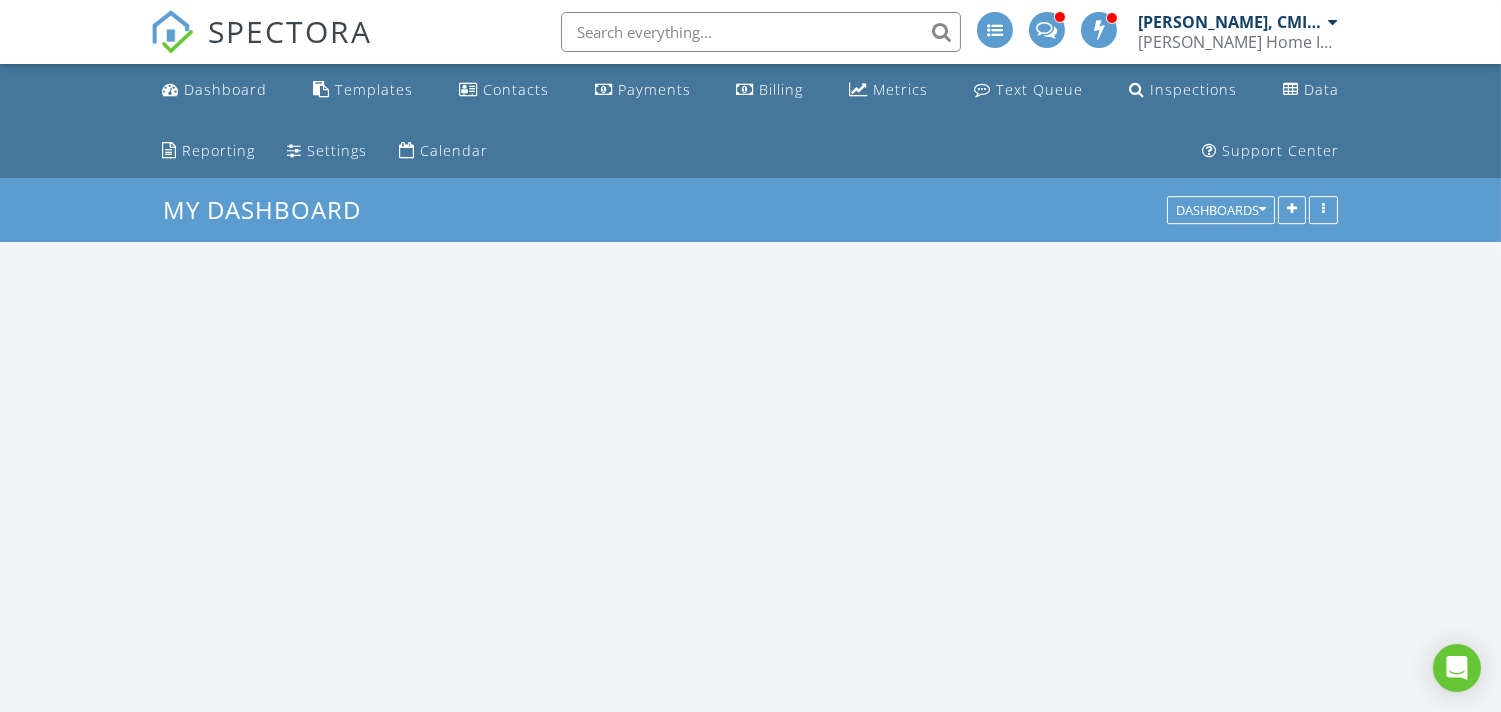 scroll, scrollTop: 11, scrollLeft: 10, axis: both 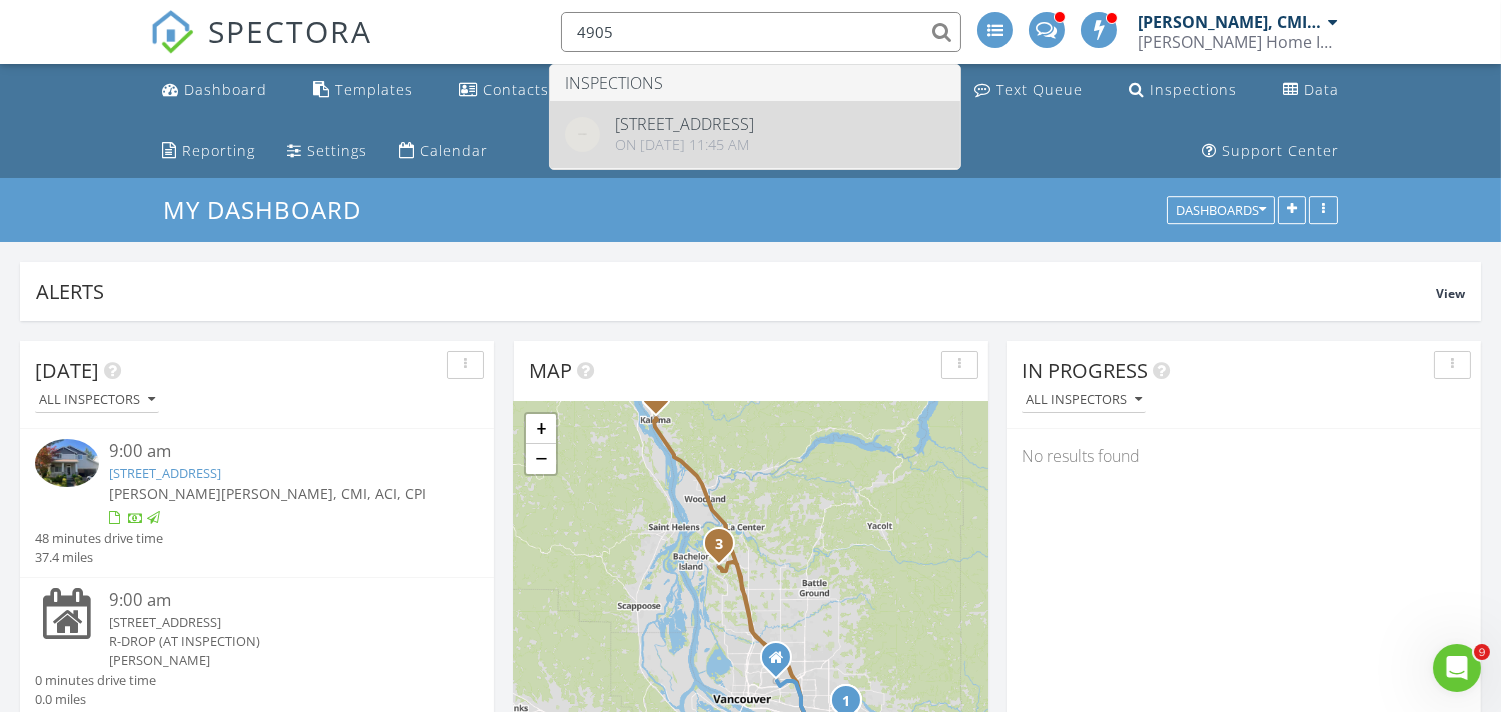 type on "4905" 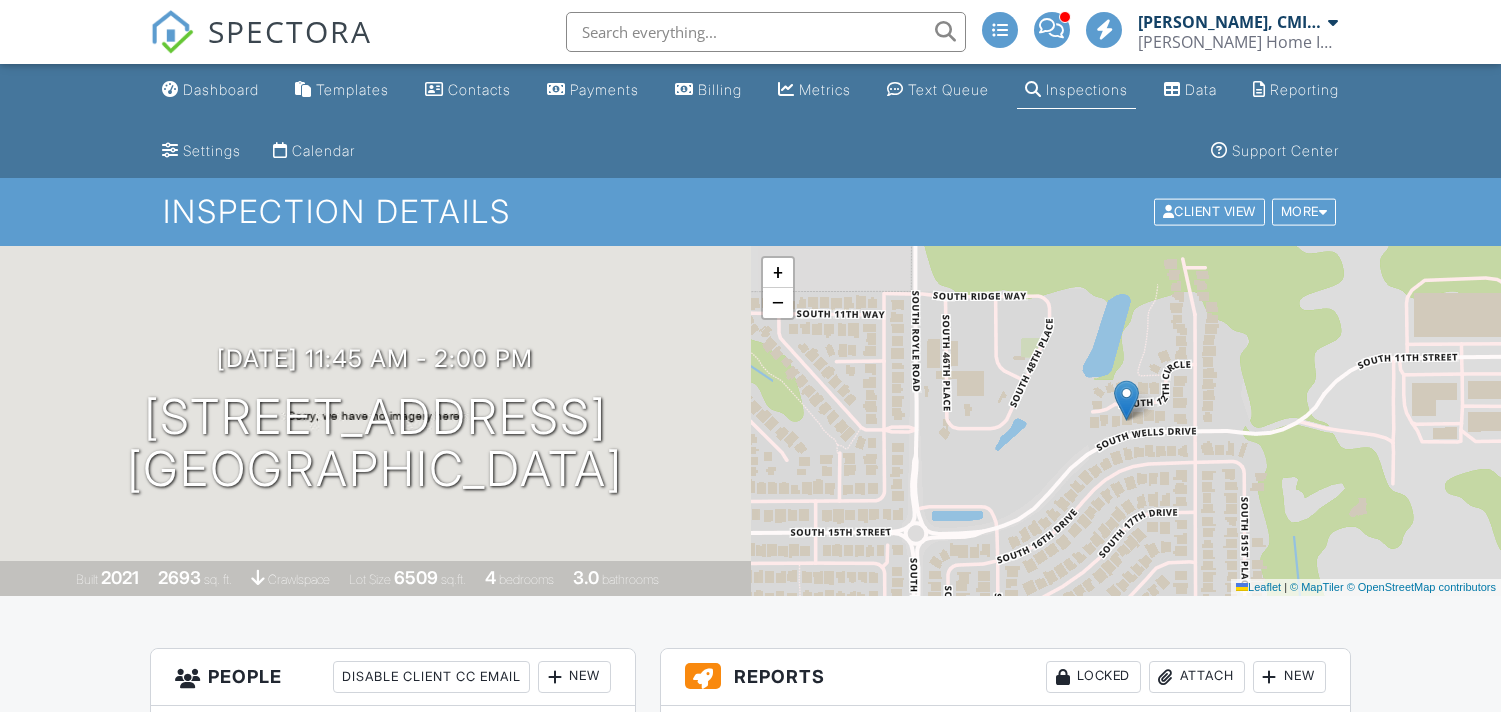 scroll, scrollTop: 0, scrollLeft: 0, axis: both 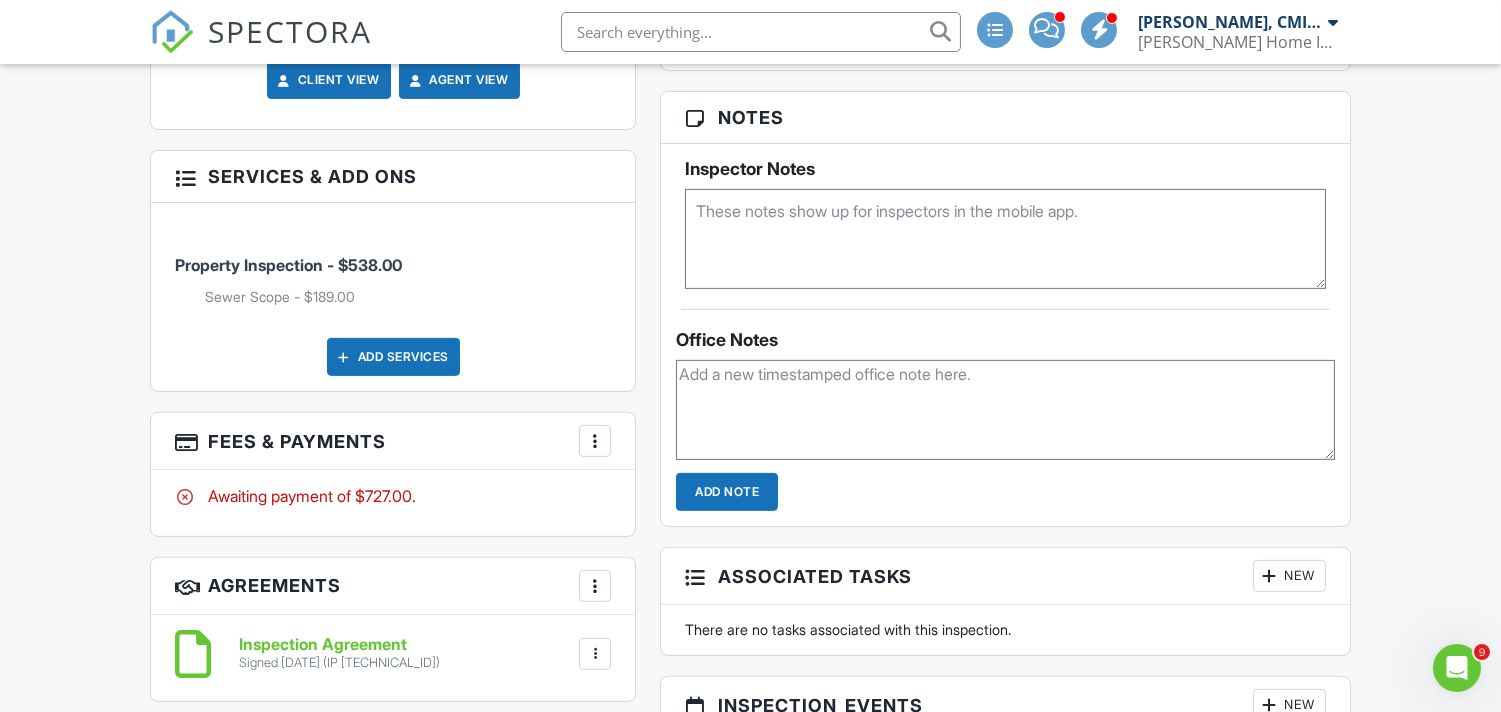 click at bounding box center [1005, 410] 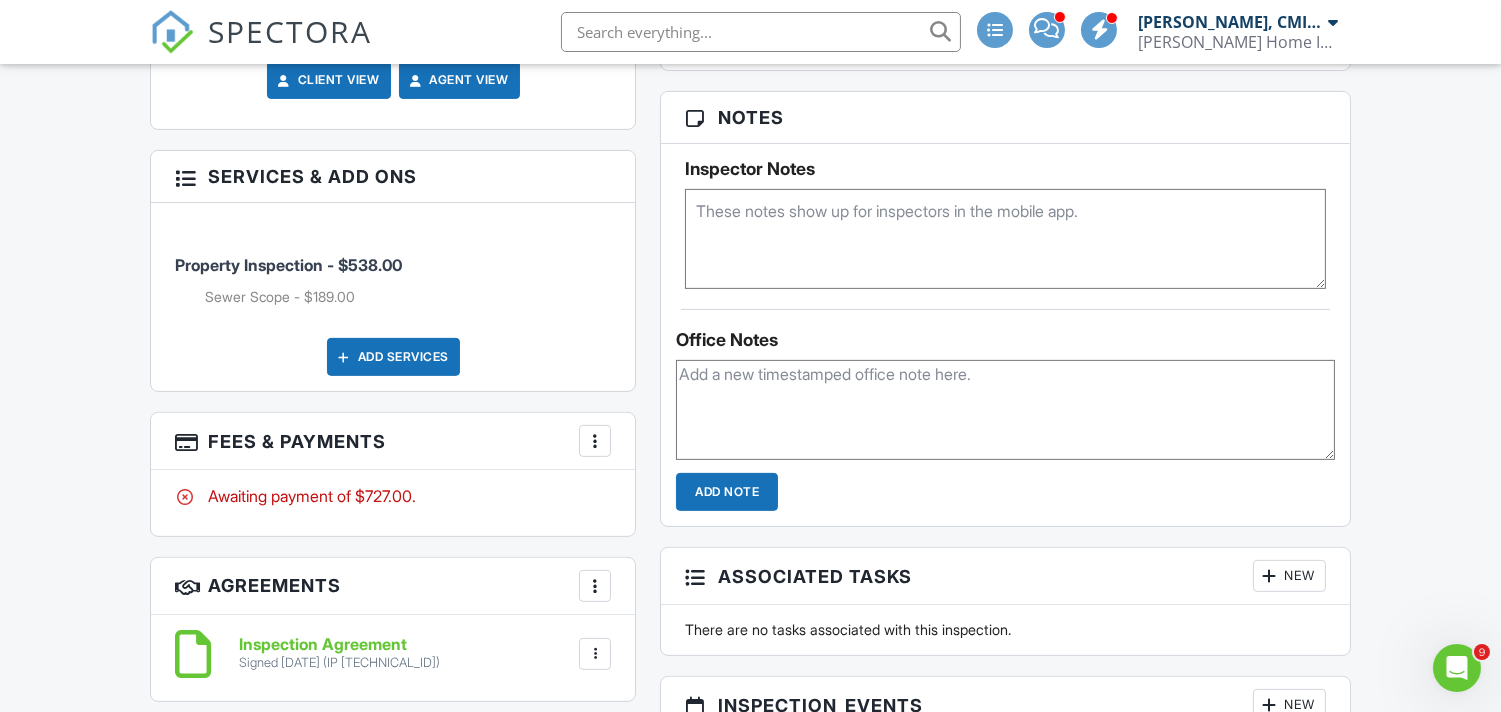 paste on "S.SCOPE REQ. | RIDGEFIELD | Tu. 7.15.25 11:45AM-2PM
Address: 4905 S. 12TH CIR.,RIDGEFIELD, WA 98642
Inspector(s): Justin: 360-907-9648, Michael: 360-833-3531
Details/Notes: OCC/2021YB/ONE LEVEL/2600SF REPORTS: CC BOTH: NHIINSPECTIONS@GMAIL.COM ANDNICKELSENHOMEINSPECTIONS@GMAIL.COM
REQ. SENT: 7.10.25 5:45PM Trip Fee: 40.0" 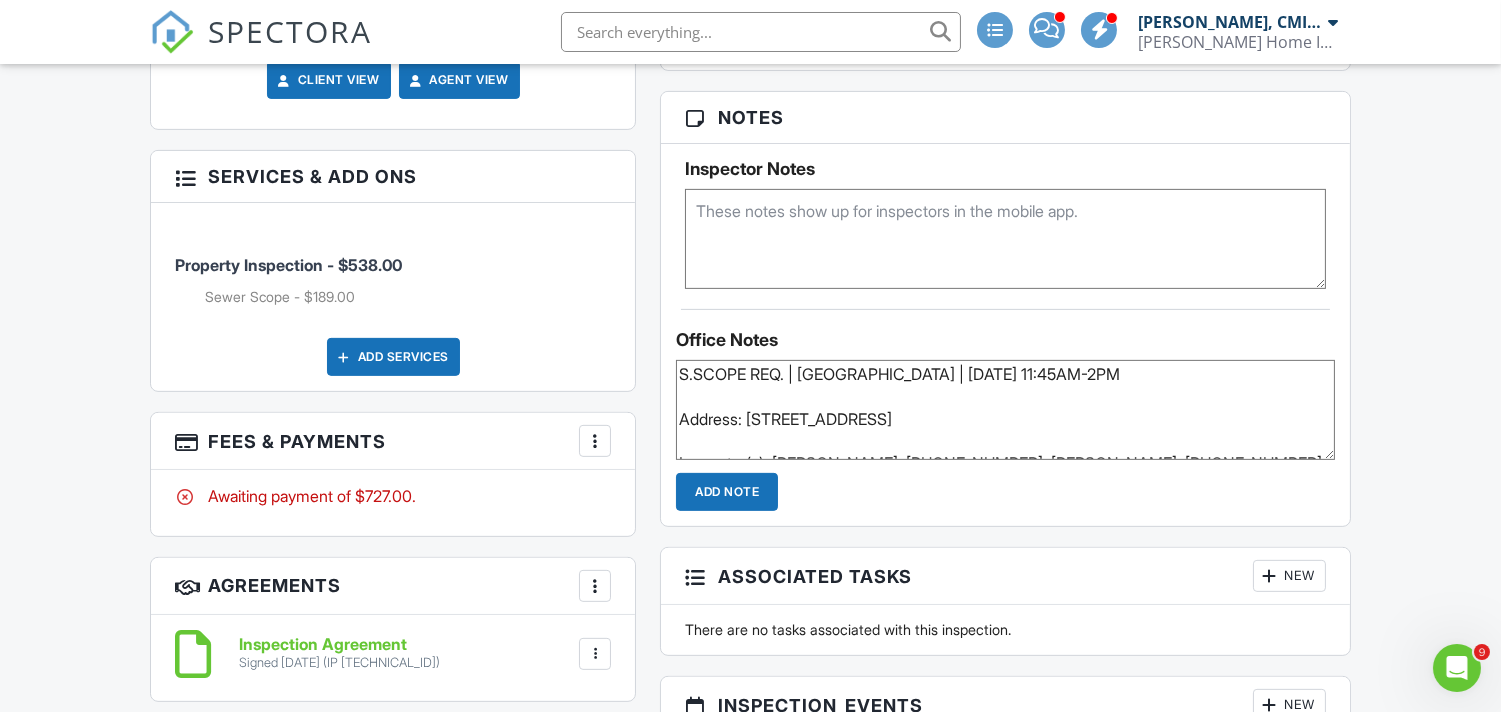 scroll, scrollTop: 104, scrollLeft: 0, axis: vertical 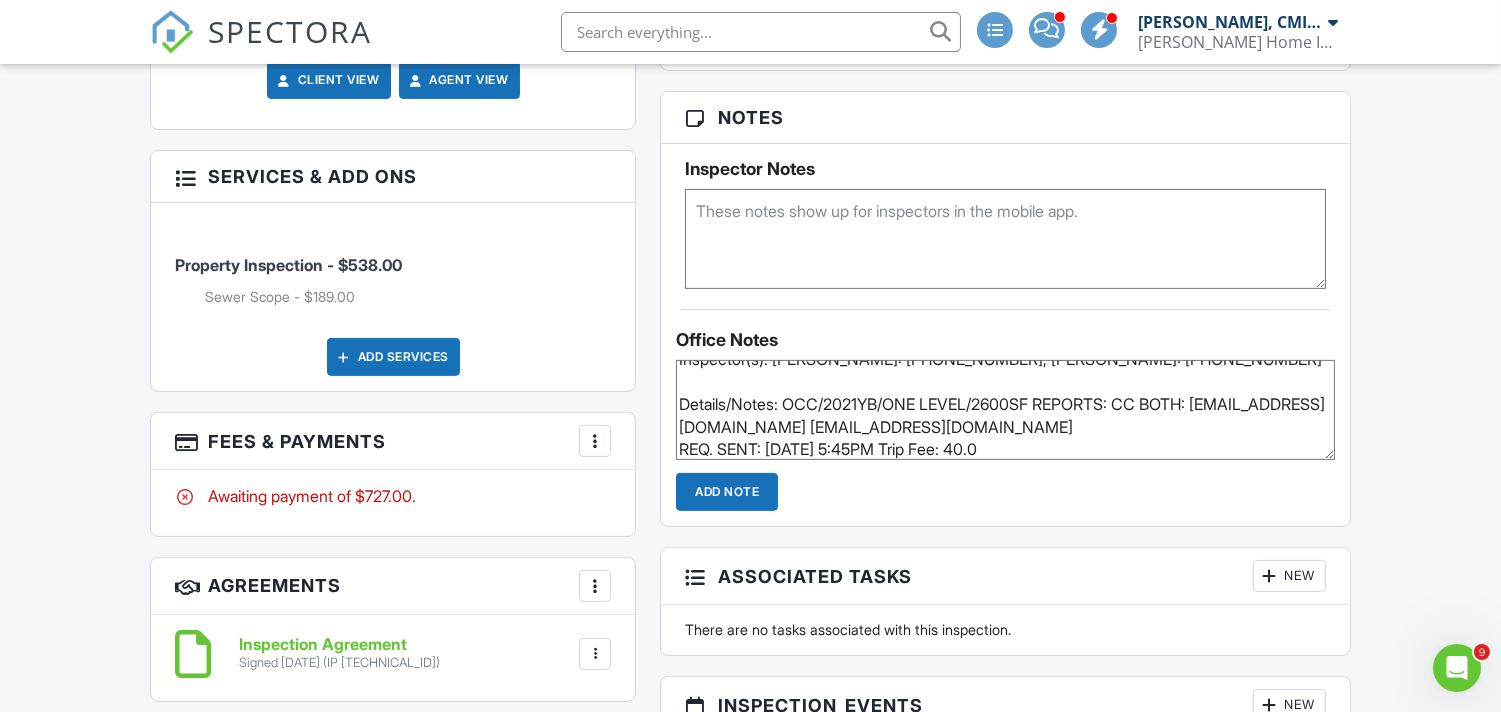 type on "S.SCOPE REQ. | RIDGEFIELD | Tu. 7.15.25 11:45AM-2PM
Address: 4905 S. 12TH CIR.,RIDGEFIELD, WA 98642
Inspector(s): Justin: 360-907-9648, Michael: 360-833-3531
Details/Notes: OCC/2021YB/ONE LEVEL/2600SF REPORTS: CC BOTH: NHIINSPECTIONS@GMAIL.COM ANDNICKELSENHOMEINSPECTIONS@GMAIL.COM
REQ. SENT: 7.10.25 5:45PM Trip Fee: 40.0" 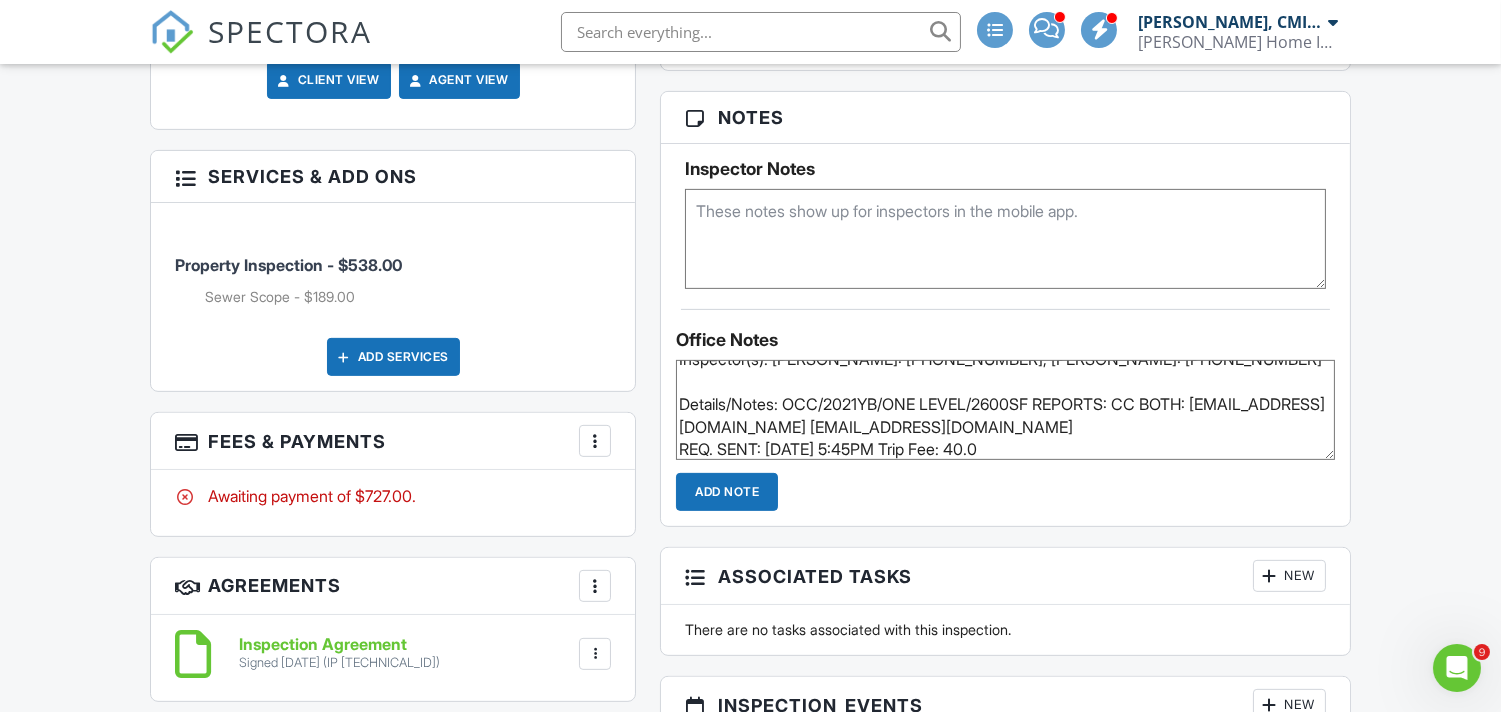 click on "Add Note" at bounding box center (727, 492) 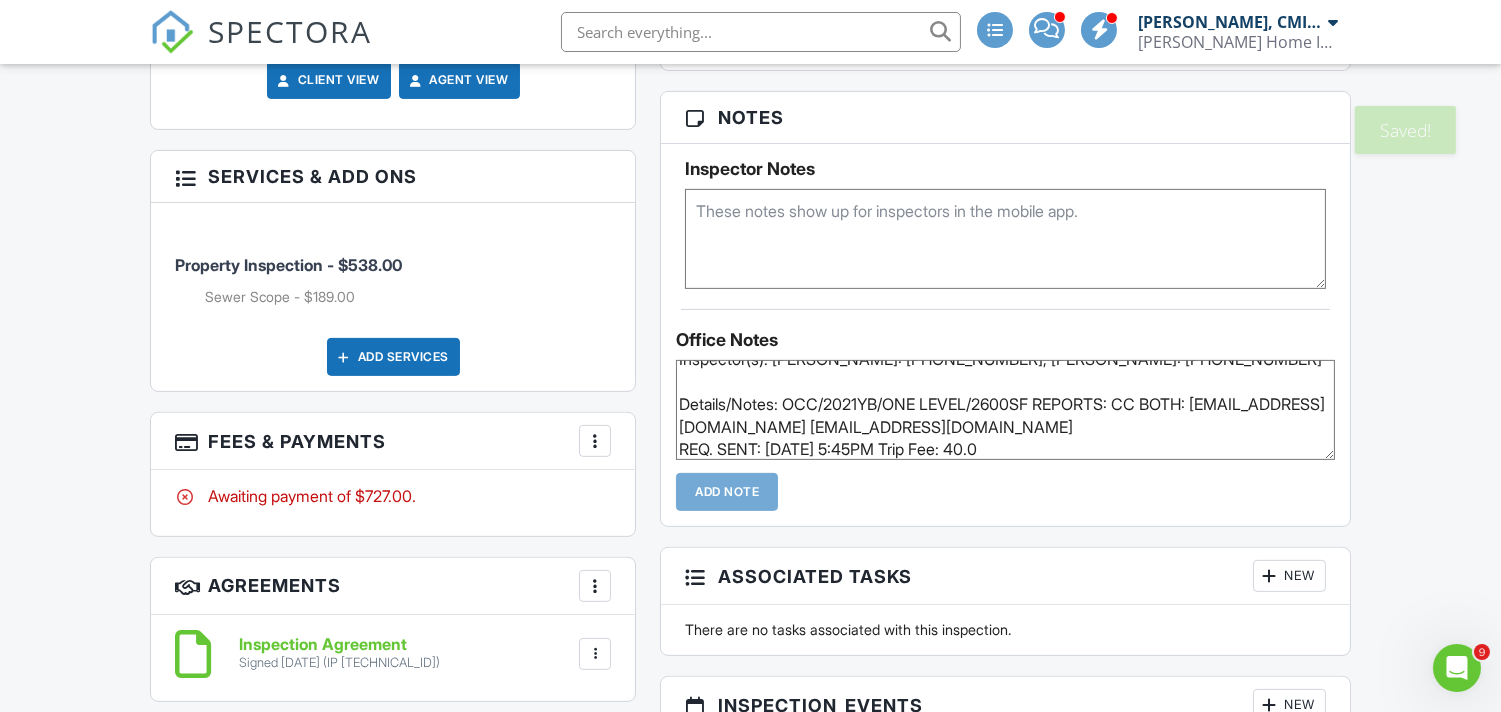 type 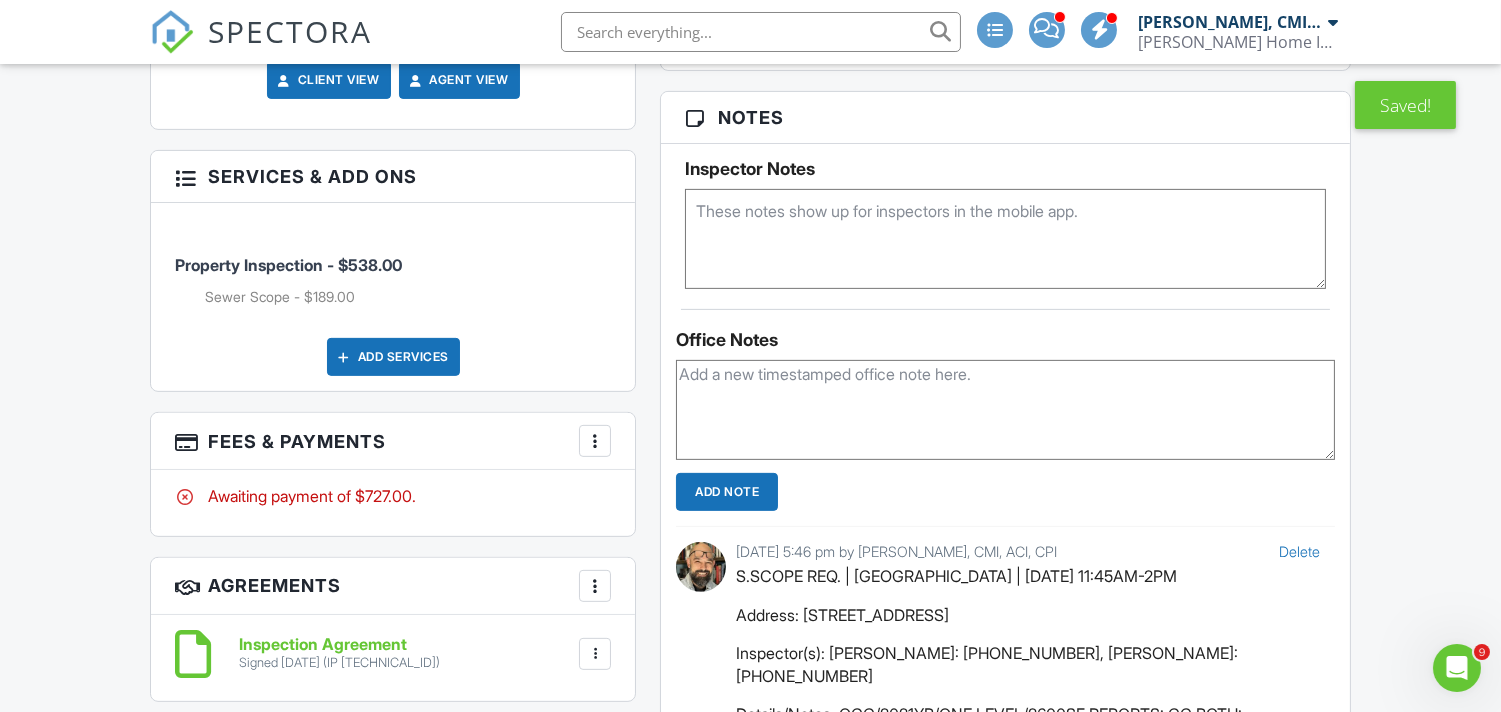scroll, scrollTop: 0, scrollLeft: 0, axis: both 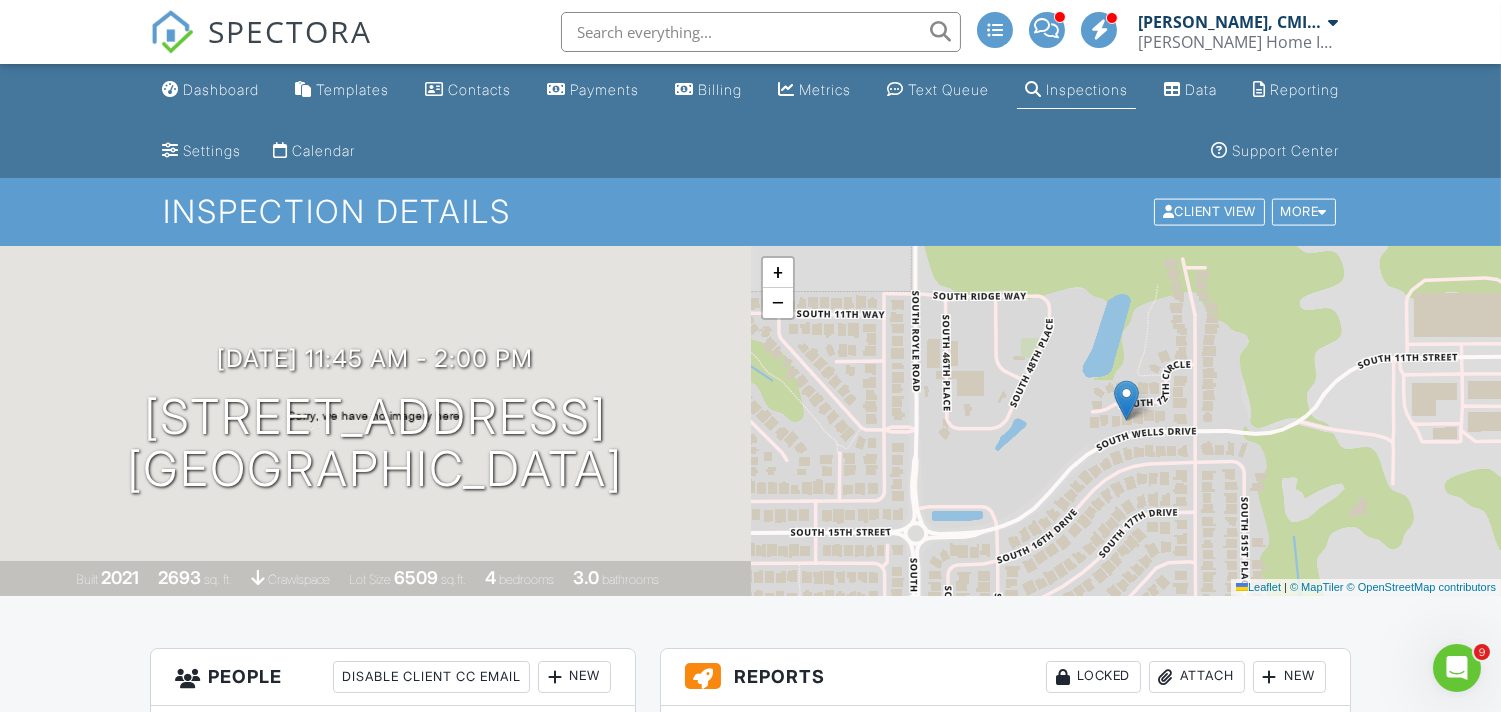 click on "SPECTORA" at bounding box center [290, 31] 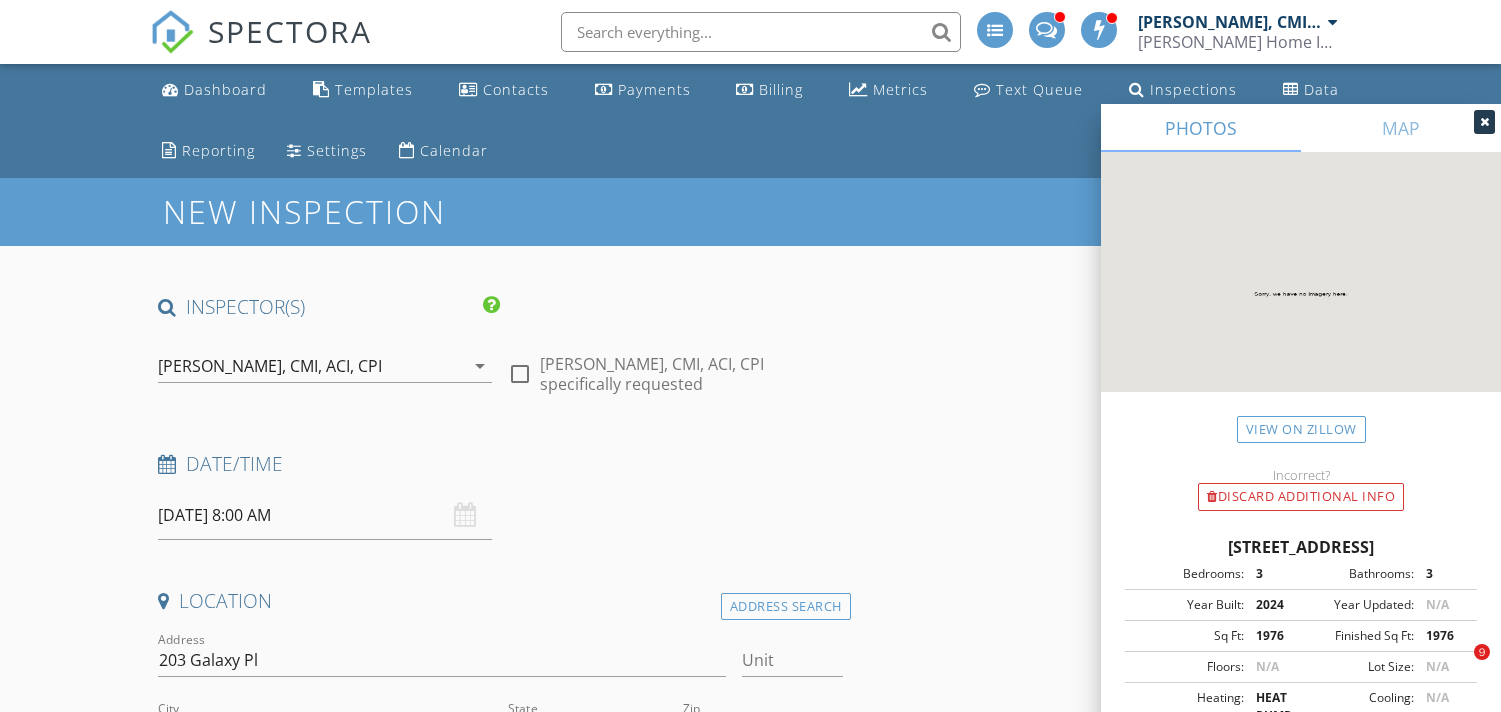 scroll, scrollTop: 74, scrollLeft: 0, axis: vertical 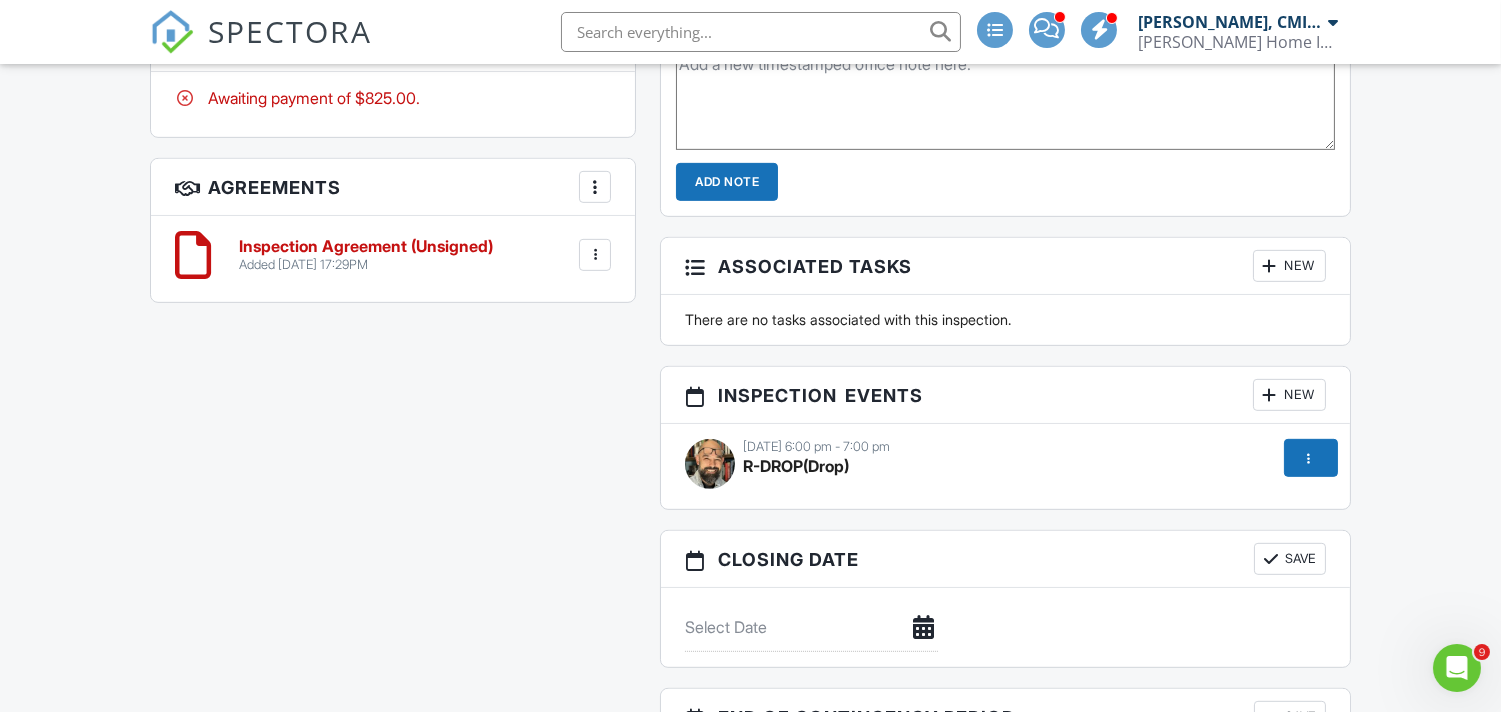 click on "New" at bounding box center (1289, 395) 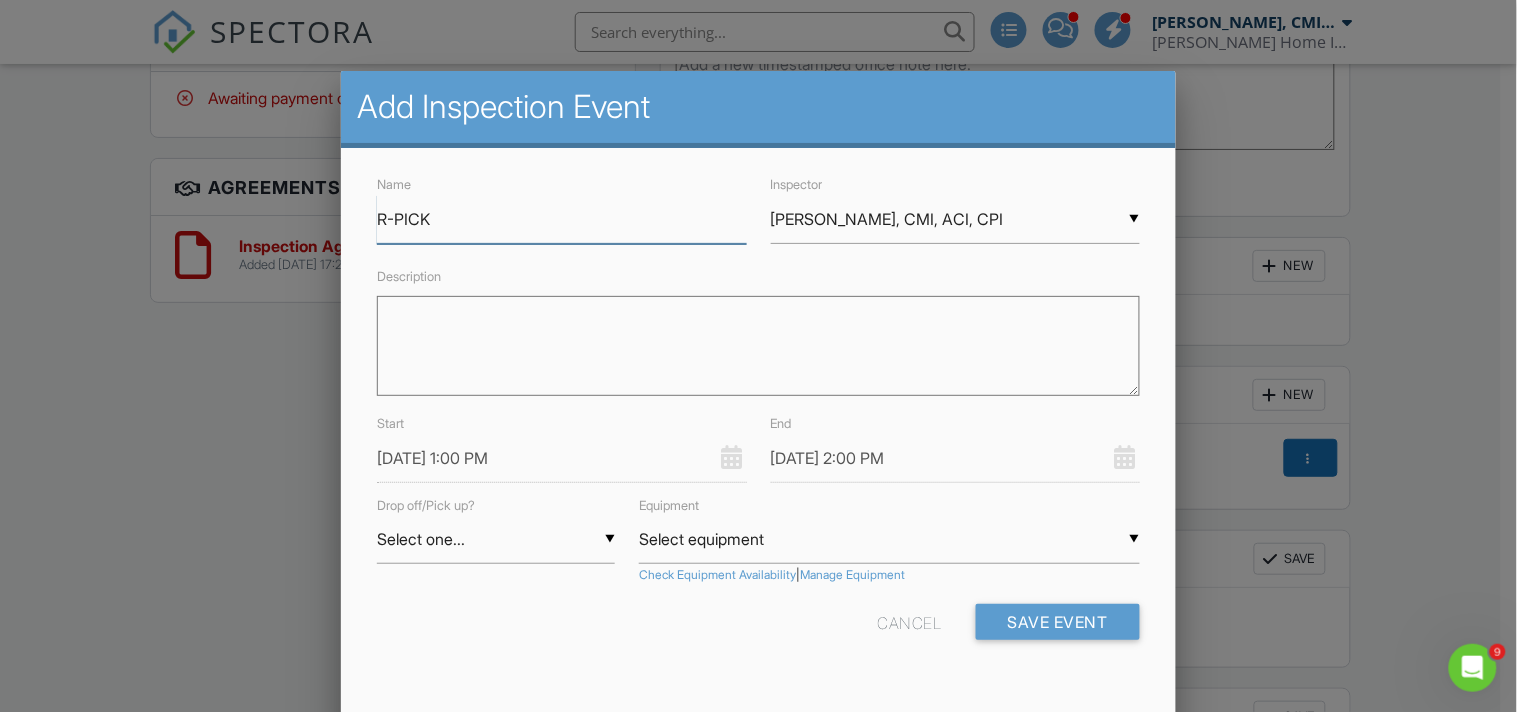 type on "R-PICK (AT INSPECTION)" 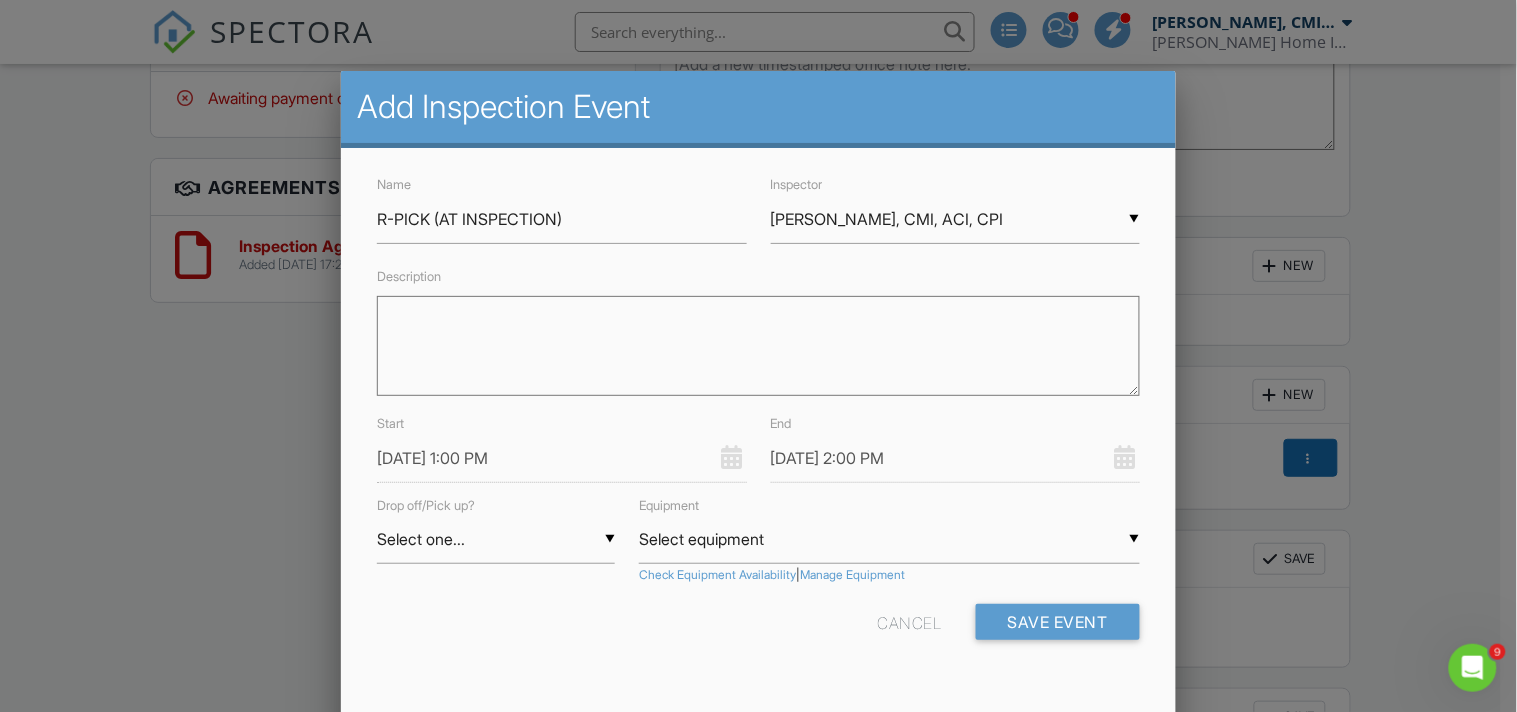 click on "▼ Justin Nickelsen, CMI, ACI, CPI Justin Nickelsen, CMI, ACI, CPI Michael Frey Justin Nickelsen, CMI, ACI, CPI
Michael Frey" at bounding box center [955, 219] 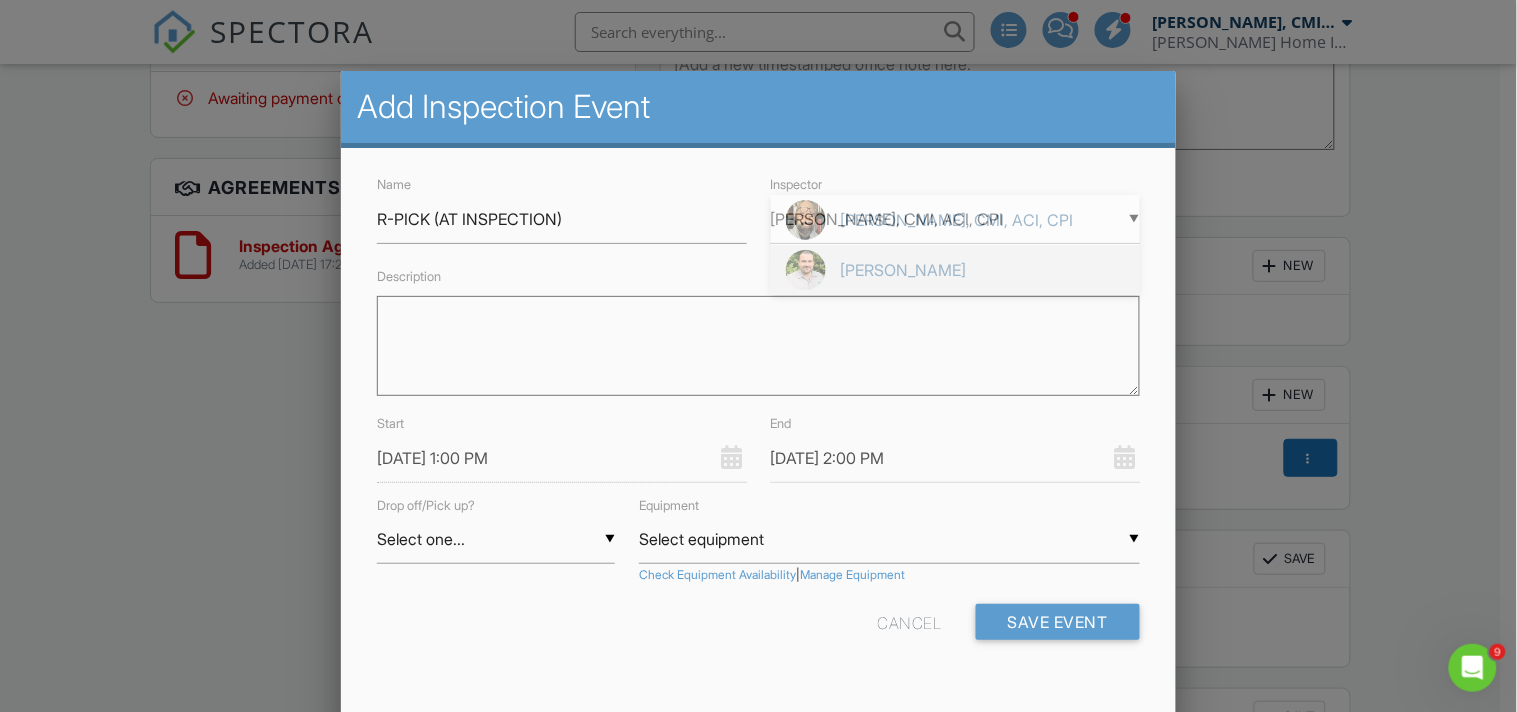 click on "[PERSON_NAME]" at bounding box center [955, 270] 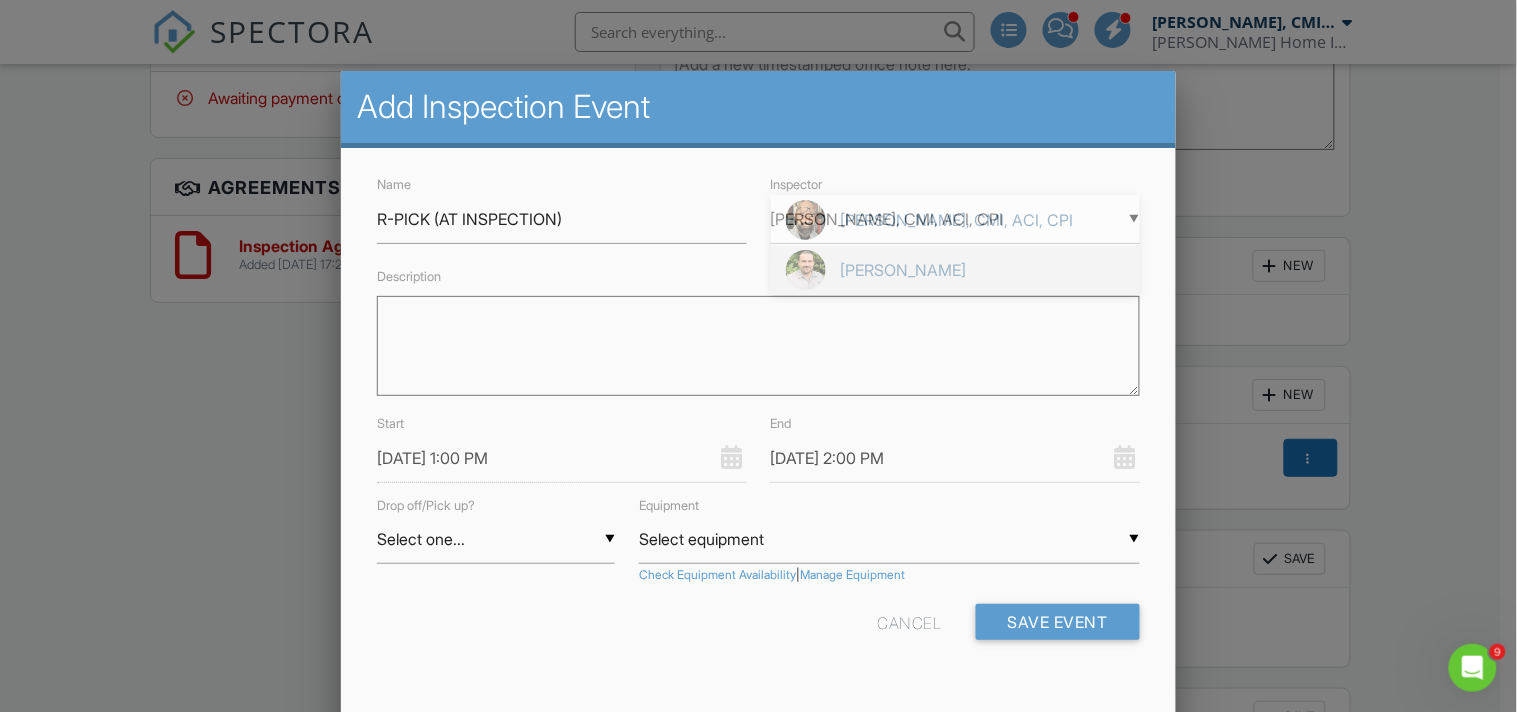 type on "[PERSON_NAME]" 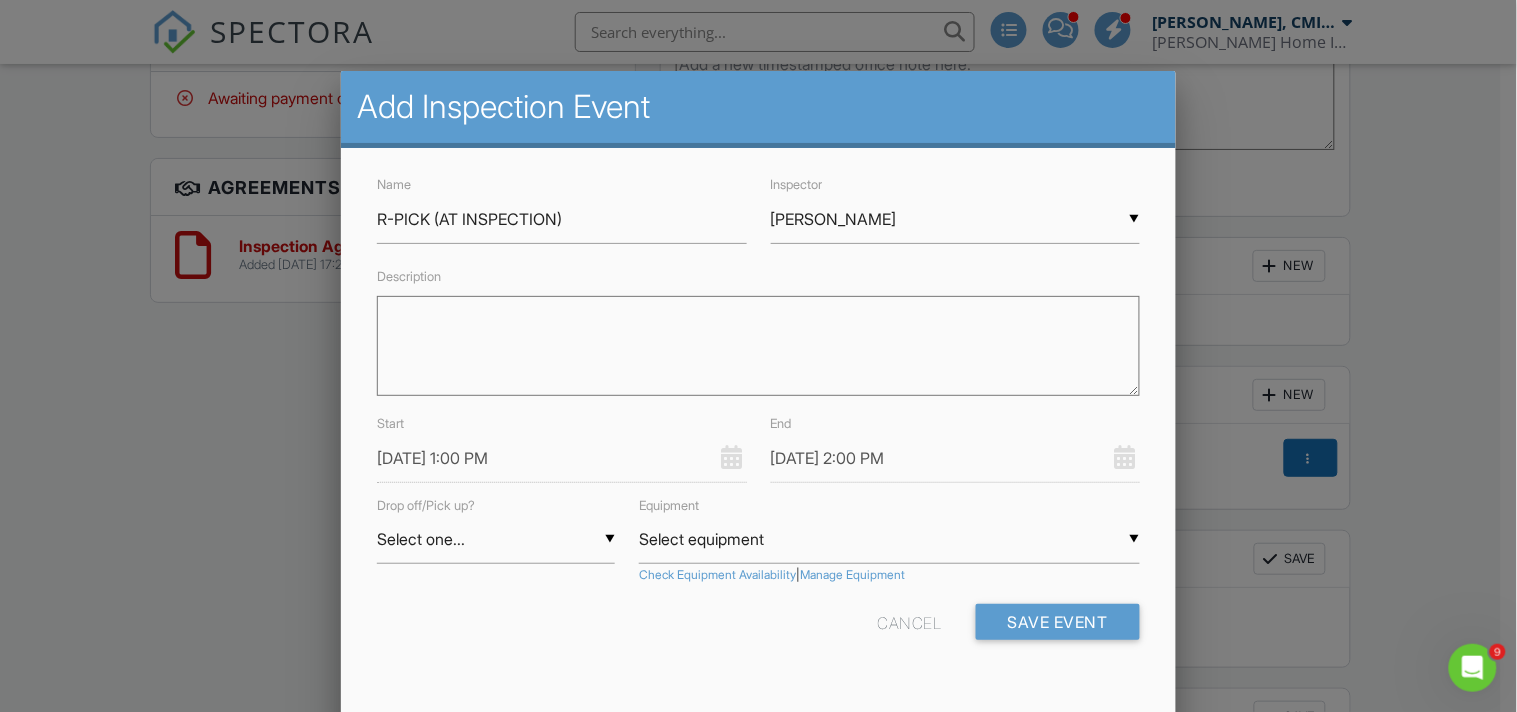 click on "Cancel
Save Event" at bounding box center [758, 629] 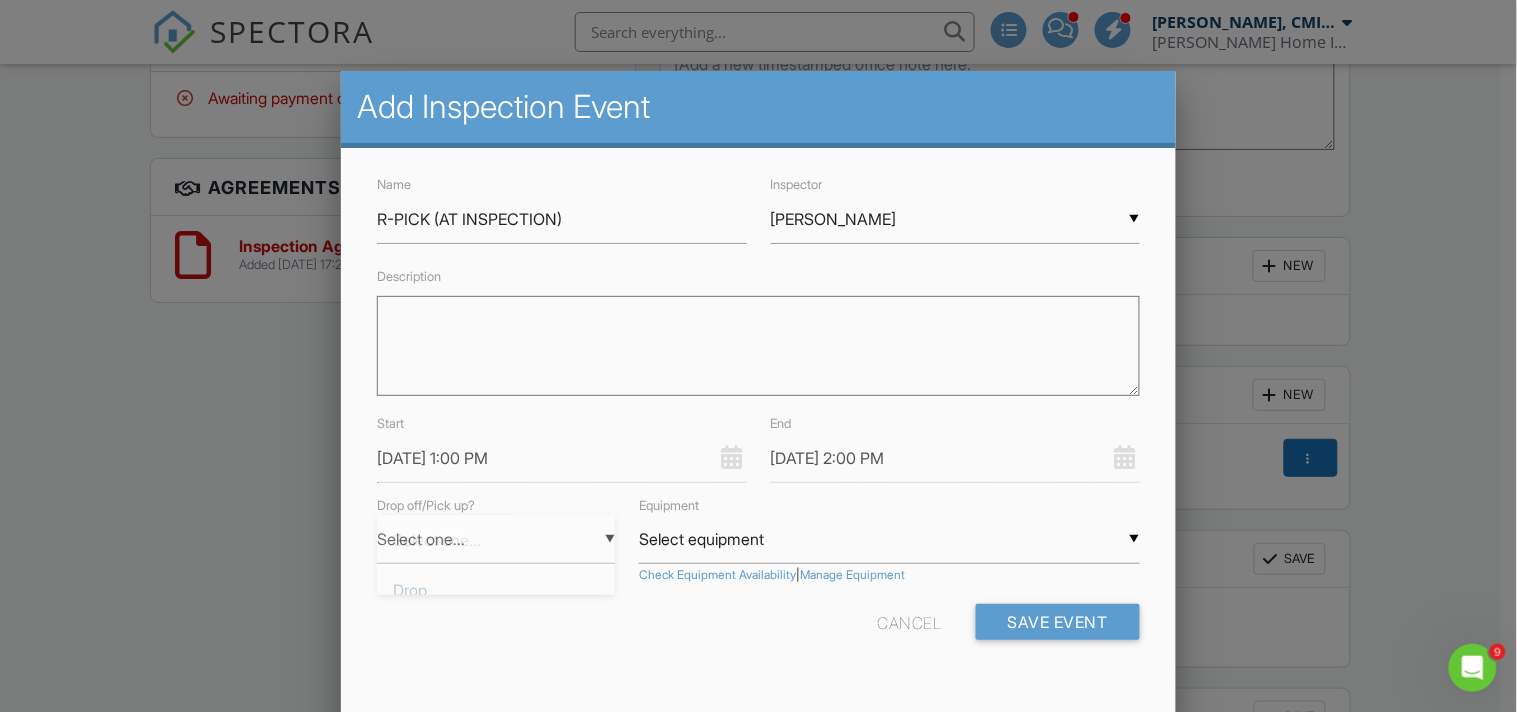 click on "▼ Select one... Select one... Drop Pickup Select one...
Drop
Pickup" at bounding box center [496, 539] 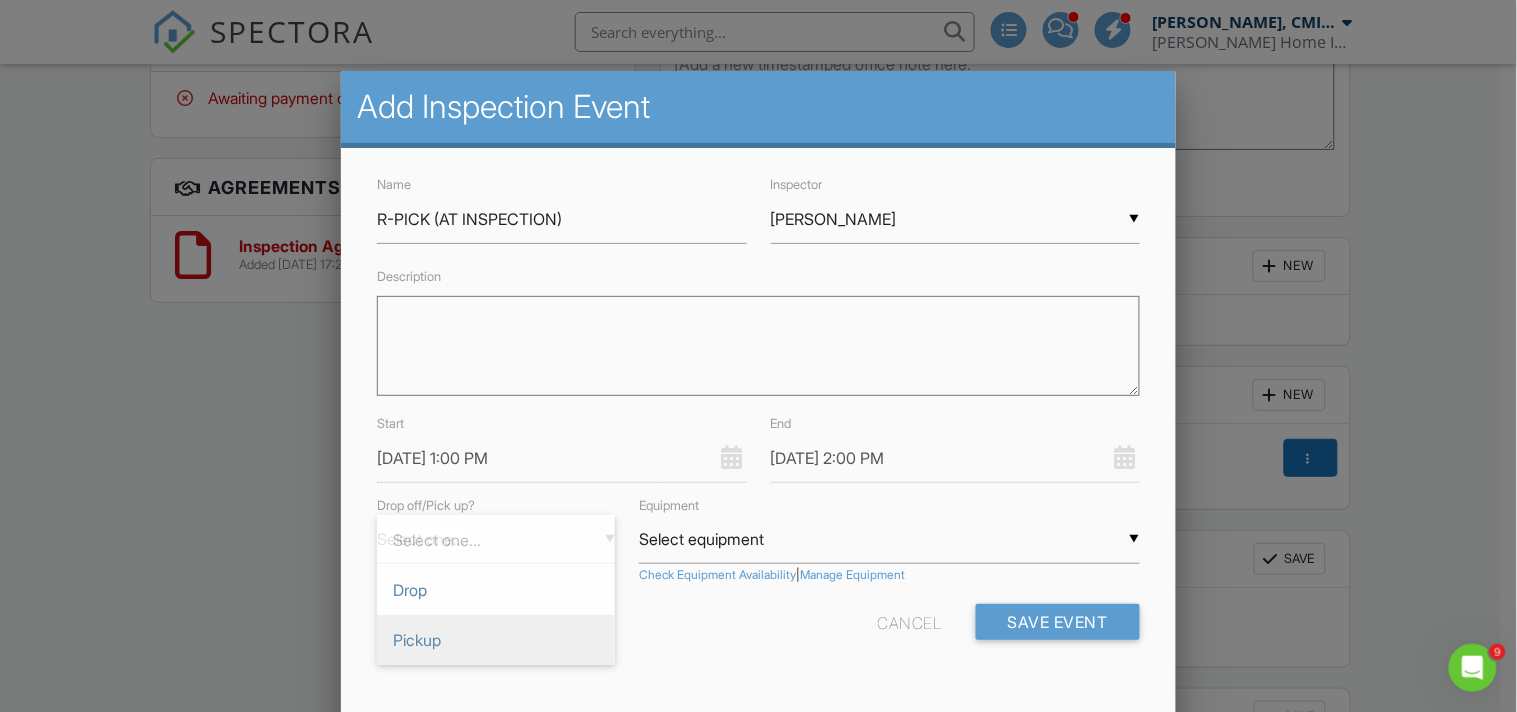 click on "Pickup" at bounding box center (496, 640) 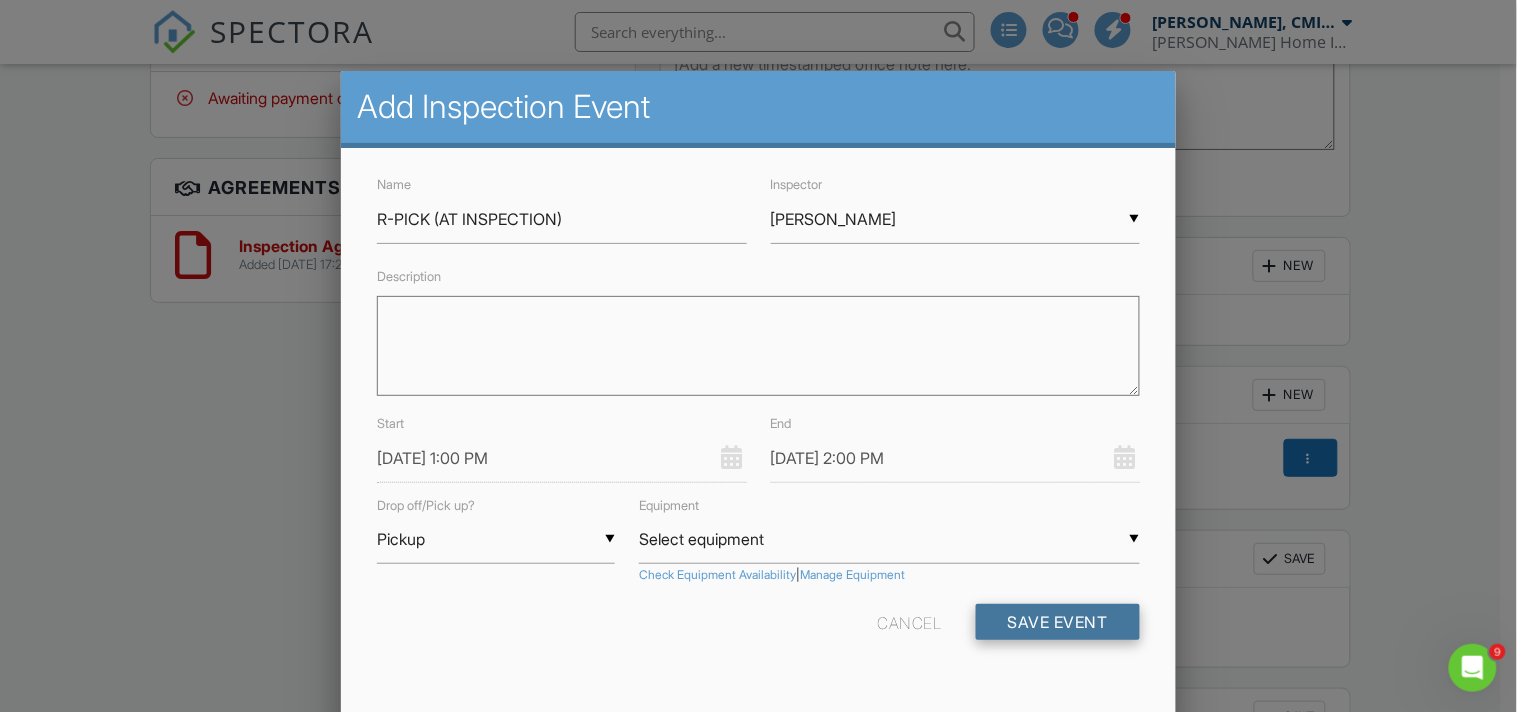 click on "Save Event" at bounding box center (1058, 622) 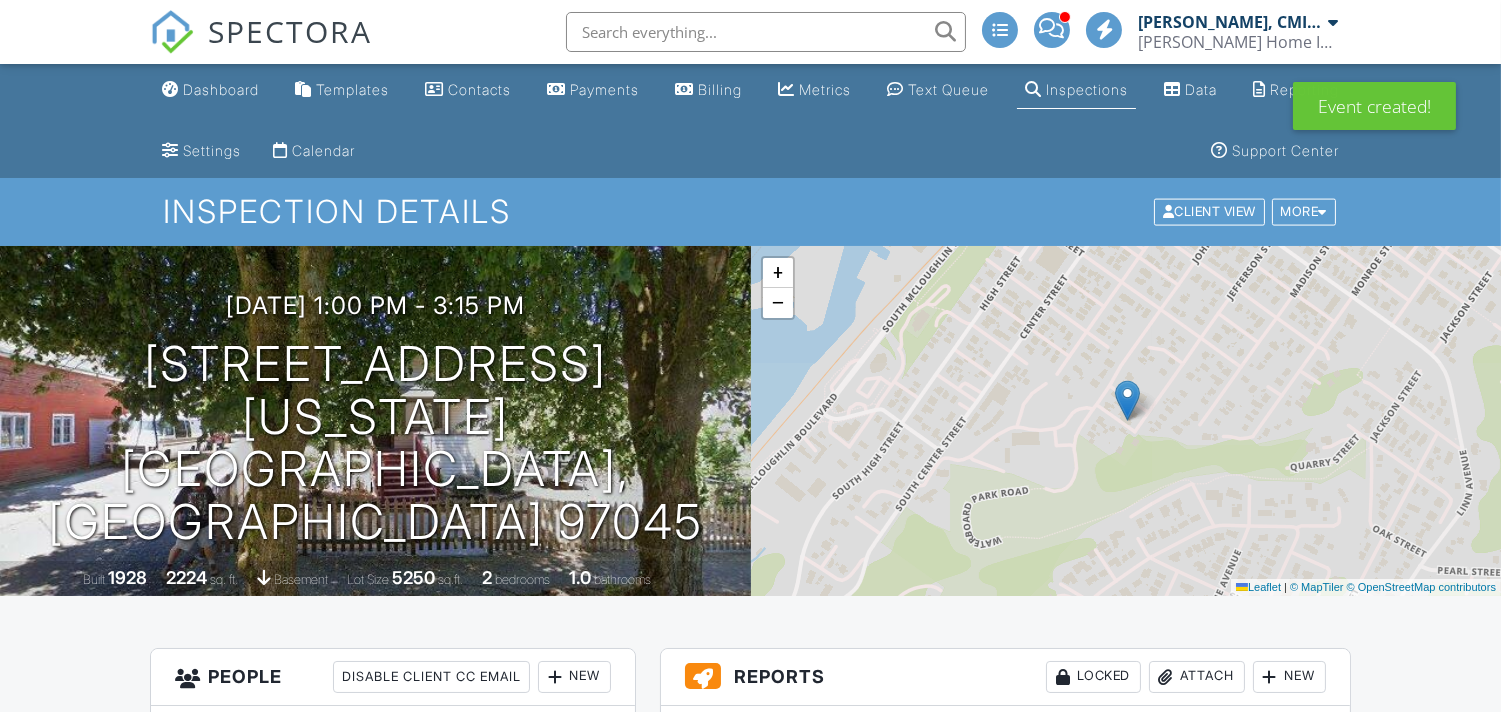 scroll, scrollTop: 1111, scrollLeft: 0, axis: vertical 